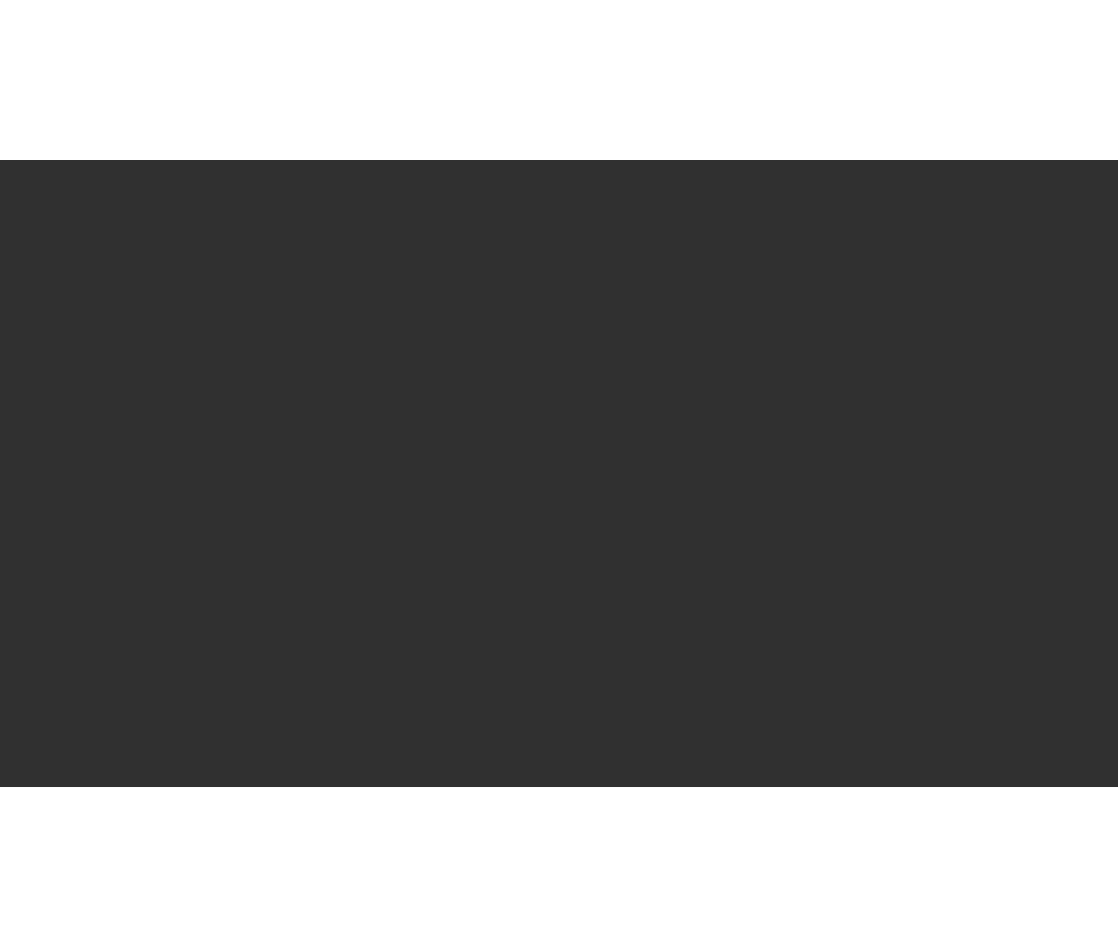 scroll, scrollTop: 0, scrollLeft: 0, axis: both 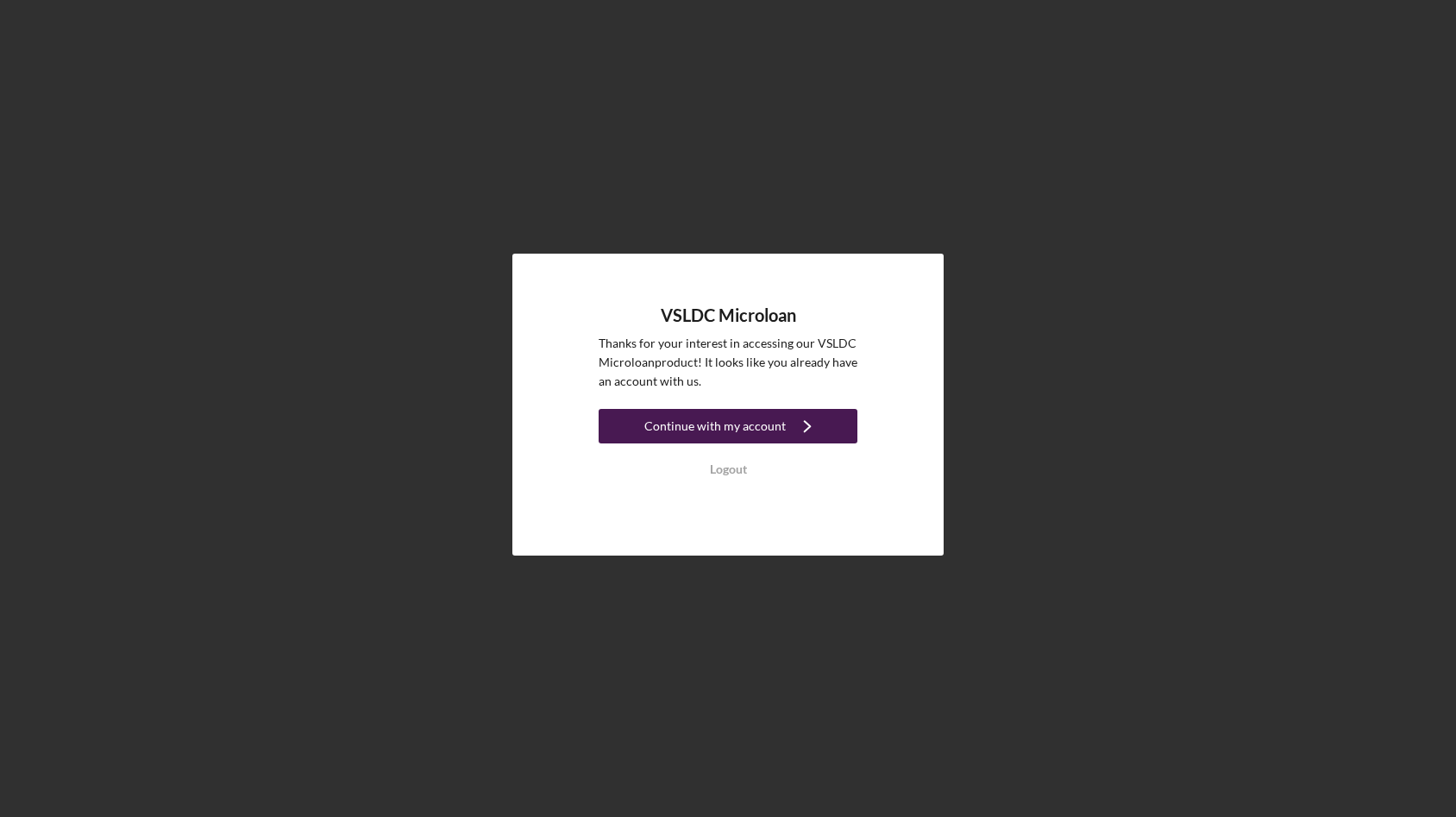 click on "Continue with my account" at bounding box center [715, 426] 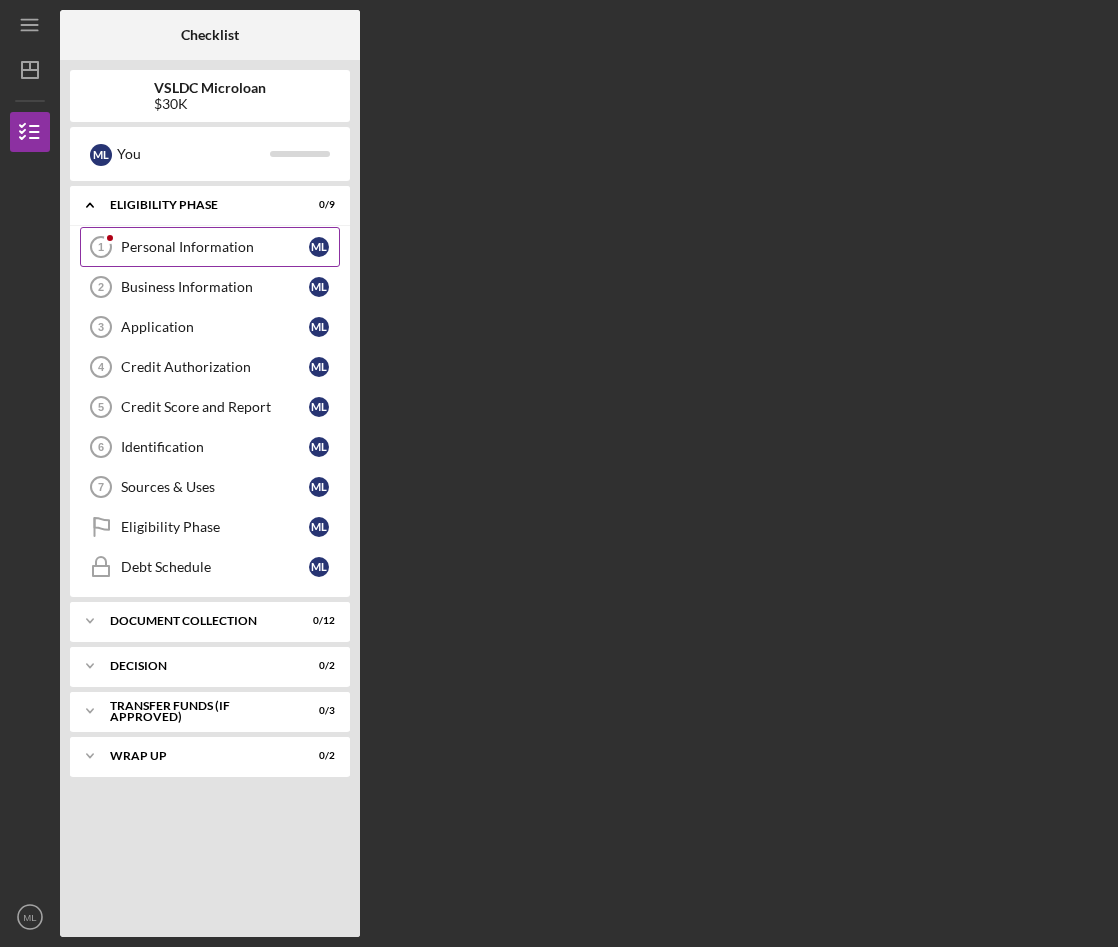 click on "Personal Information" at bounding box center (215, 247) 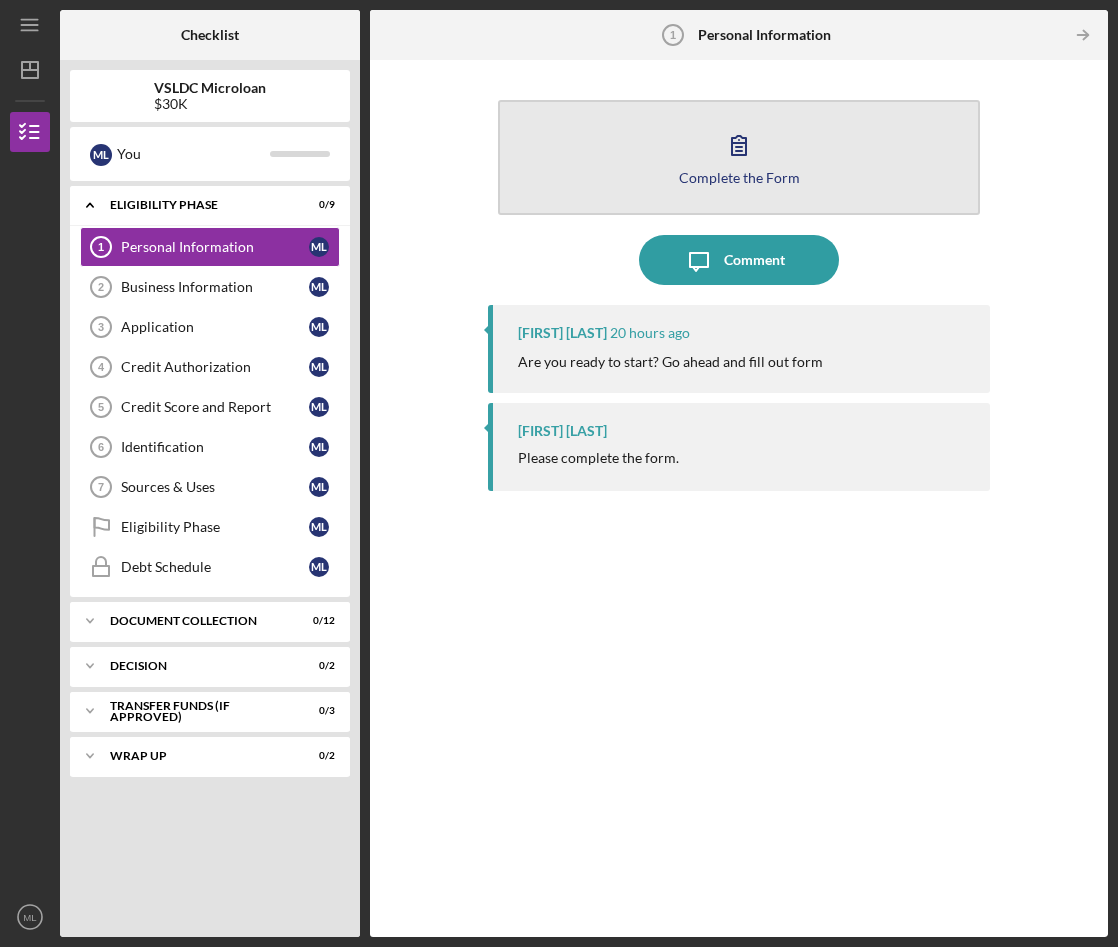 click on "Complete the Form Form" at bounding box center (739, 157) 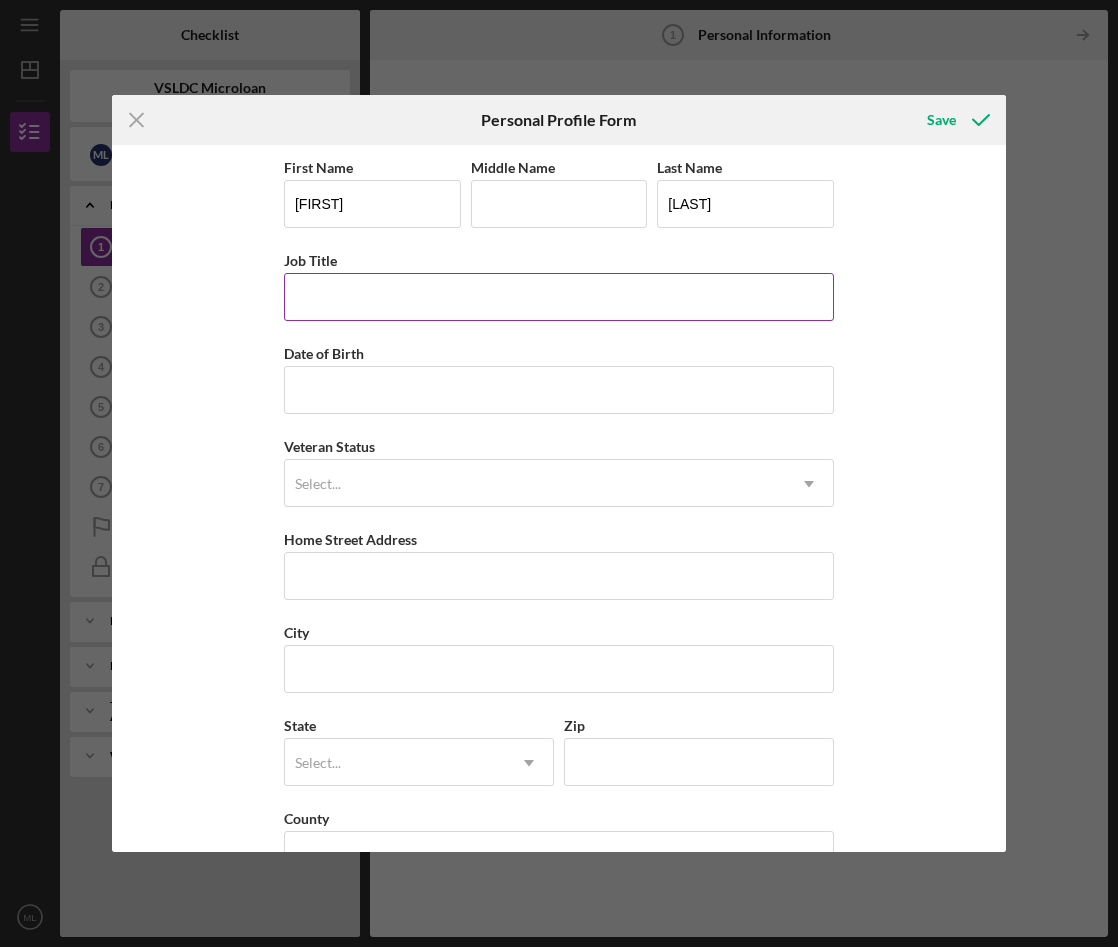 click on "Job Title" at bounding box center (559, 297) 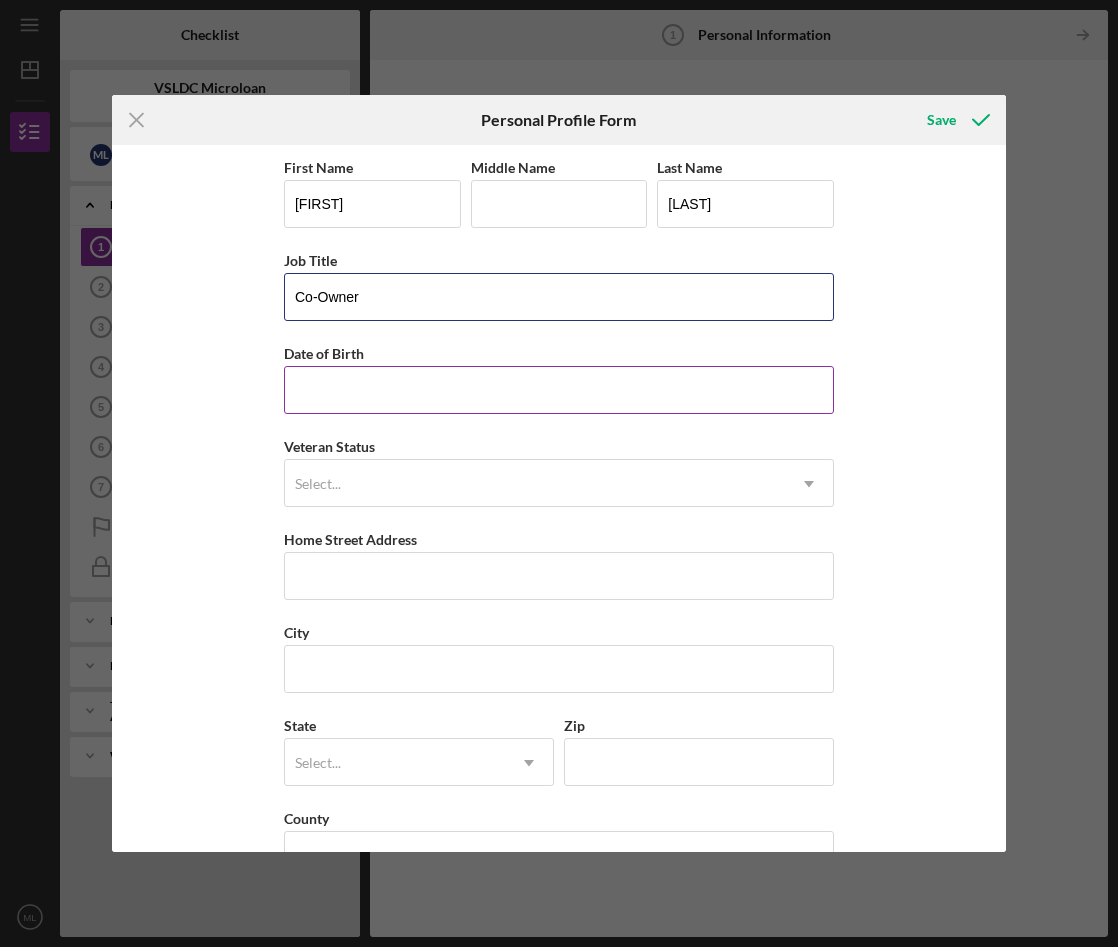 type on "Co-Owner" 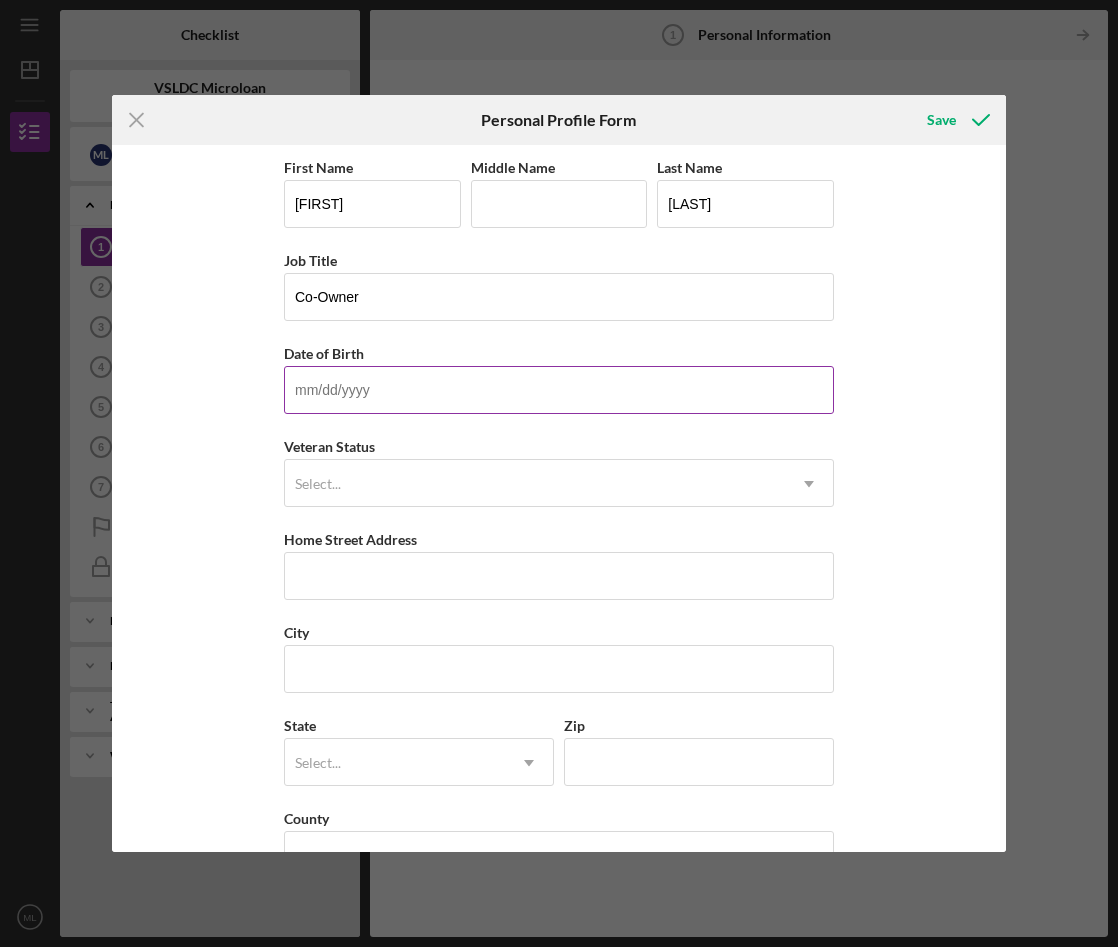 click on "Date of Birth" at bounding box center [559, 390] 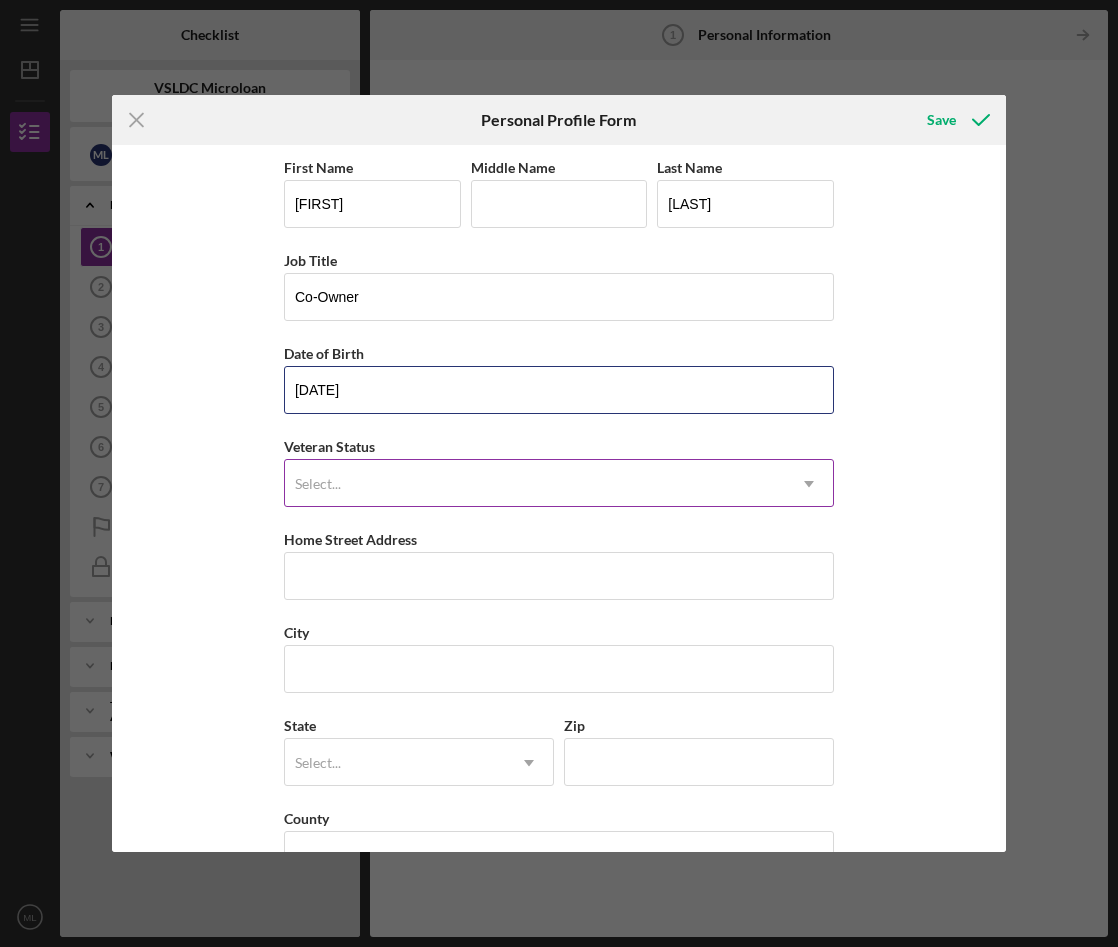 type on "[DATE]" 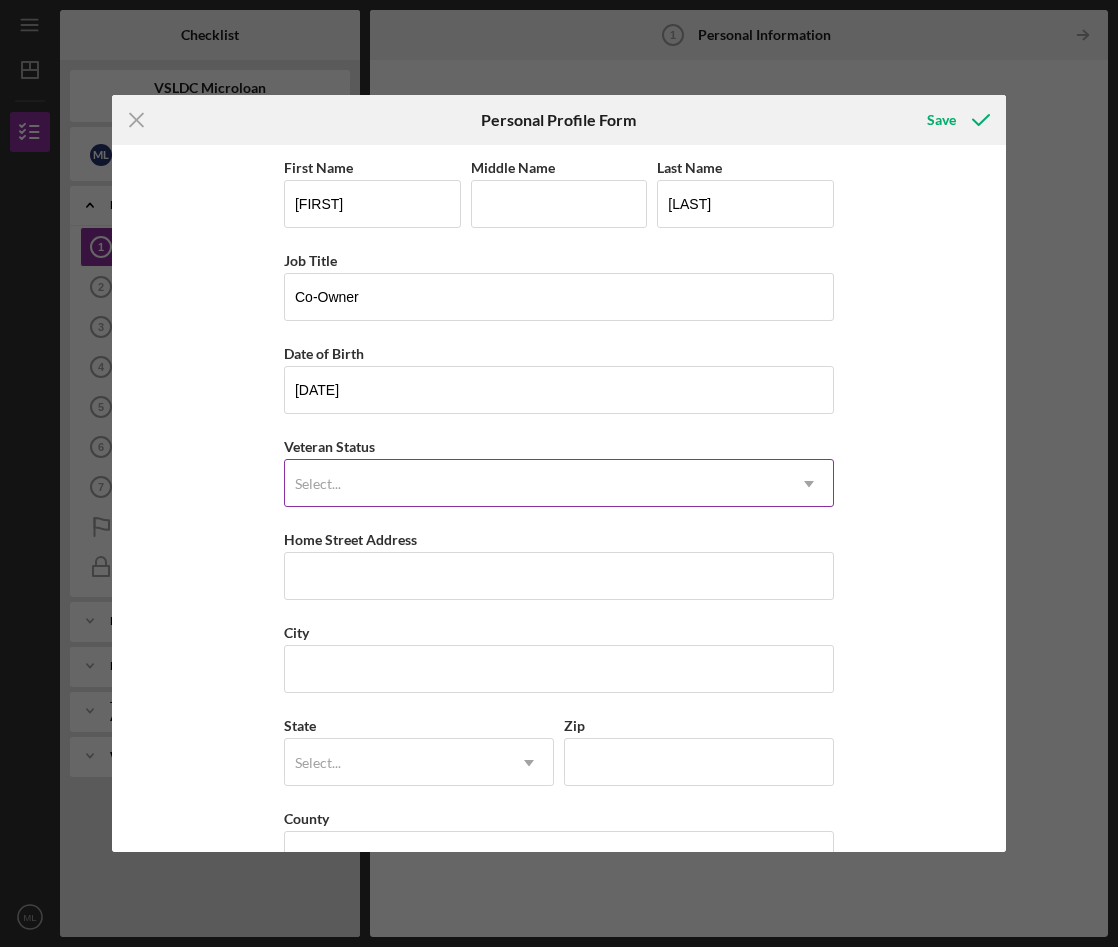 click on "Select..." at bounding box center [535, 484] 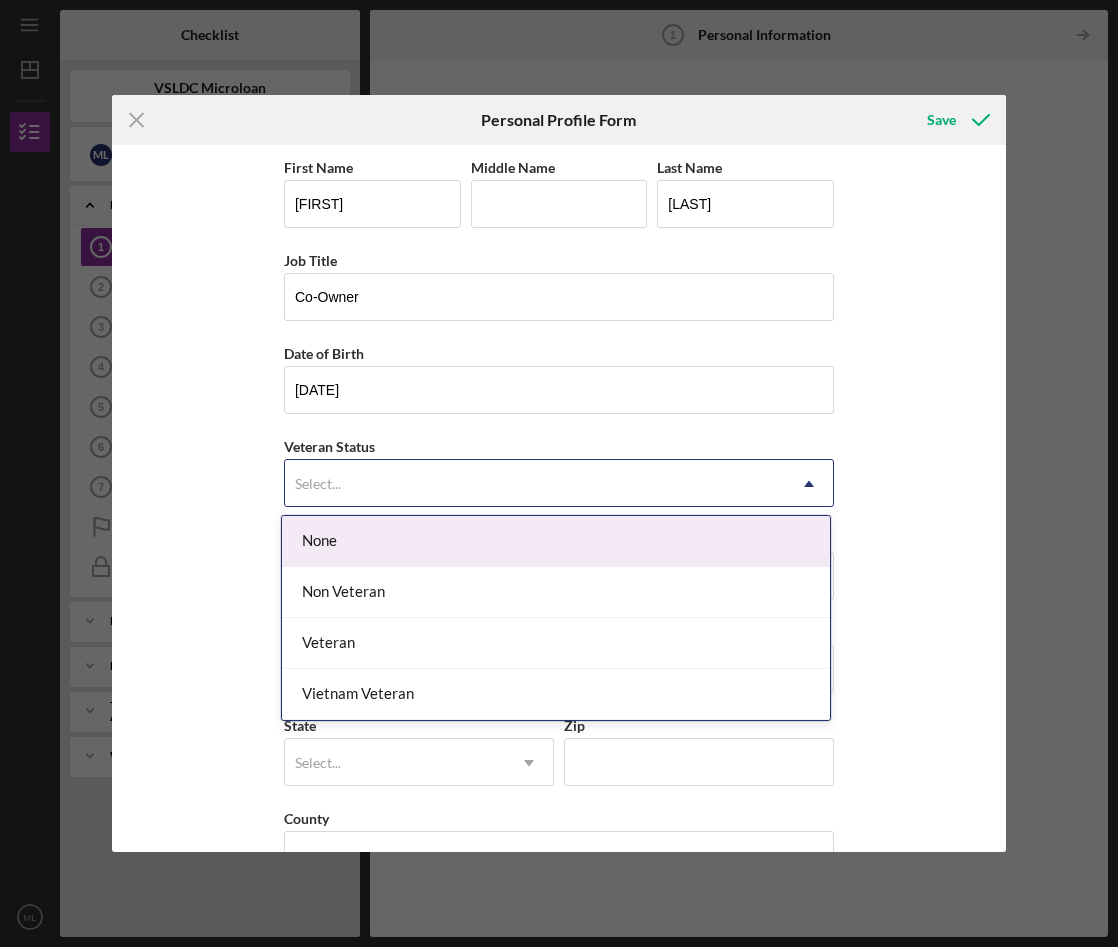 click on "None" at bounding box center (556, 541) 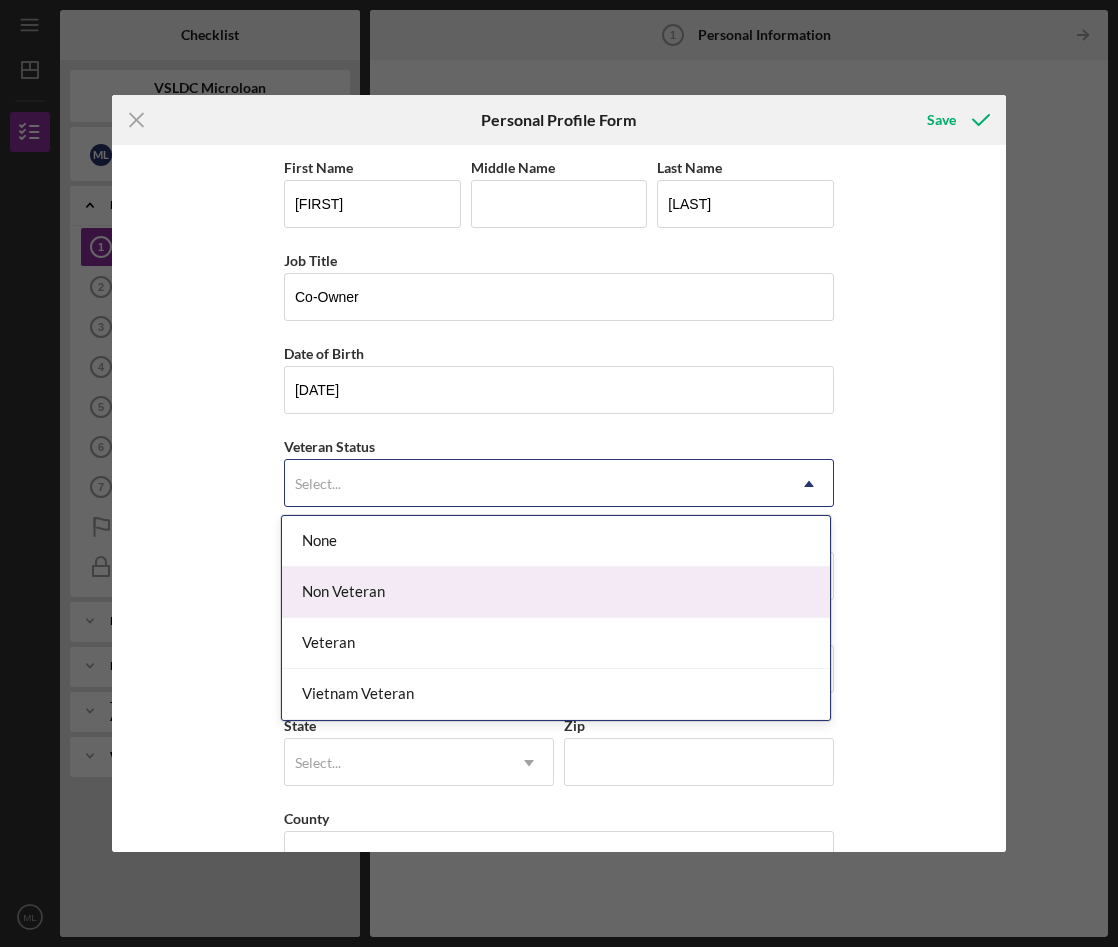 click on "Non Veteran" at bounding box center (556, 592) 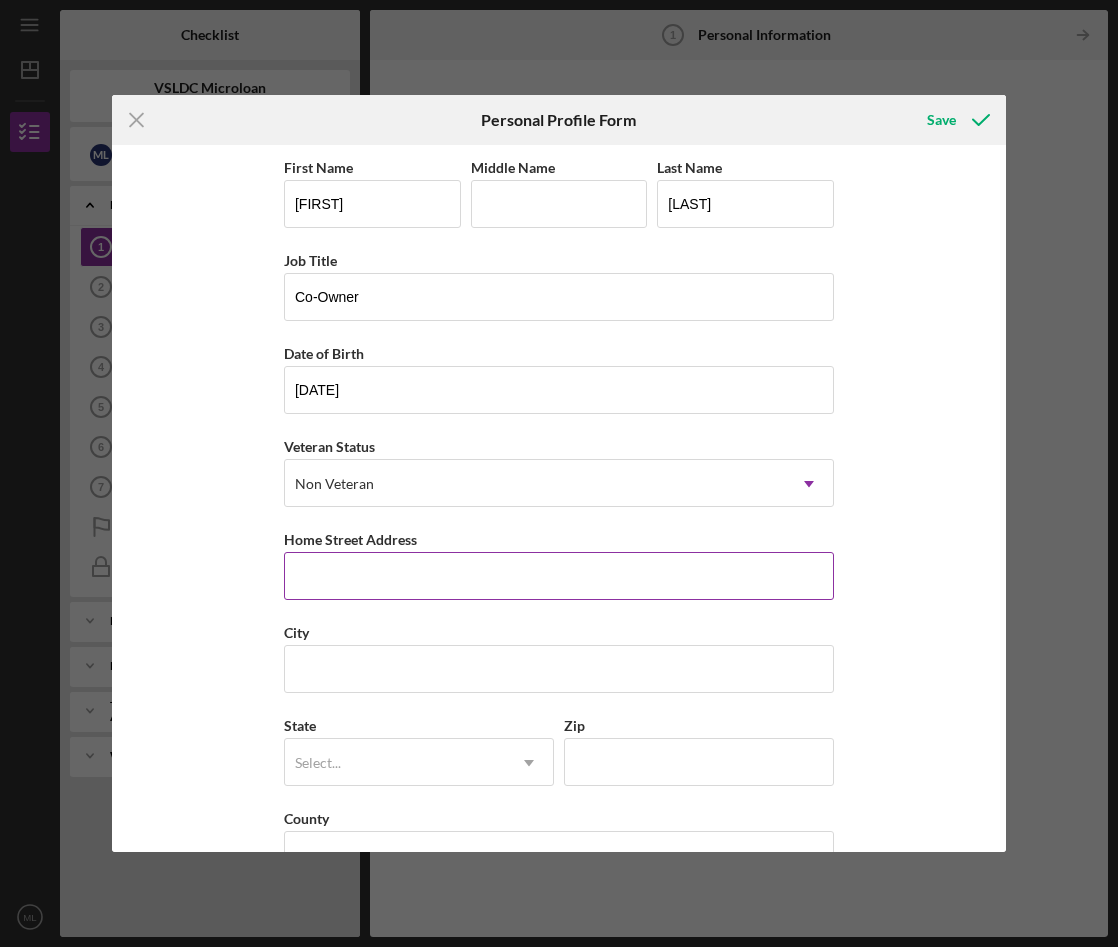 click on "Home Street Address" at bounding box center [559, 576] 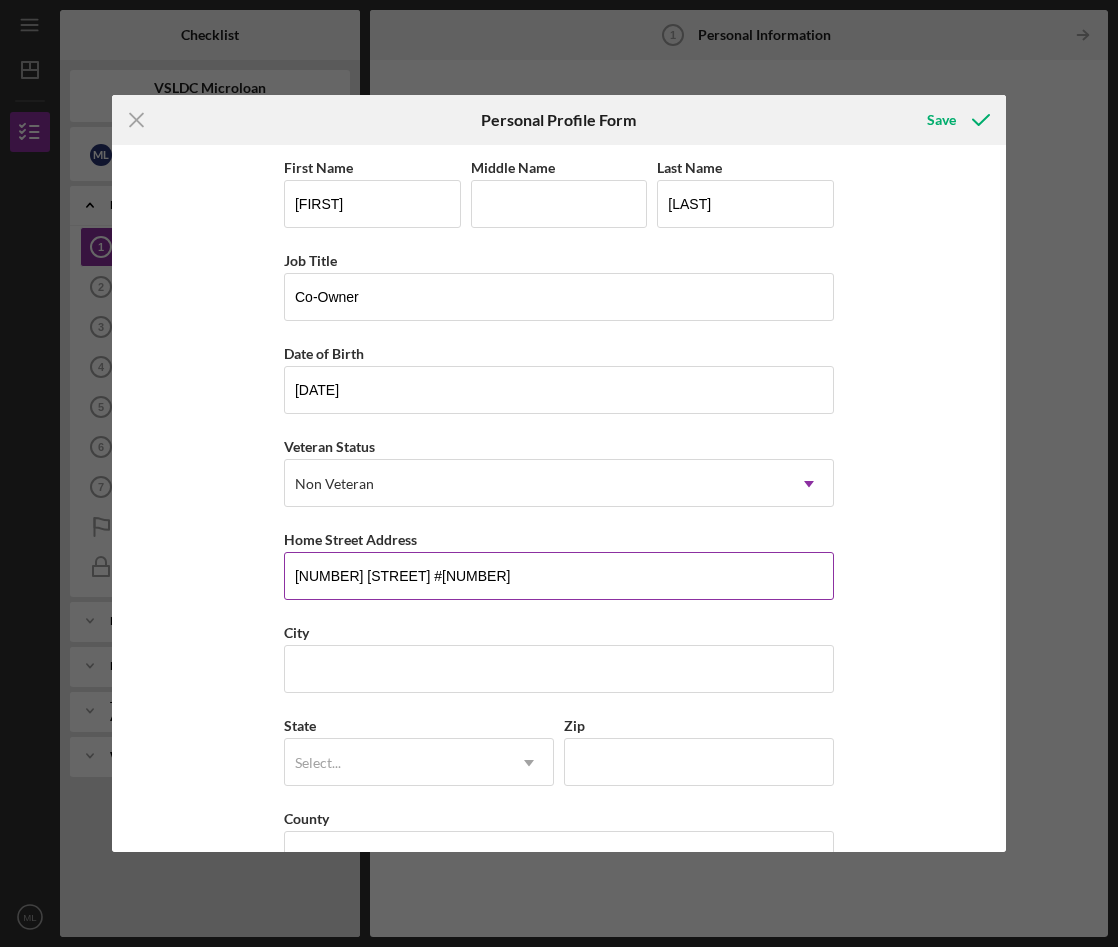 type on "[NUMBER] [STREET] #[NUMBER]" 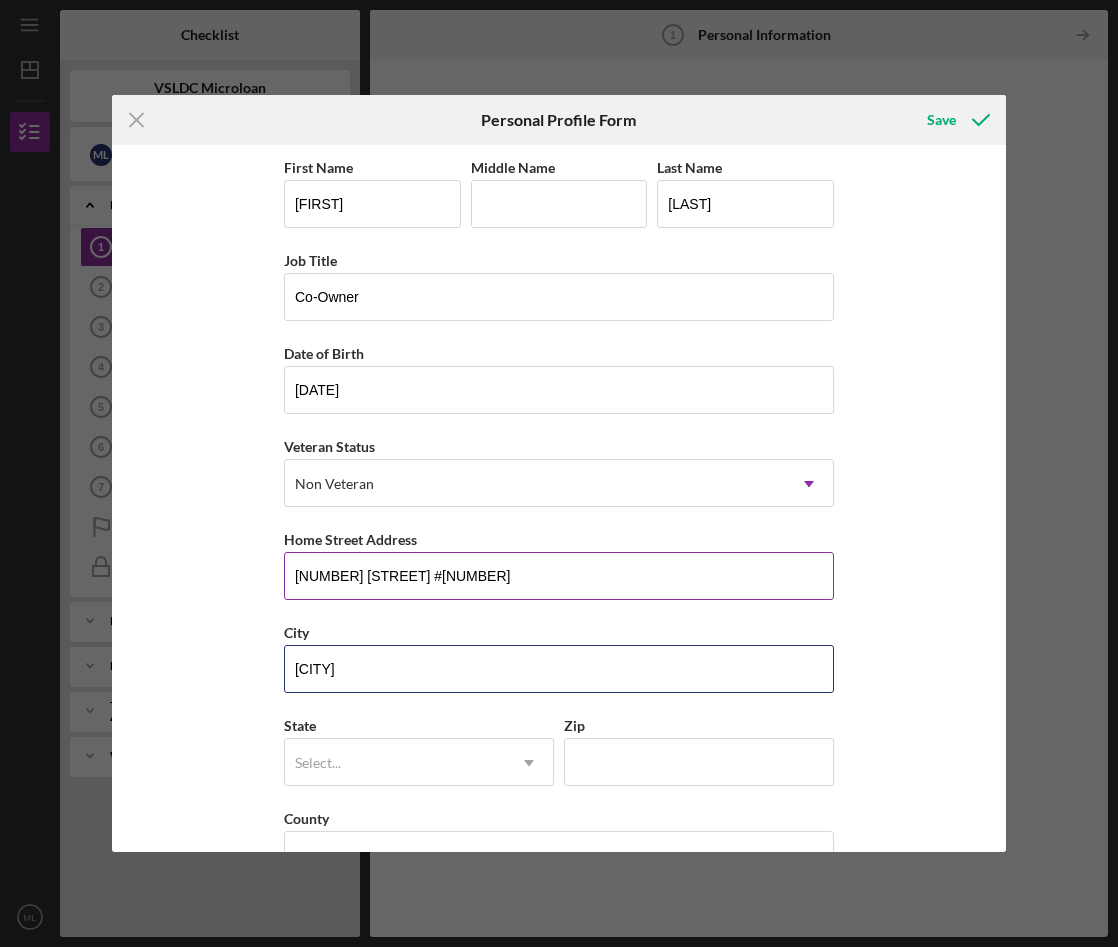 type on "[CITY]" 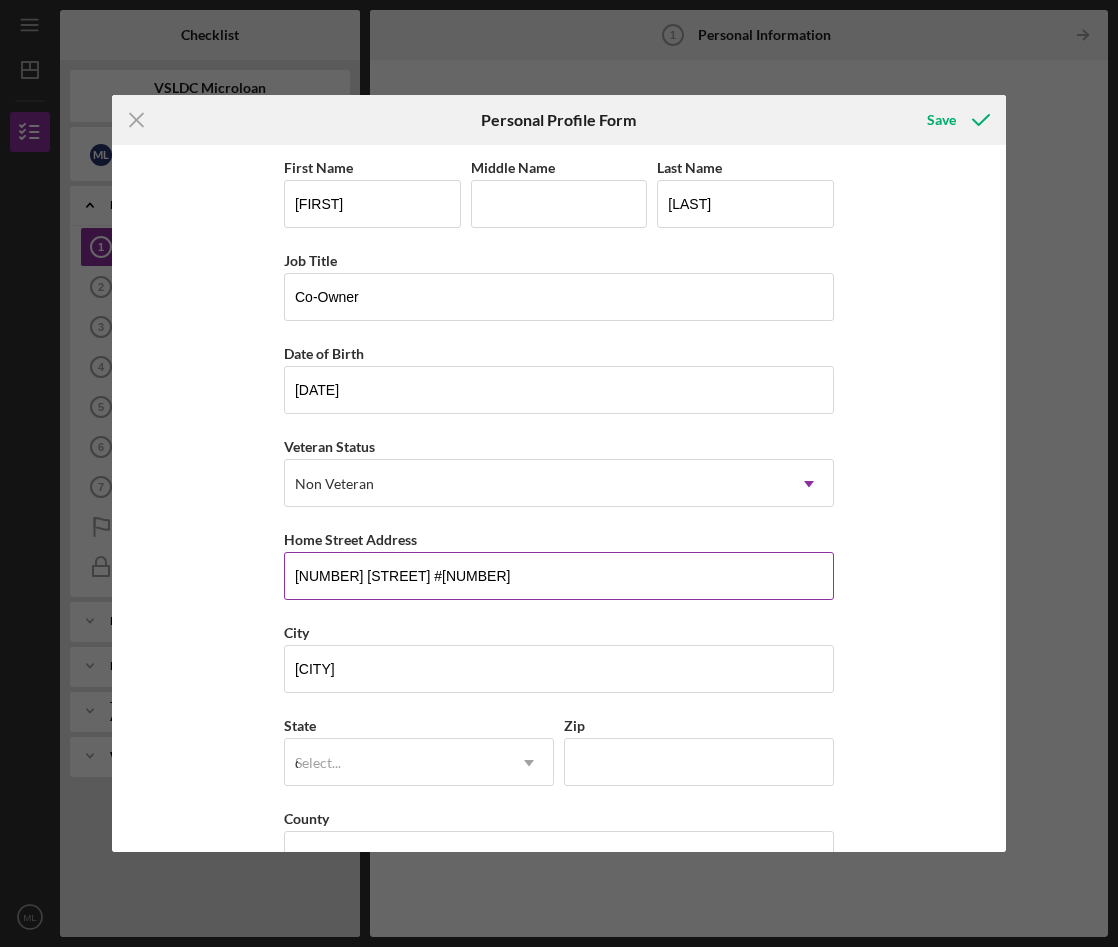 type on "ca" 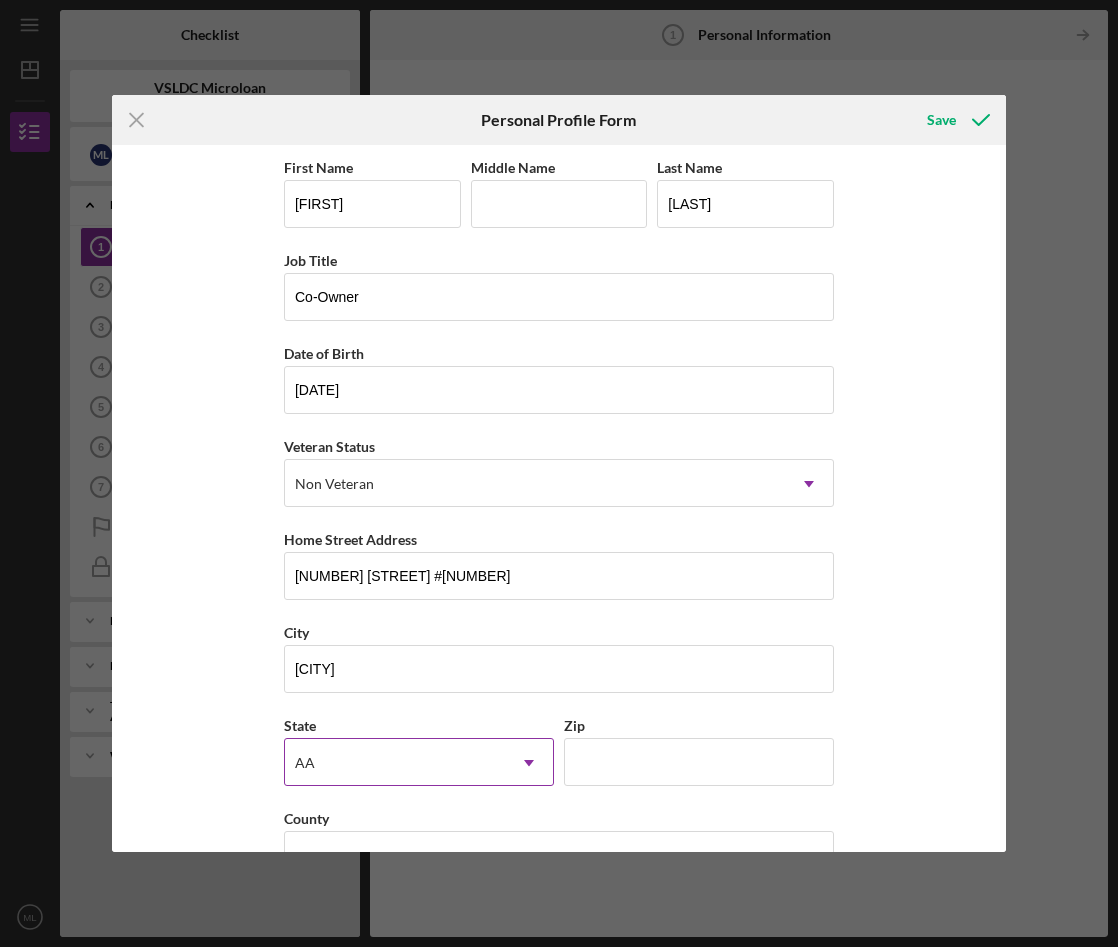click on "Icon/Dropdown Arrow" 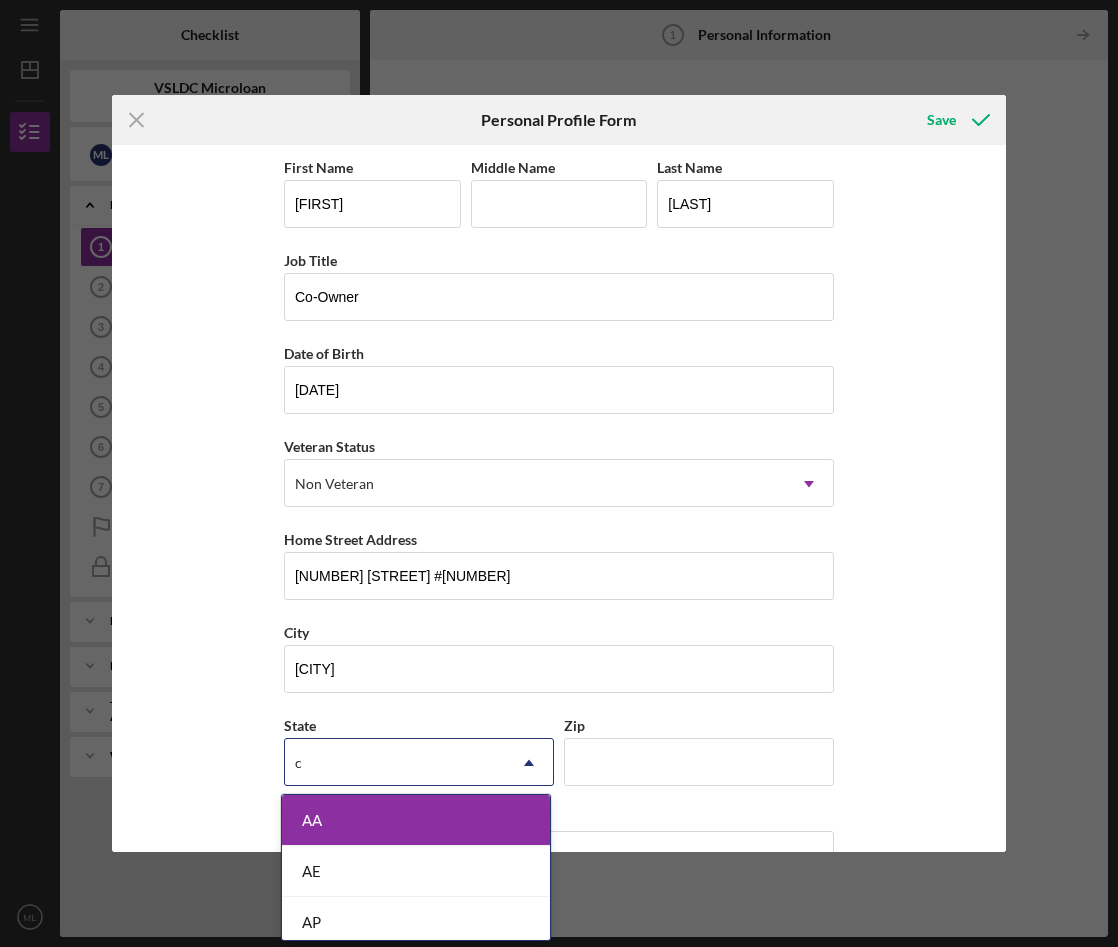 type on "ca" 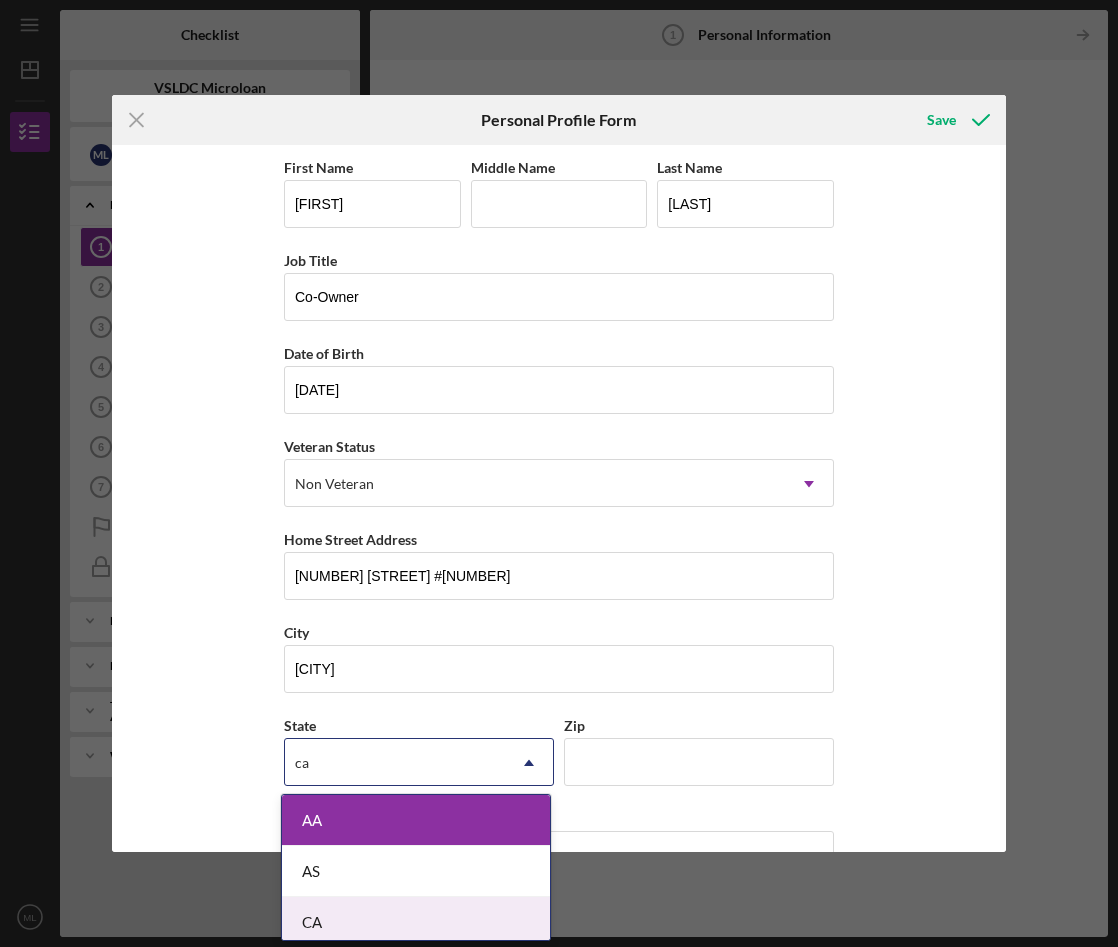 click on "CA" at bounding box center (416, 922) 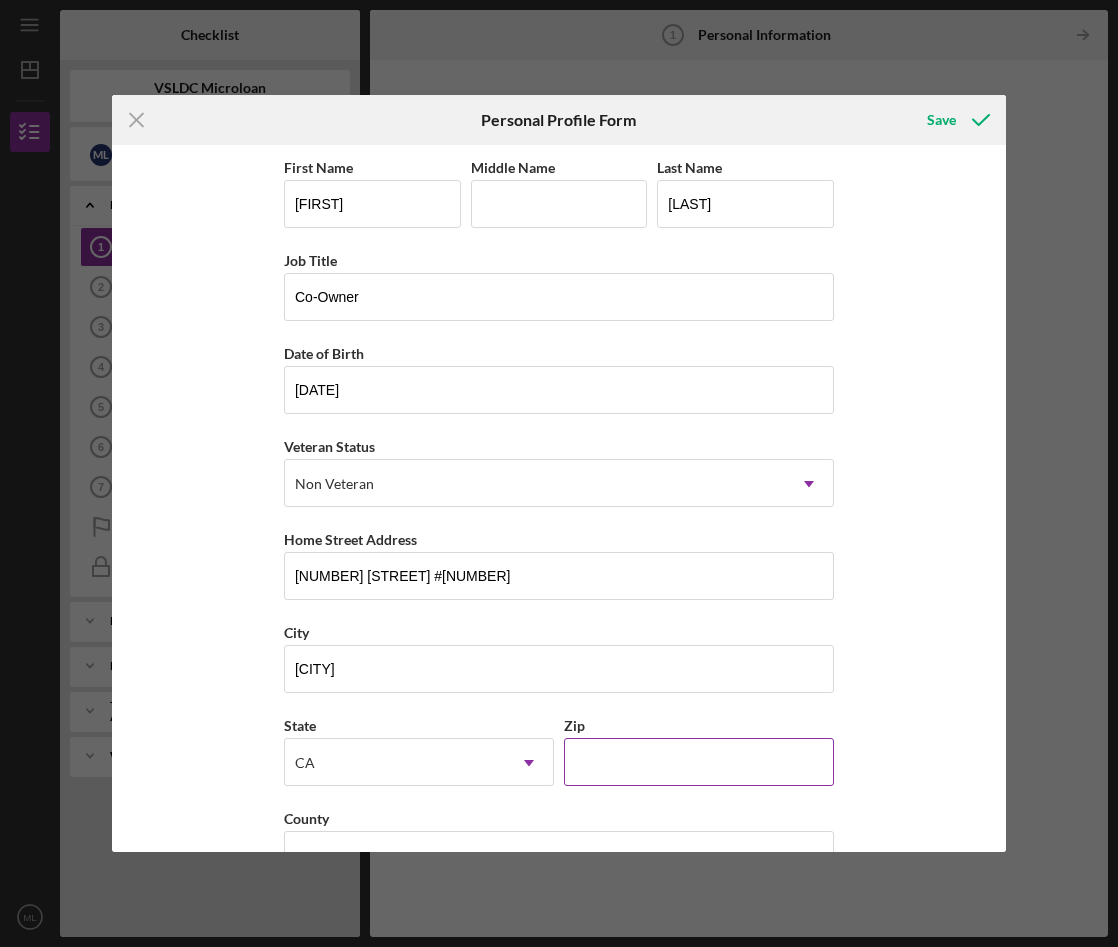 click on "Zip" at bounding box center (699, 762) 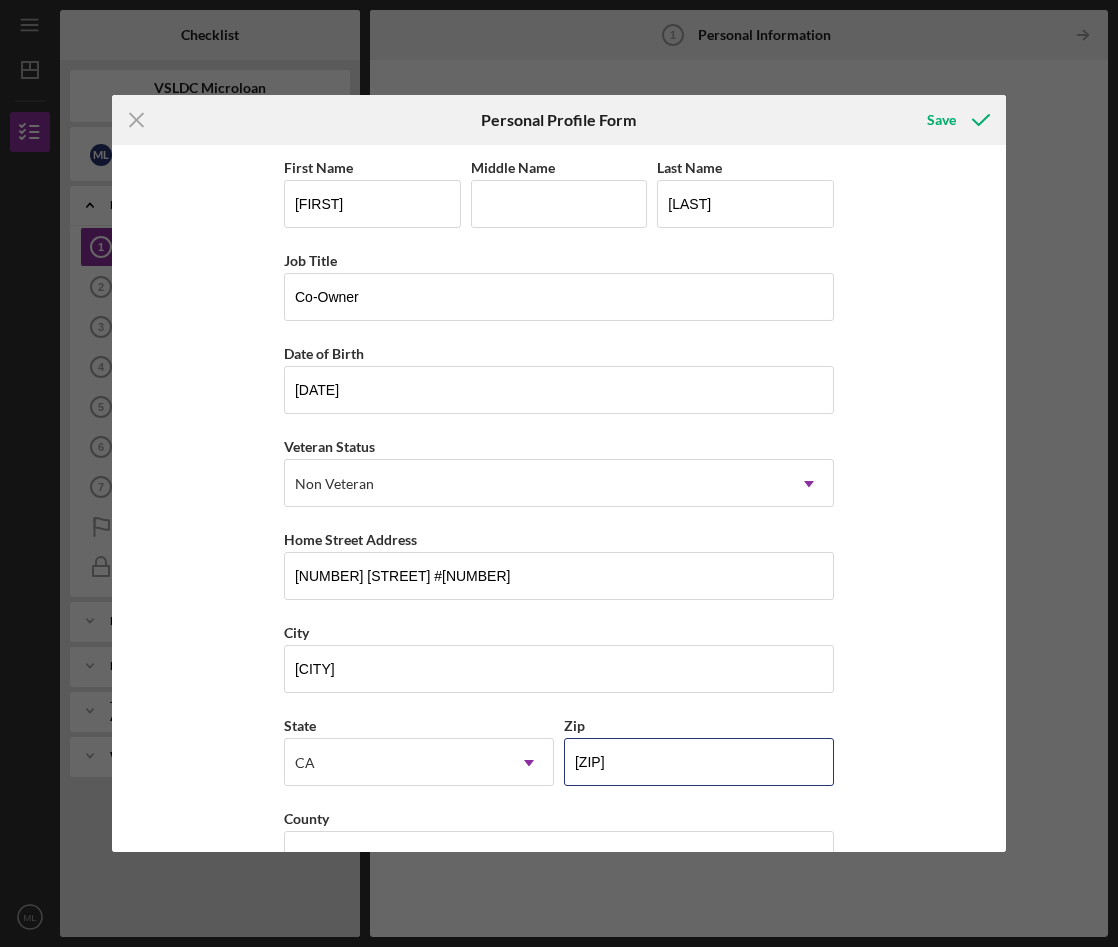 type on "[ZIP]" 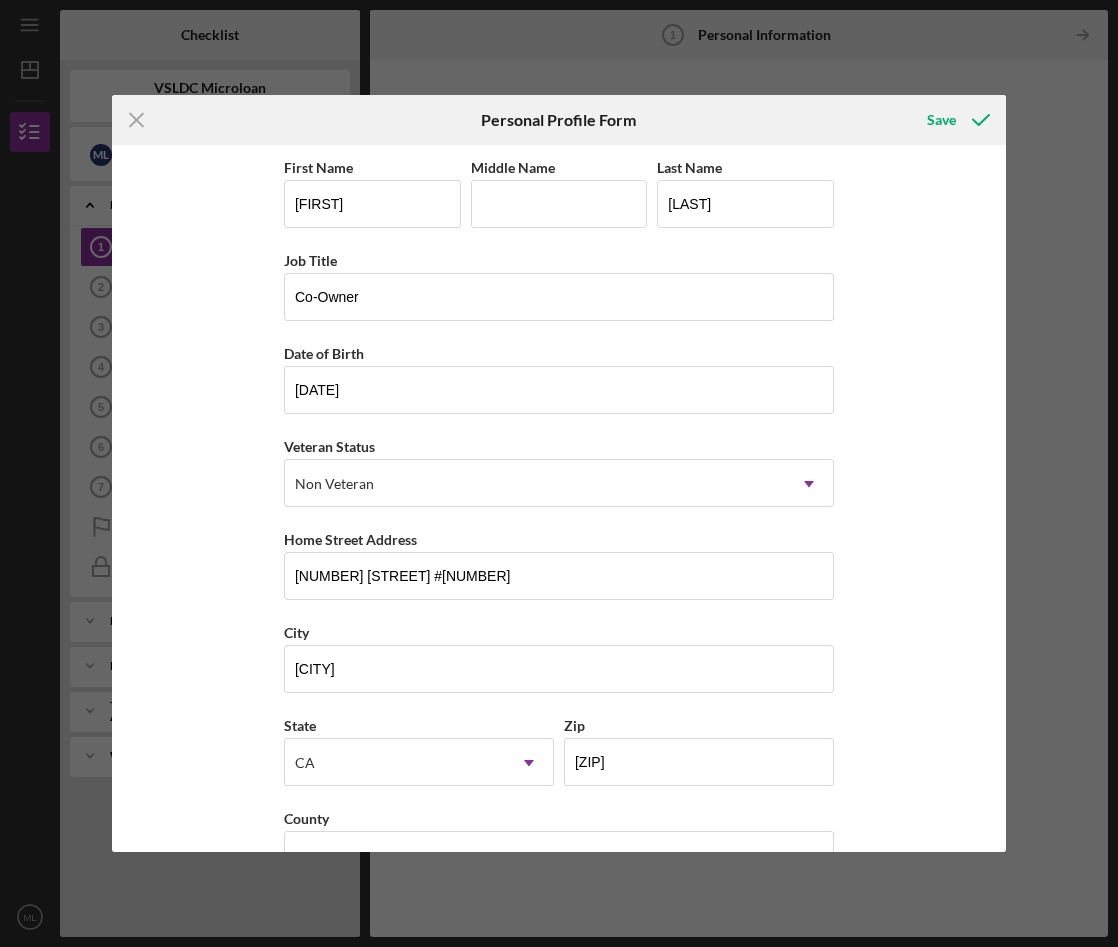 click on "First Name Maya Middle Name Last Name Lossi Job Title Co-Owner Date of Birth [DATE] Veteran Status Non Veteran Icon/Dropdown Arrow Home Street Address [NUMBER] [STREET] #[NUMBER] City [CITY] State [STATE] Icon/Dropdown Arrow Zip [ZIP] County" at bounding box center (559, 499) 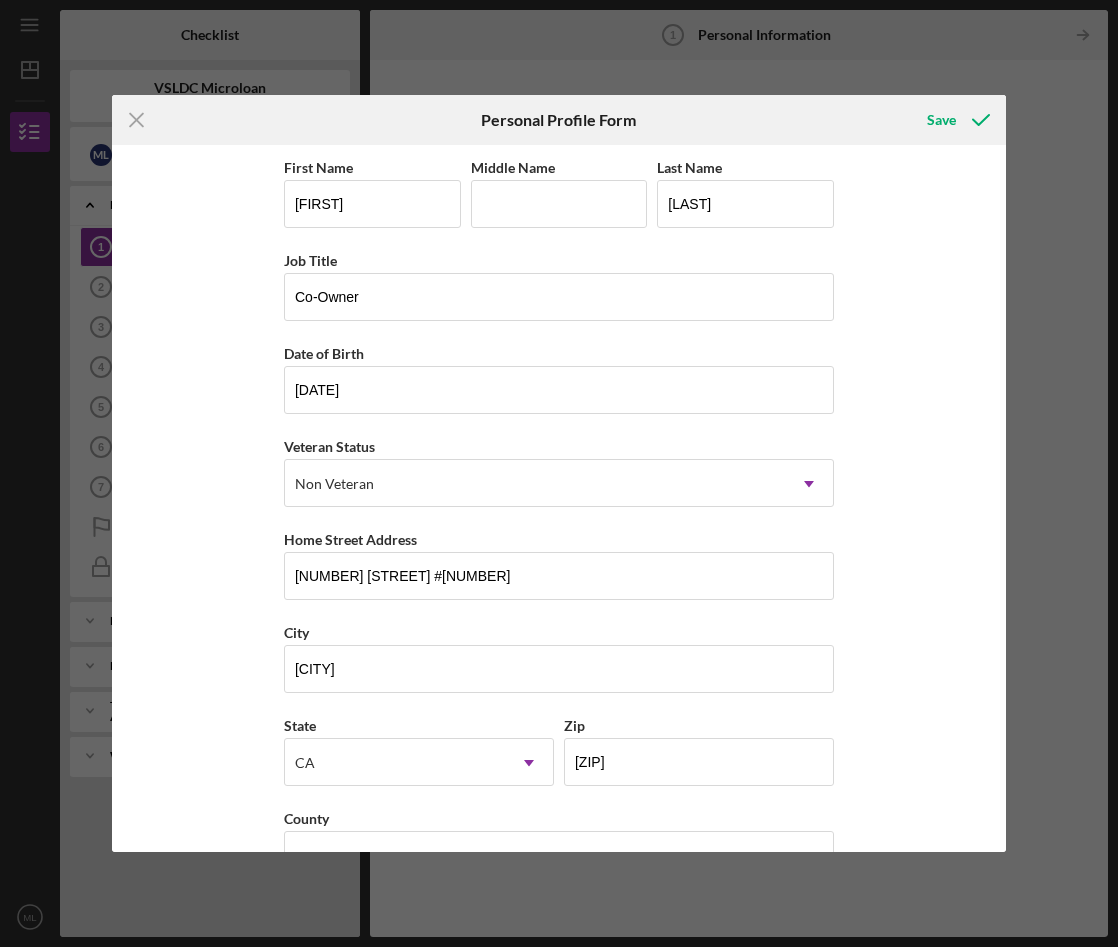 click on "First Name Maya Middle Name Last Name Lossi Job Title Co-Owner Date of Birth [DATE] Veteran Status Non Veteran Icon/Dropdown Arrow Home Street Address [NUMBER] [STREET] #[NUMBER] City [CITY] State [STATE] Icon/Dropdown Arrow Zip [ZIP] County" at bounding box center (559, 499) 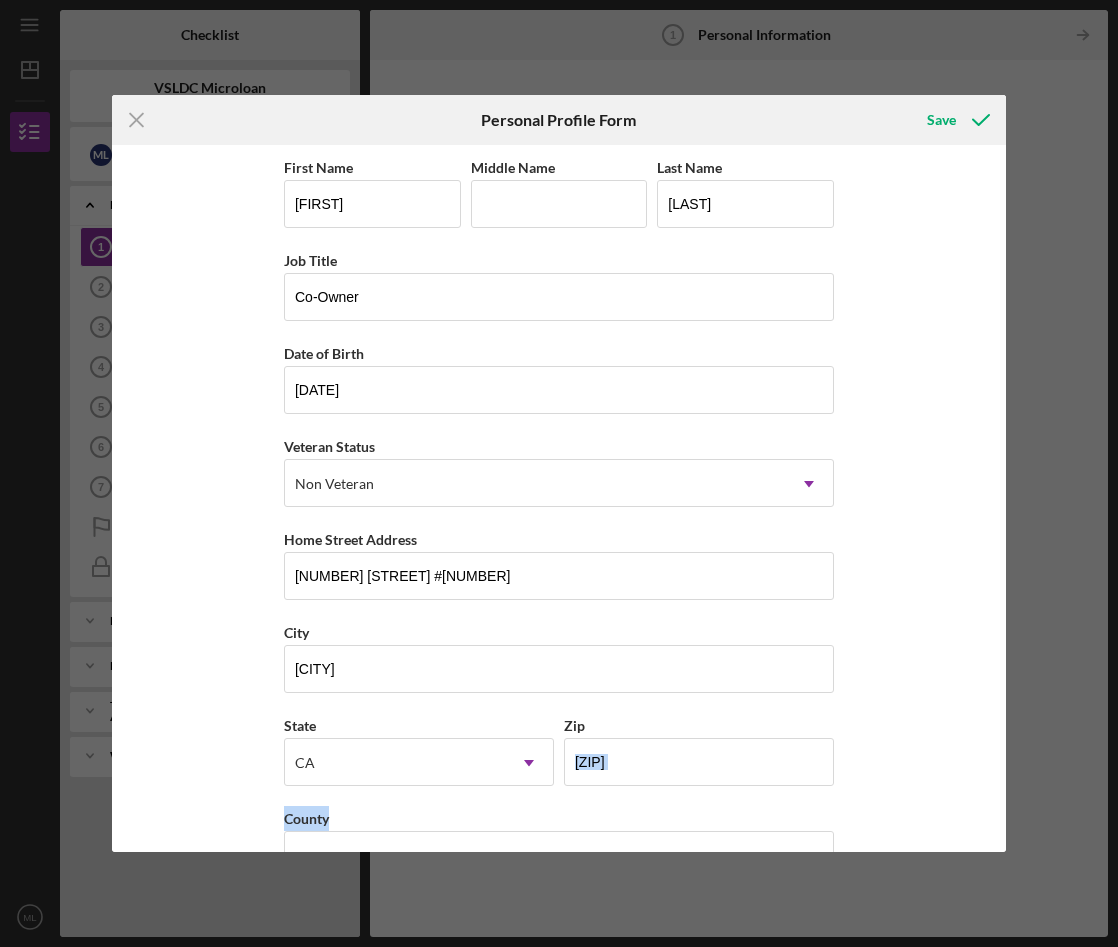 scroll, scrollTop: 57, scrollLeft: 0, axis: vertical 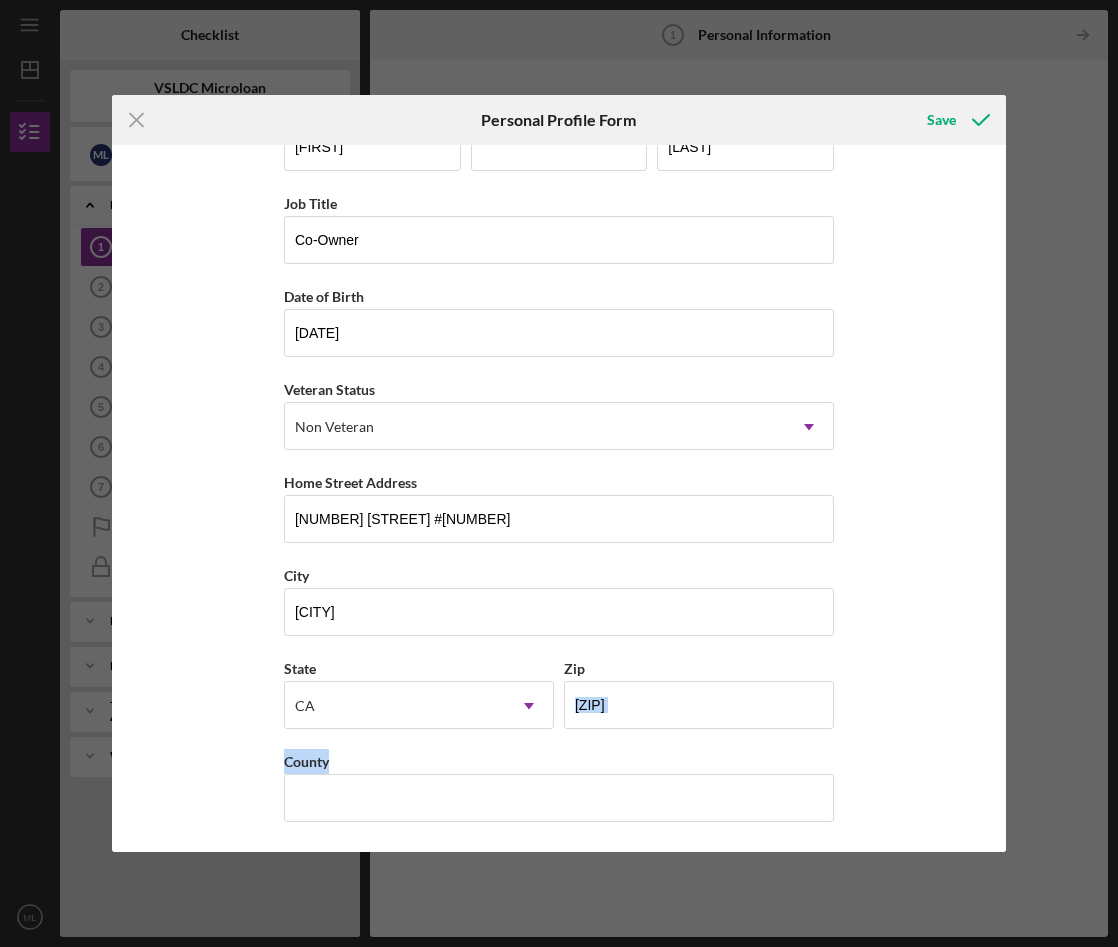drag, startPoint x: 858, startPoint y: 786, endPoint x: 864, endPoint y: 918, distance: 132.13629 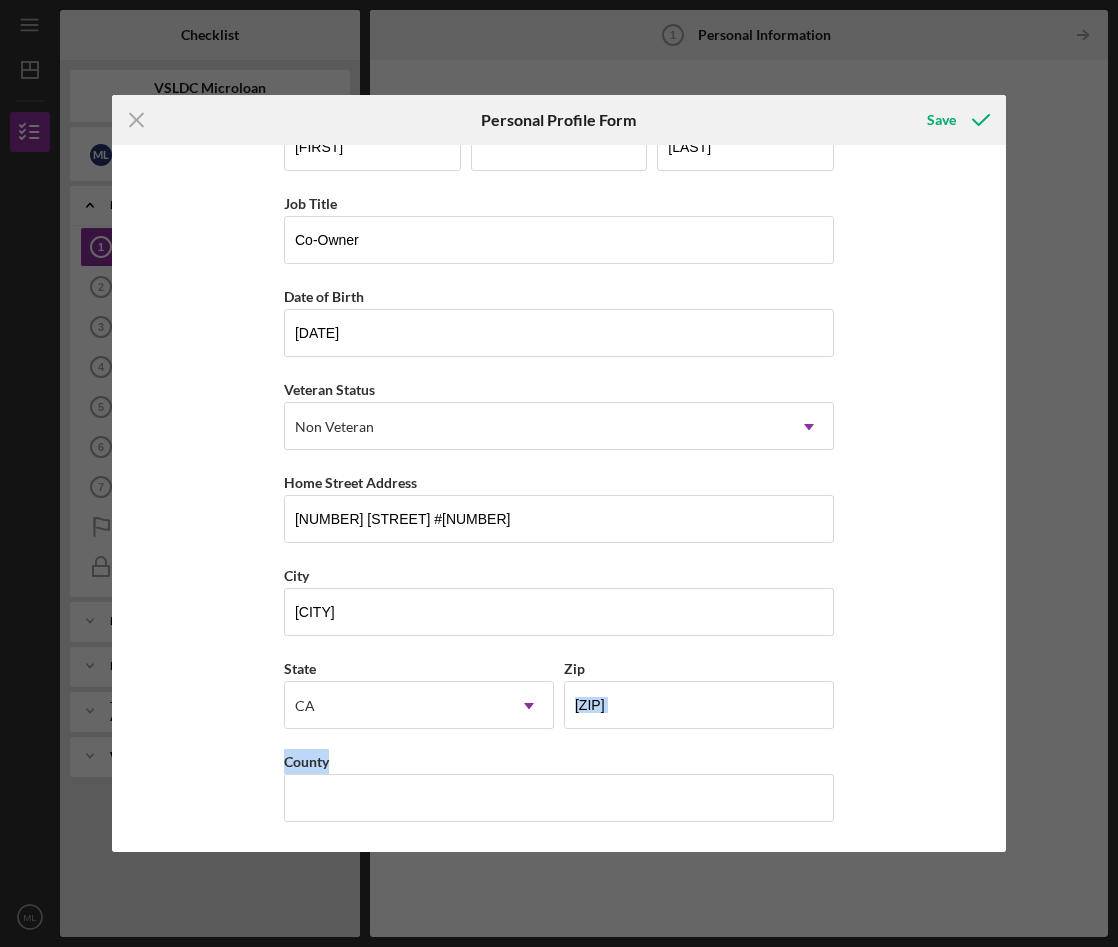 click on "Icon/Menu Close Personal Profile Form Save First Name [FIRST] Middle Name Last Name [LAST] Job Title Co-Owner Date of Birth [DATE] Veteran Status Non Veteran Icon/Dropdown Arrow Home Street Address 1633 N. [STREET] #324 City [CITY] State [STATE] Icon/Dropdown Arrow Zip 90027 County Cancel Save" at bounding box center (559, 473) 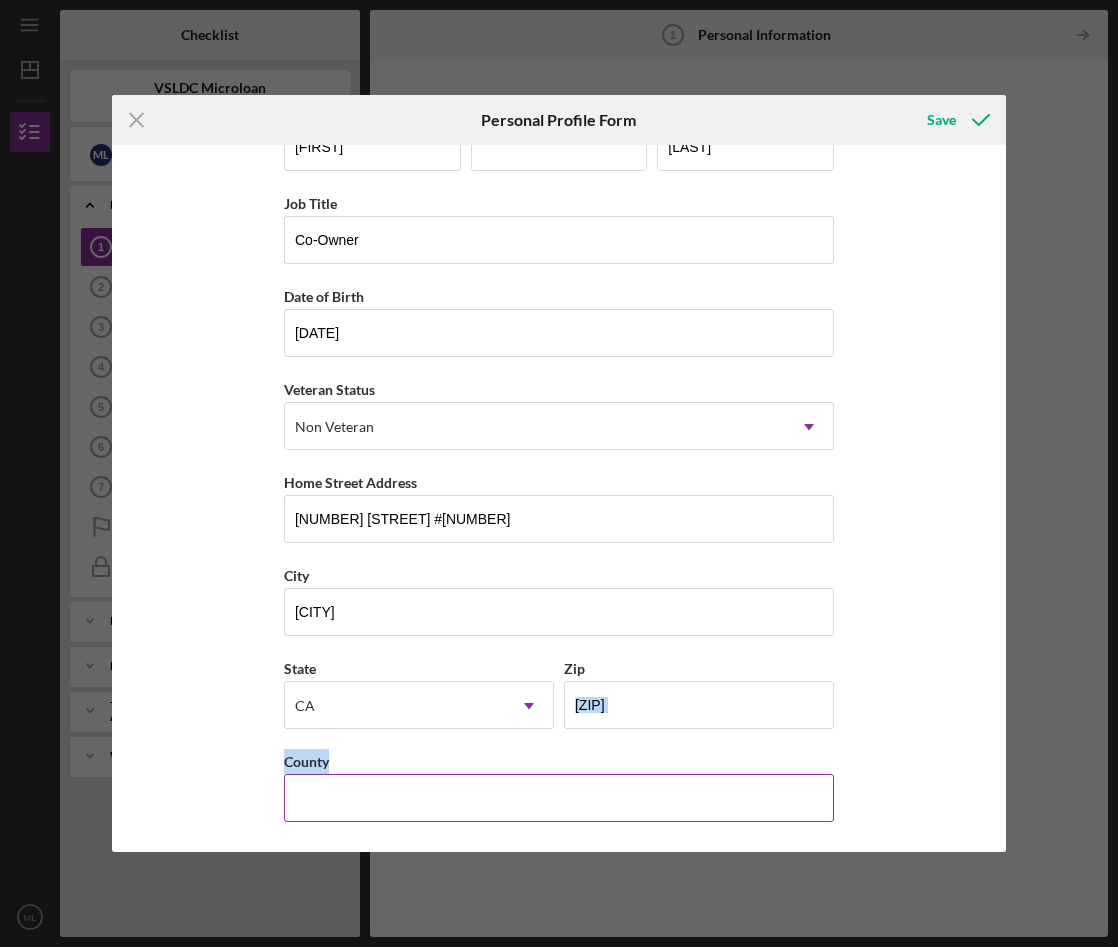 click on "County" at bounding box center (559, 798) 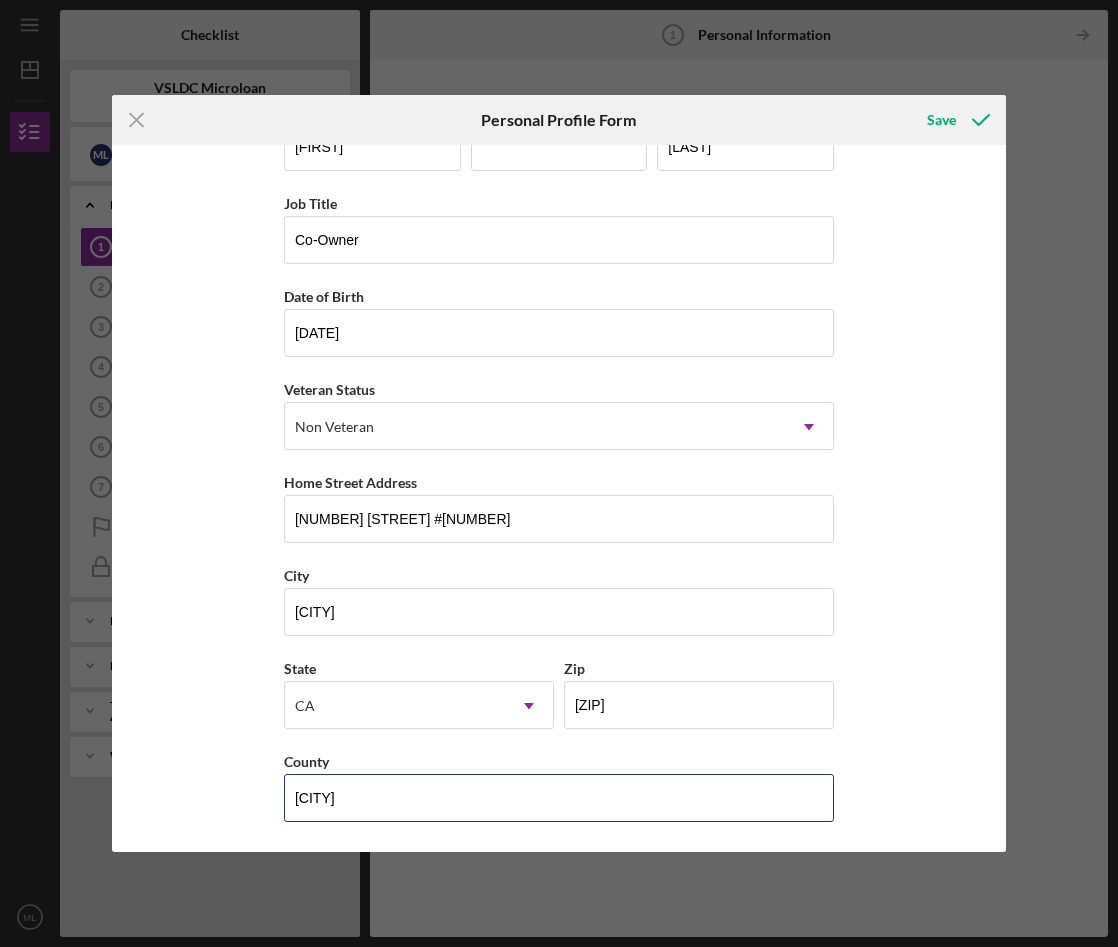 type on "[CITY]" 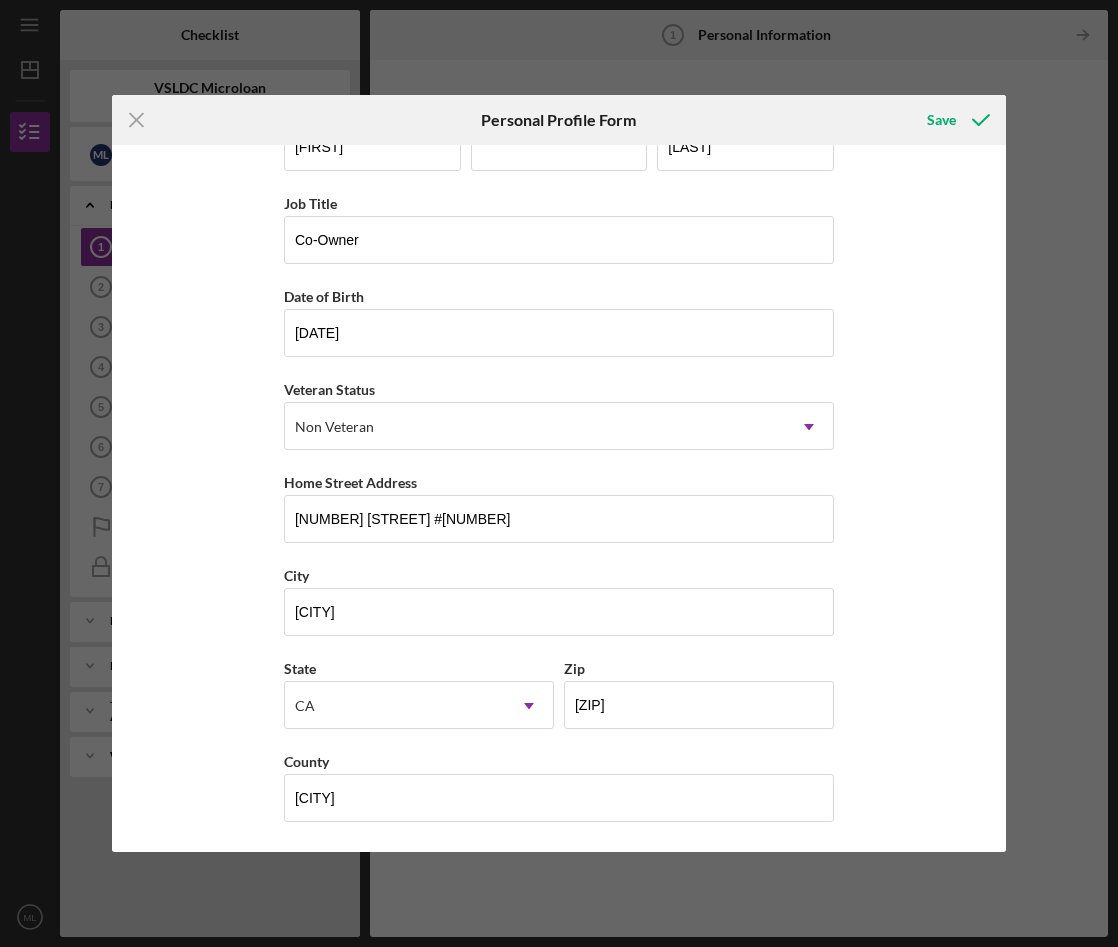 drag, startPoint x: 889, startPoint y: 790, endPoint x: 886, endPoint y: 916, distance: 126.035706 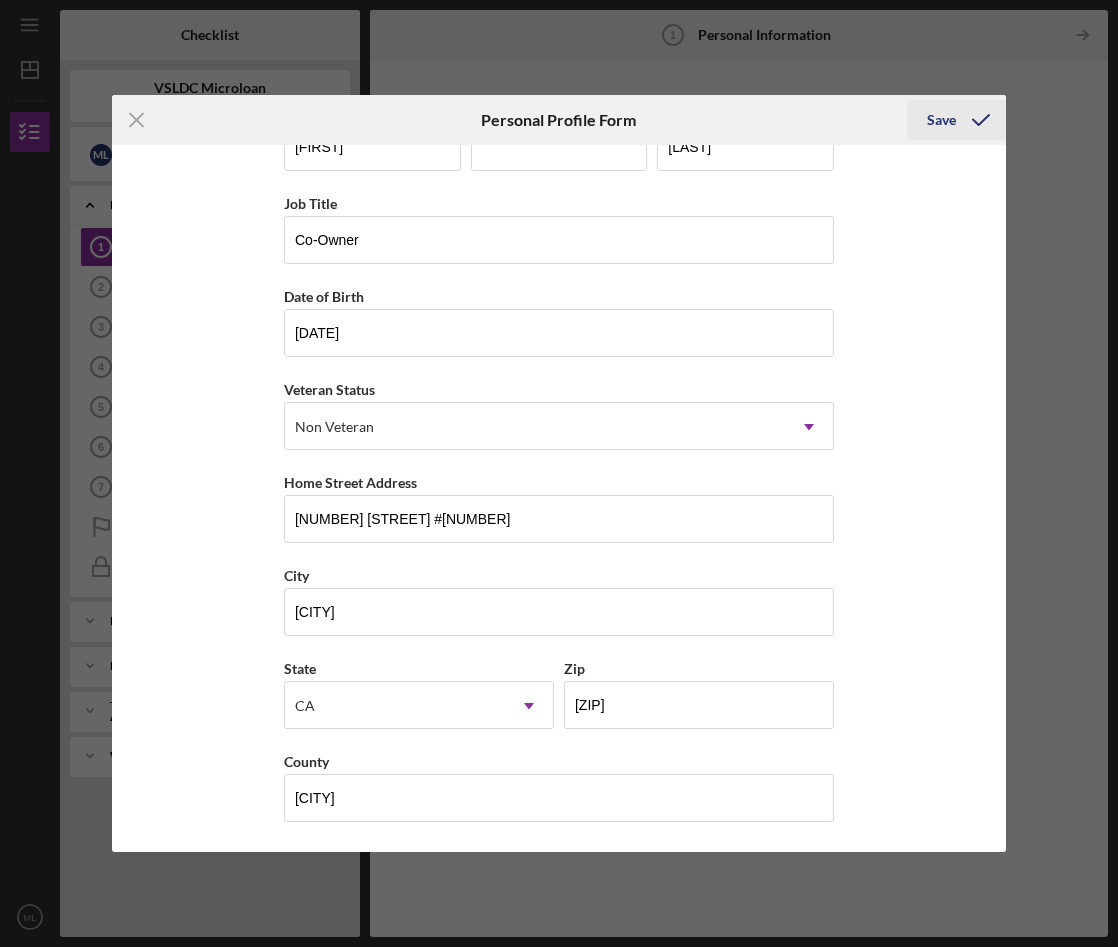 click on "Save" at bounding box center [941, 120] 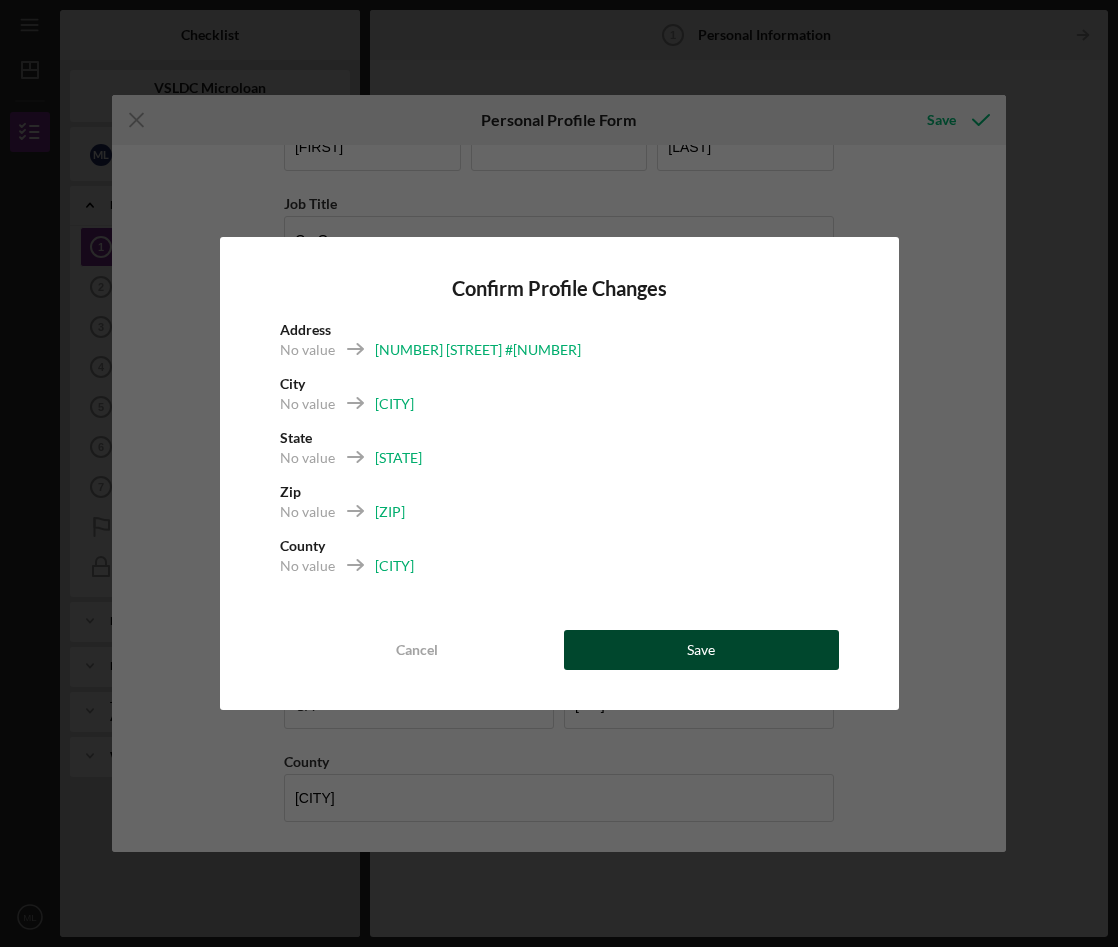 click on "Save" at bounding box center (701, 650) 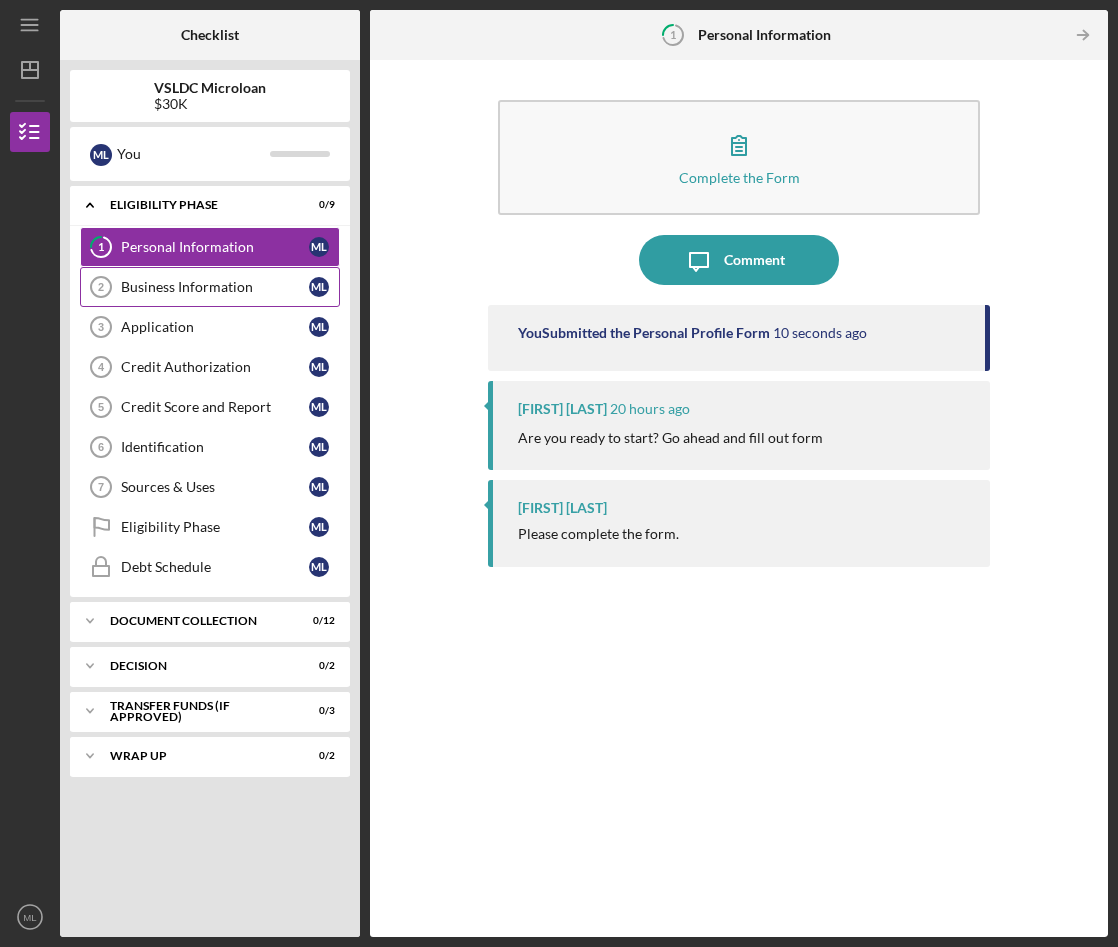 click on "Business Information" at bounding box center (215, 287) 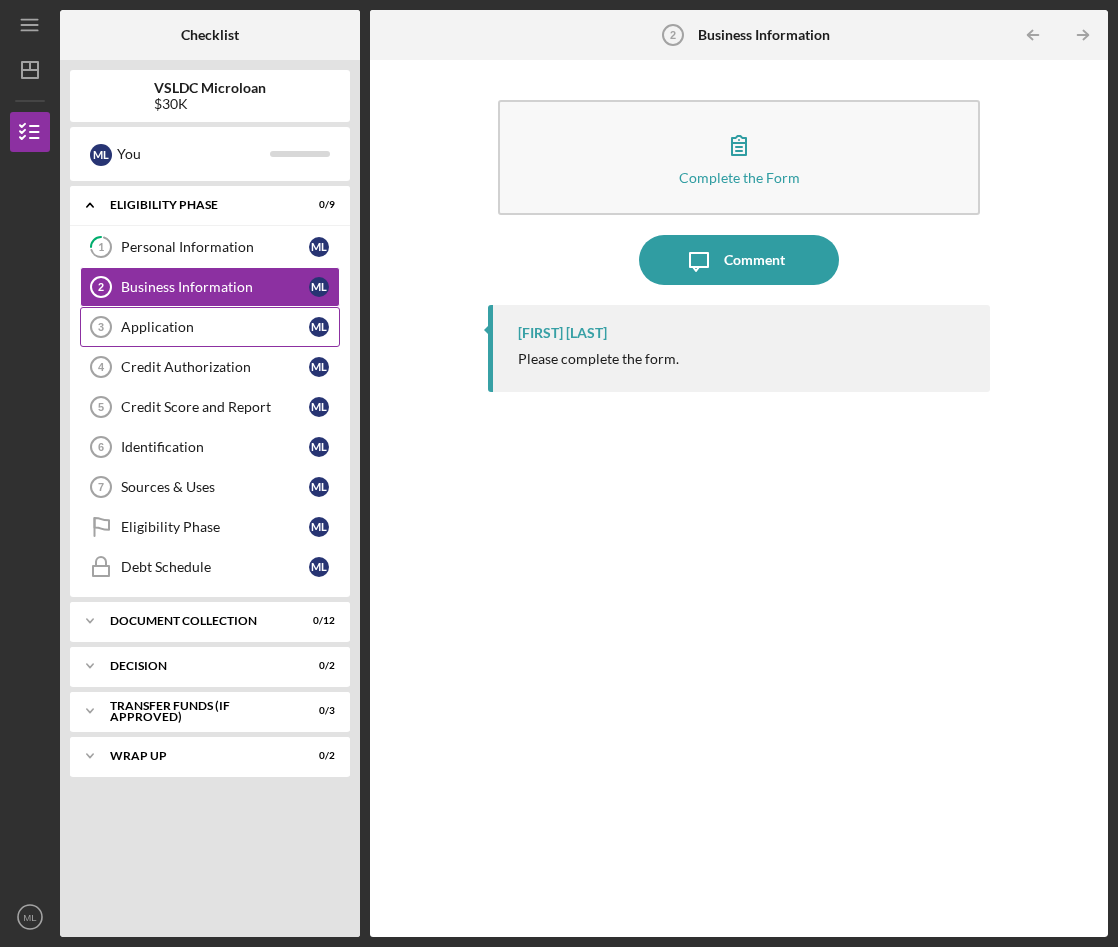 click on "Application" at bounding box center [215, 327] 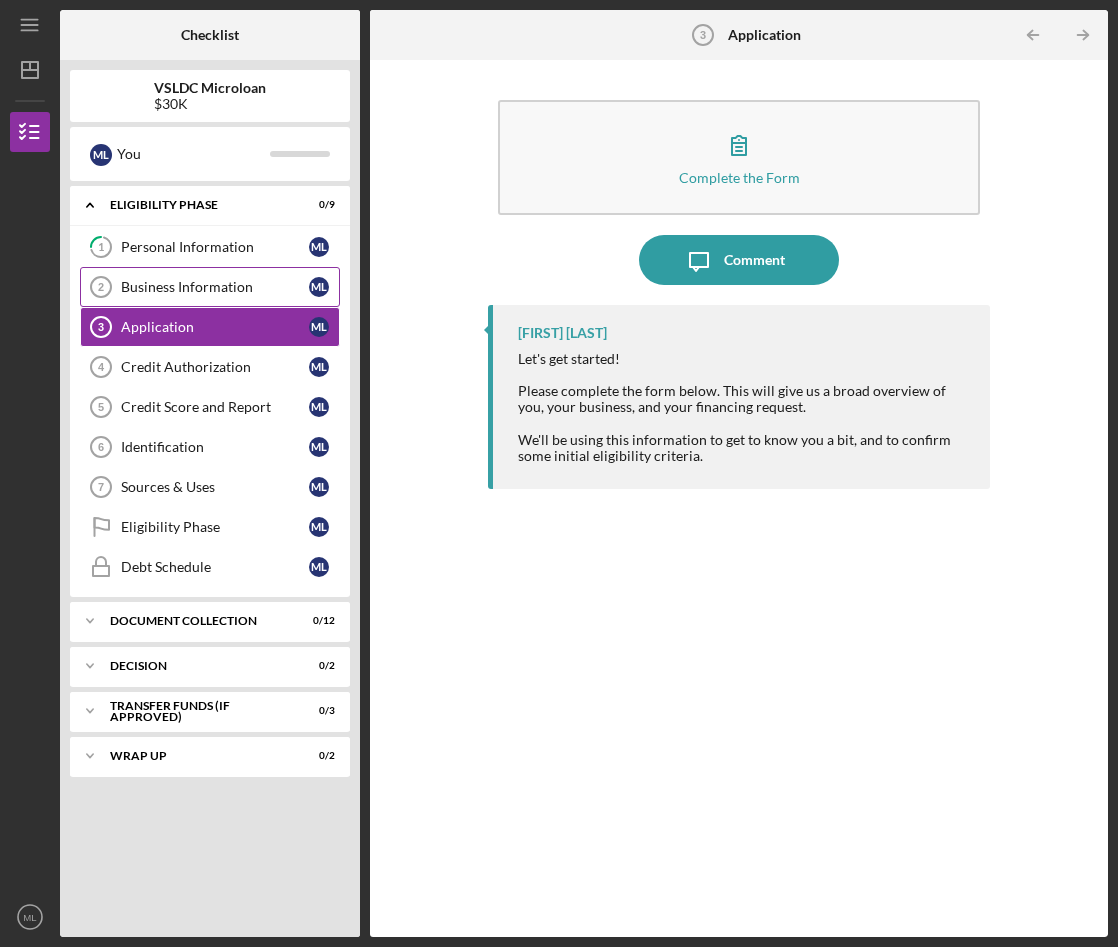 click on "Business Information" at bounding box center (215, 287) 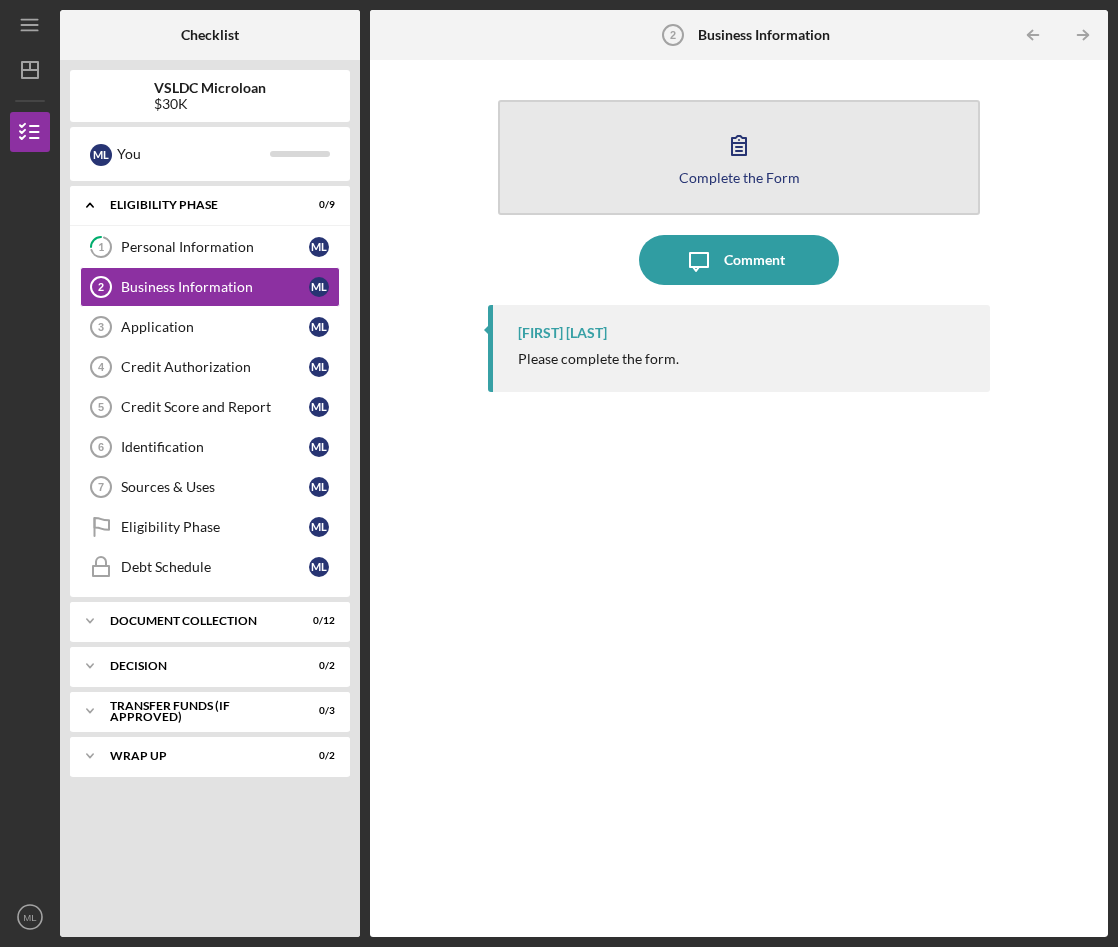 click 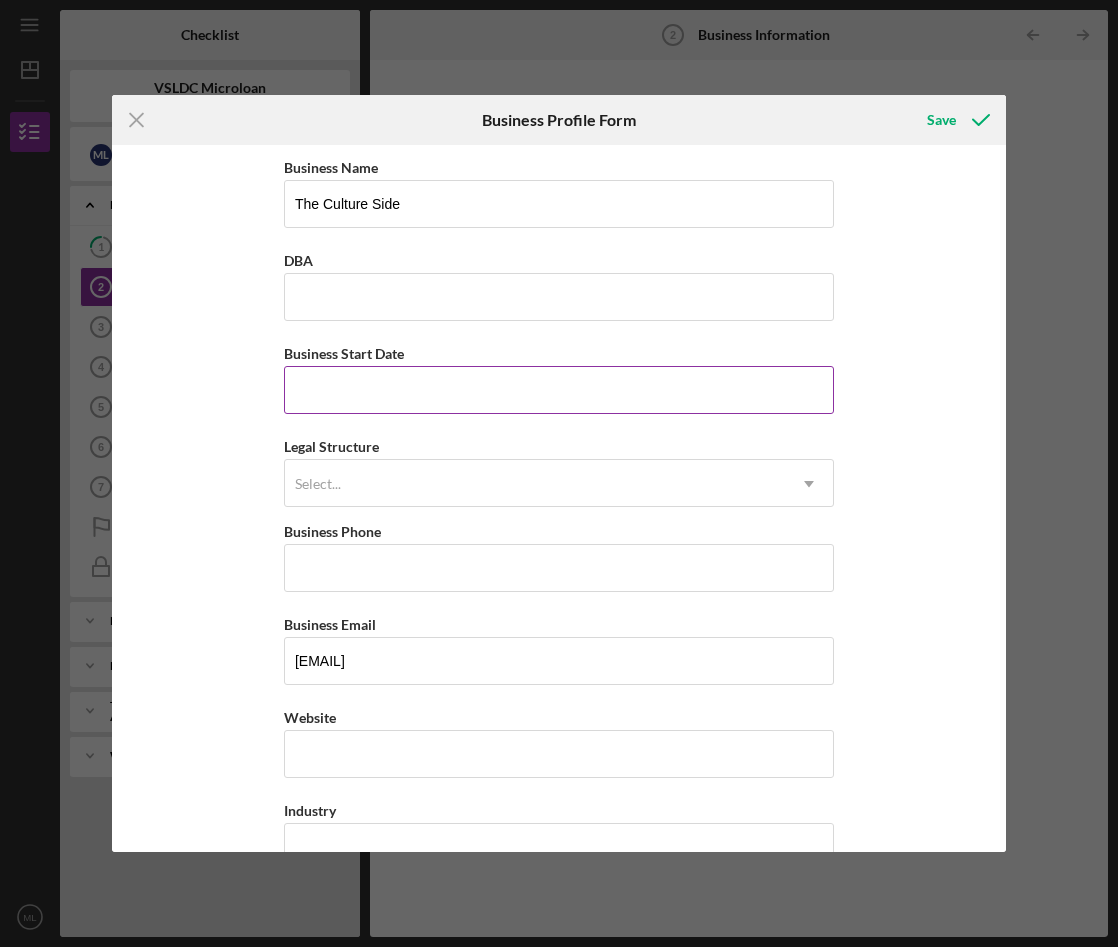 click on "Business Start Date" at bounding box center (559, 390) 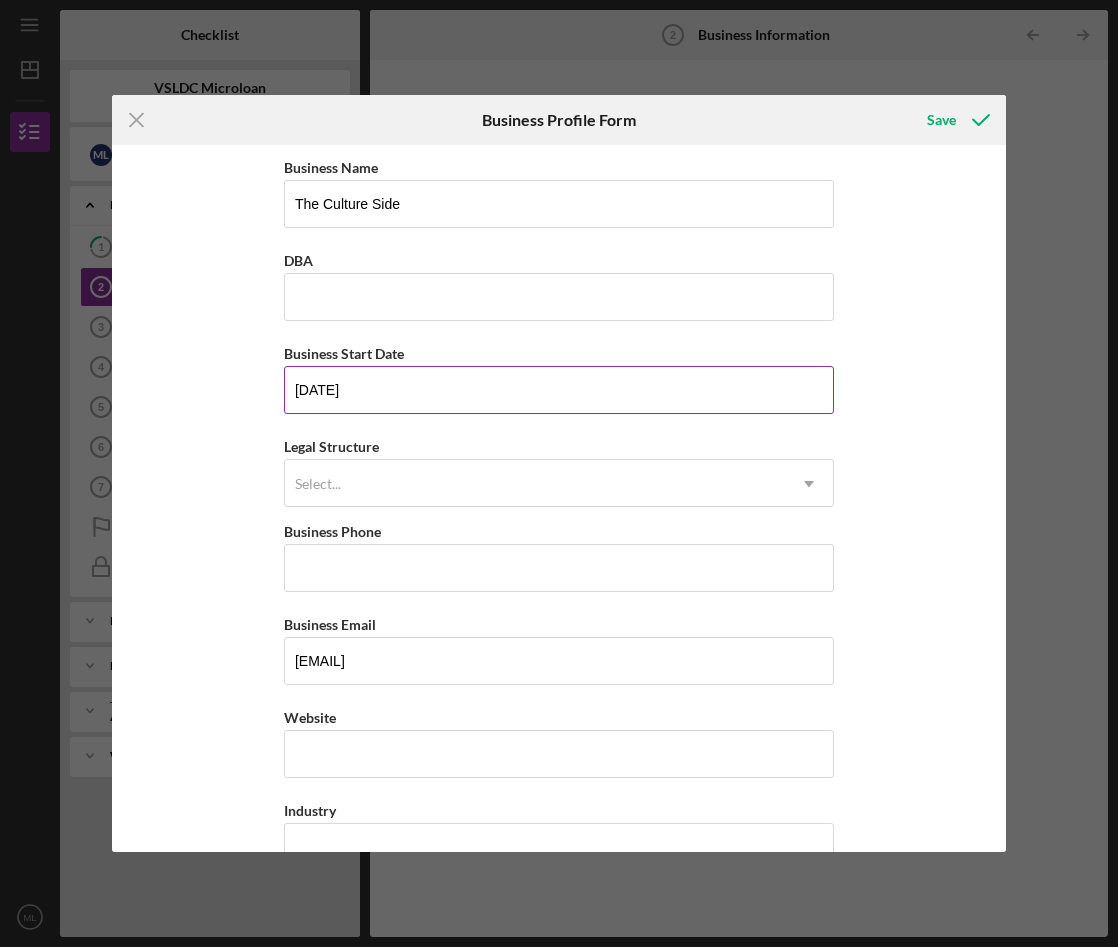click on "[DATE]" at bounding box center (559, 390) 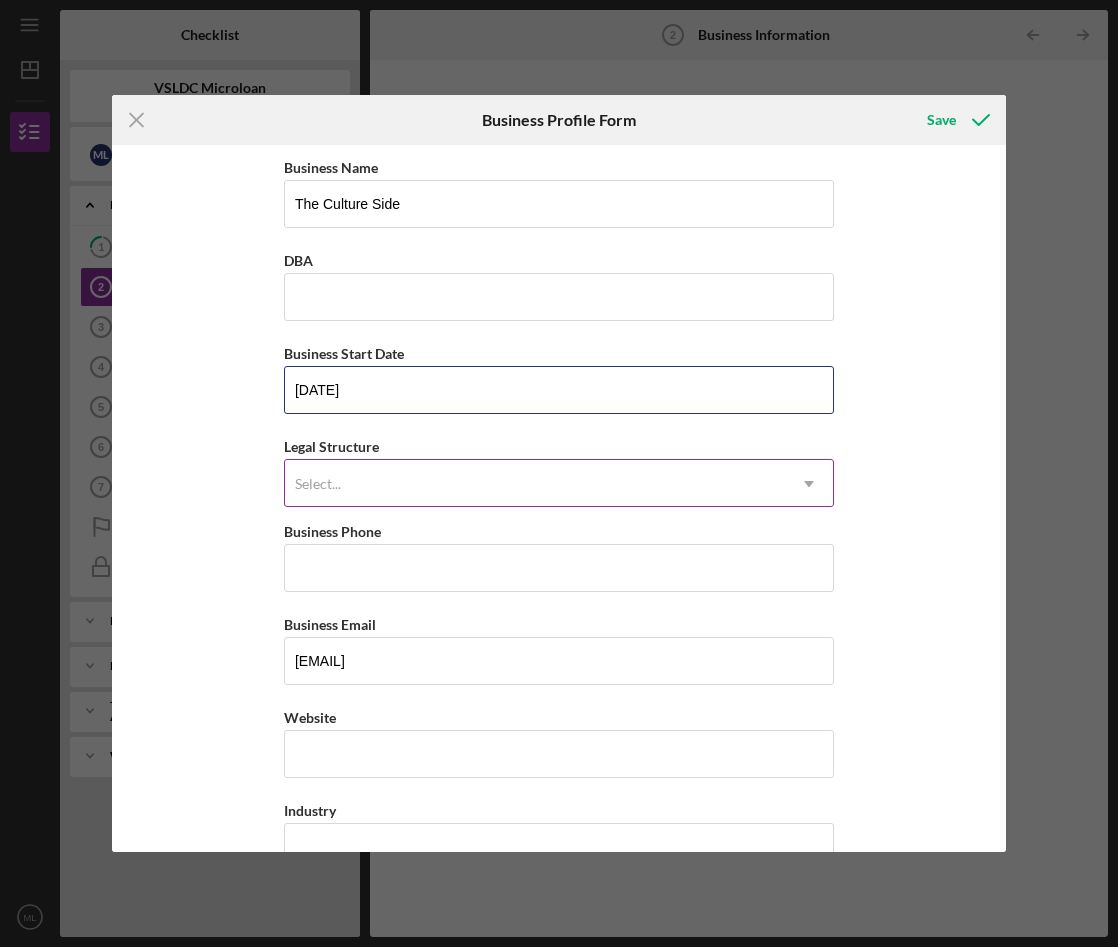 type on "[DATE]" 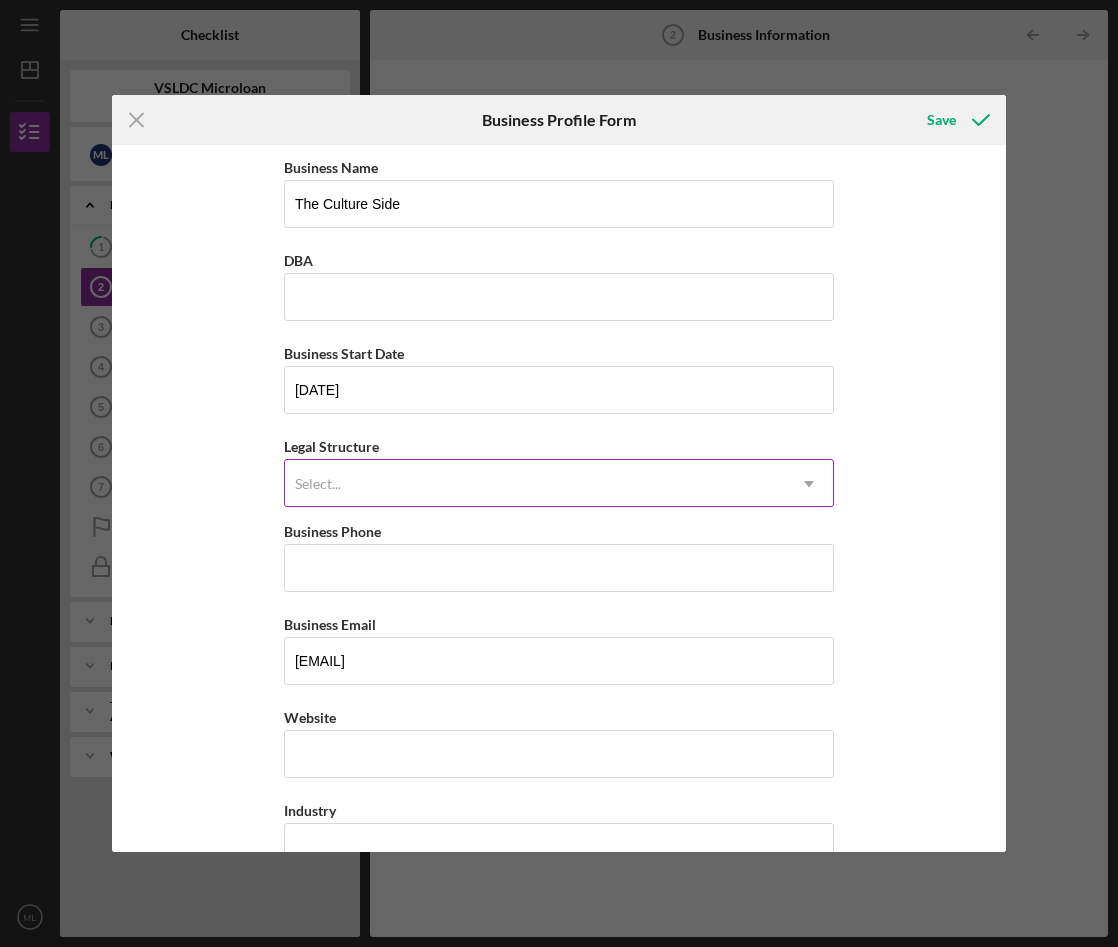 click on "Select..." at bounding box center (535, 484) 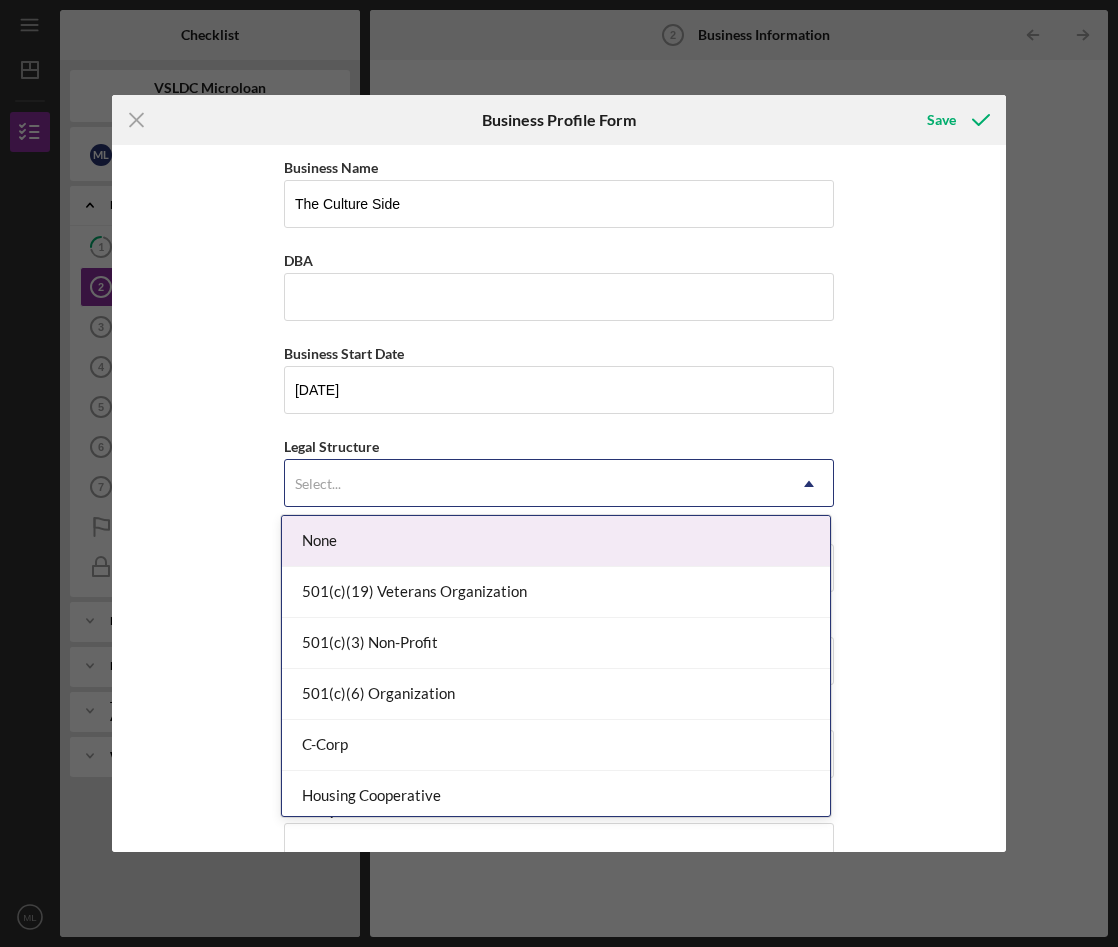 drag, startPoint x: 531, startPoint y: 622, endPoint x: 537, endPoint y: 552, distance: 70.256676 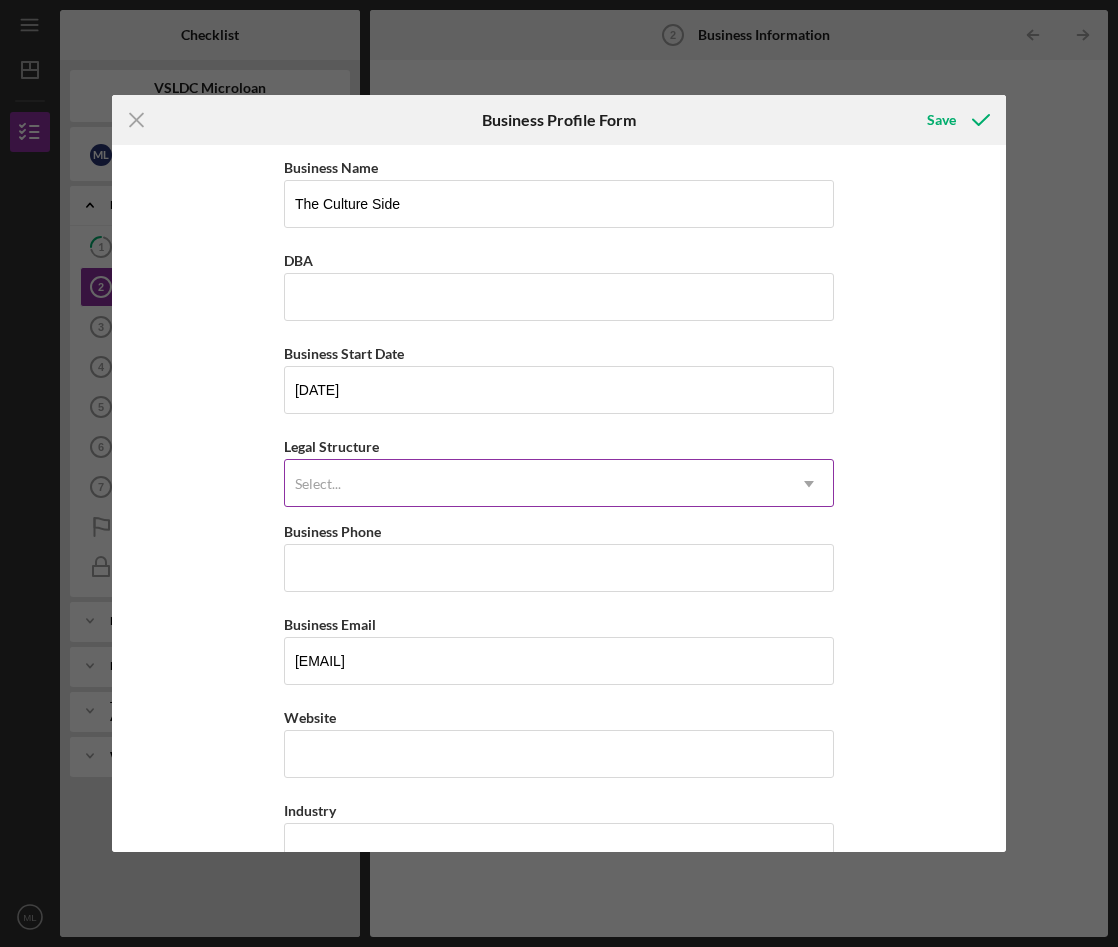 click on "Select..." at bounding box center (535, 484) 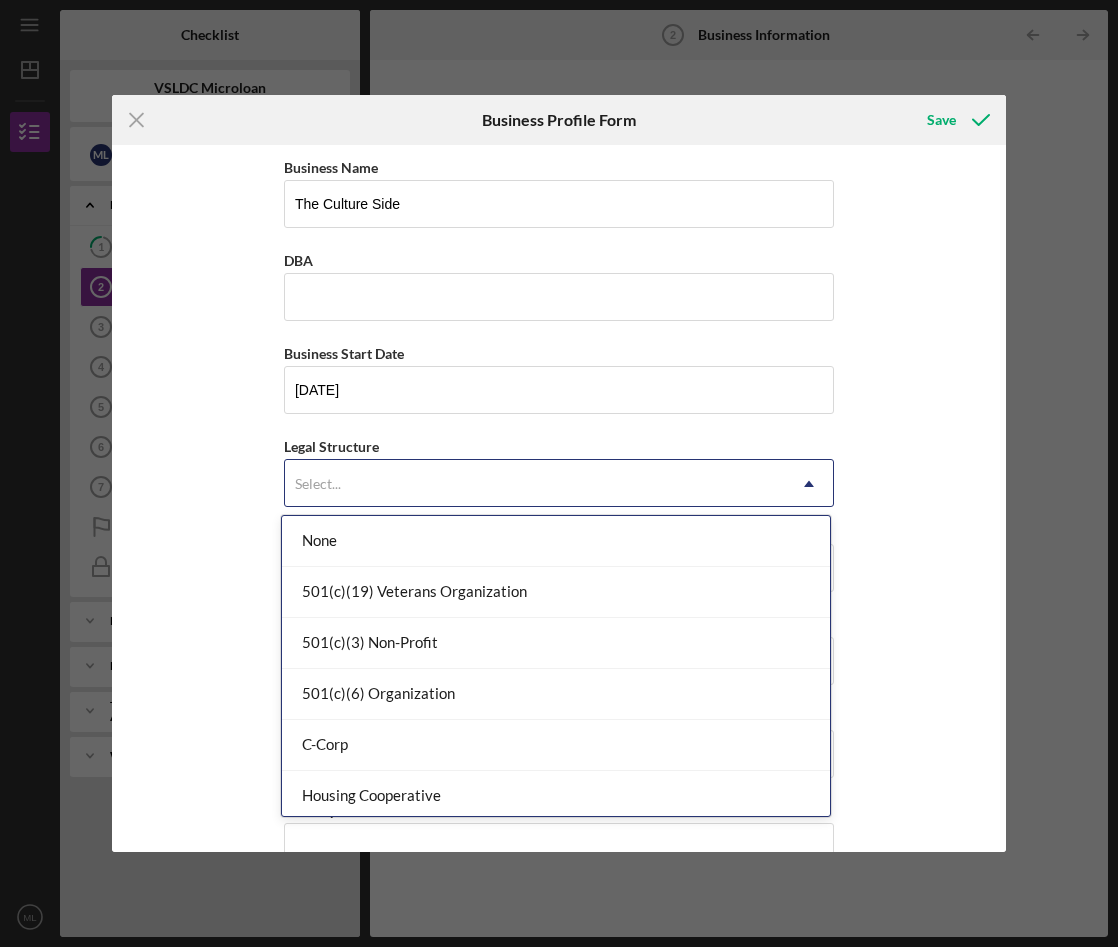 click on "Select..." at bounding box center [535, 484] 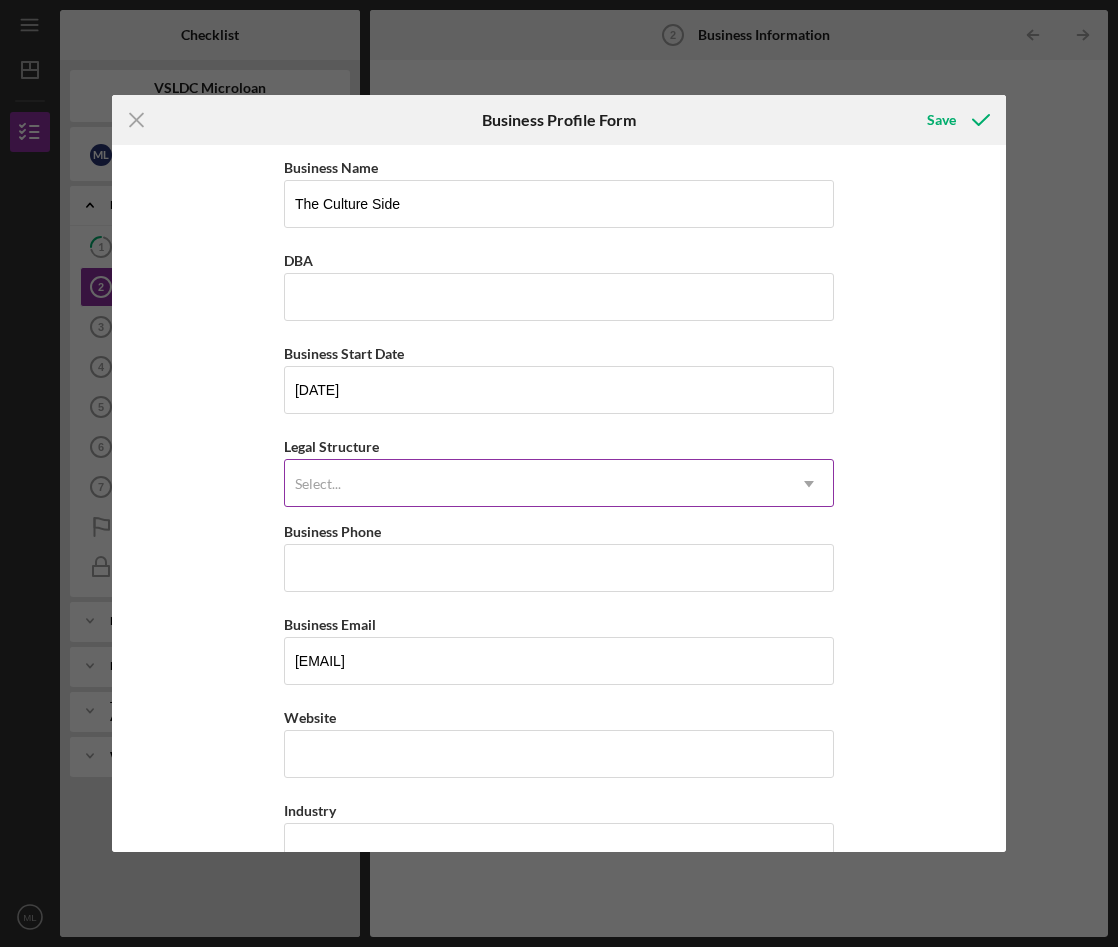 type 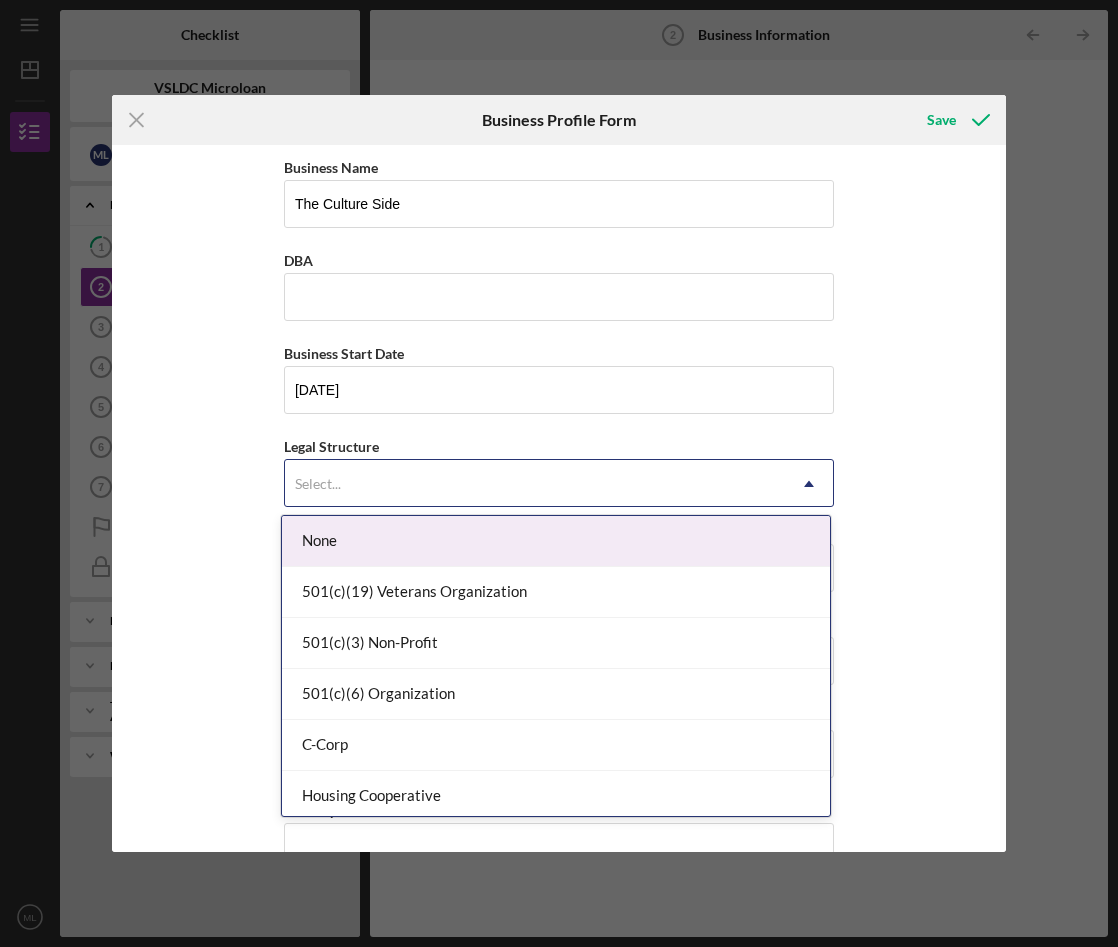 click on "Select..." at bounding box center [535, 484] 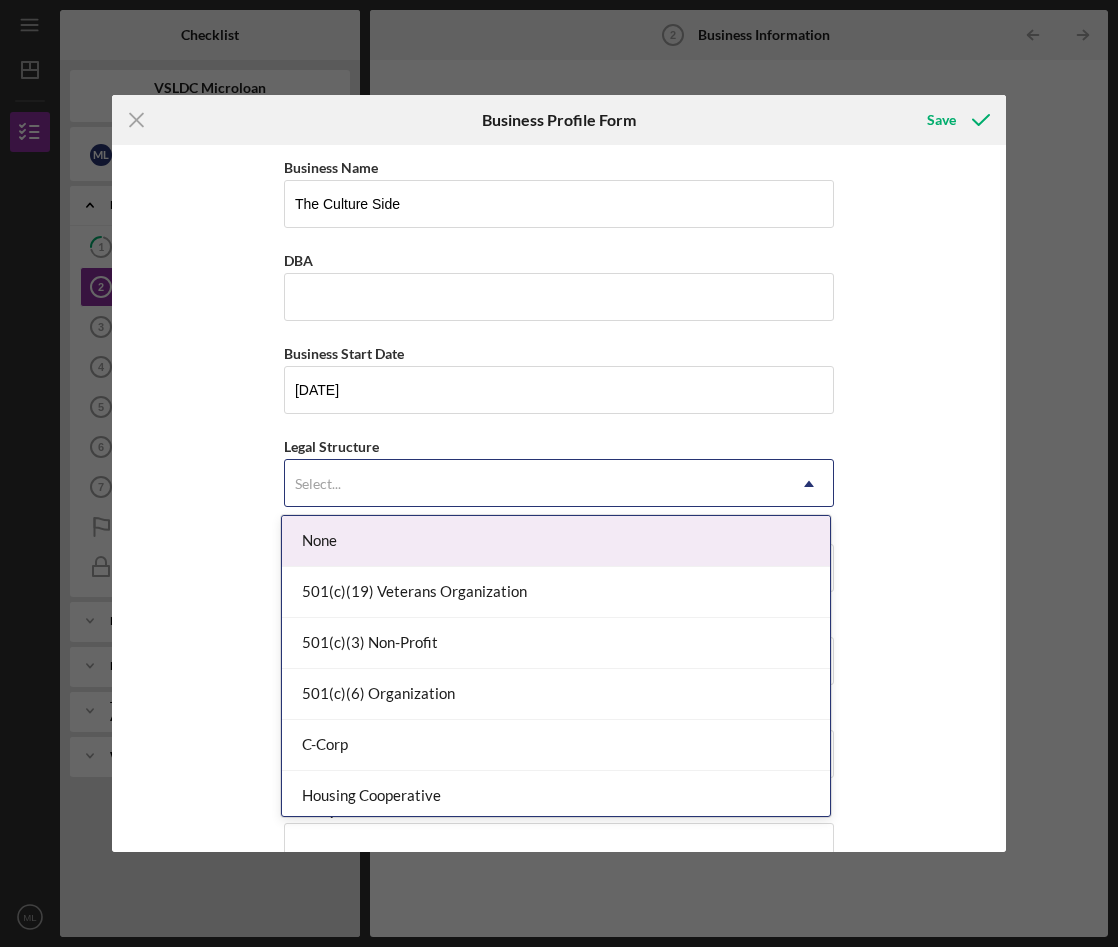 click on "None" at bounding box center (556, 541) 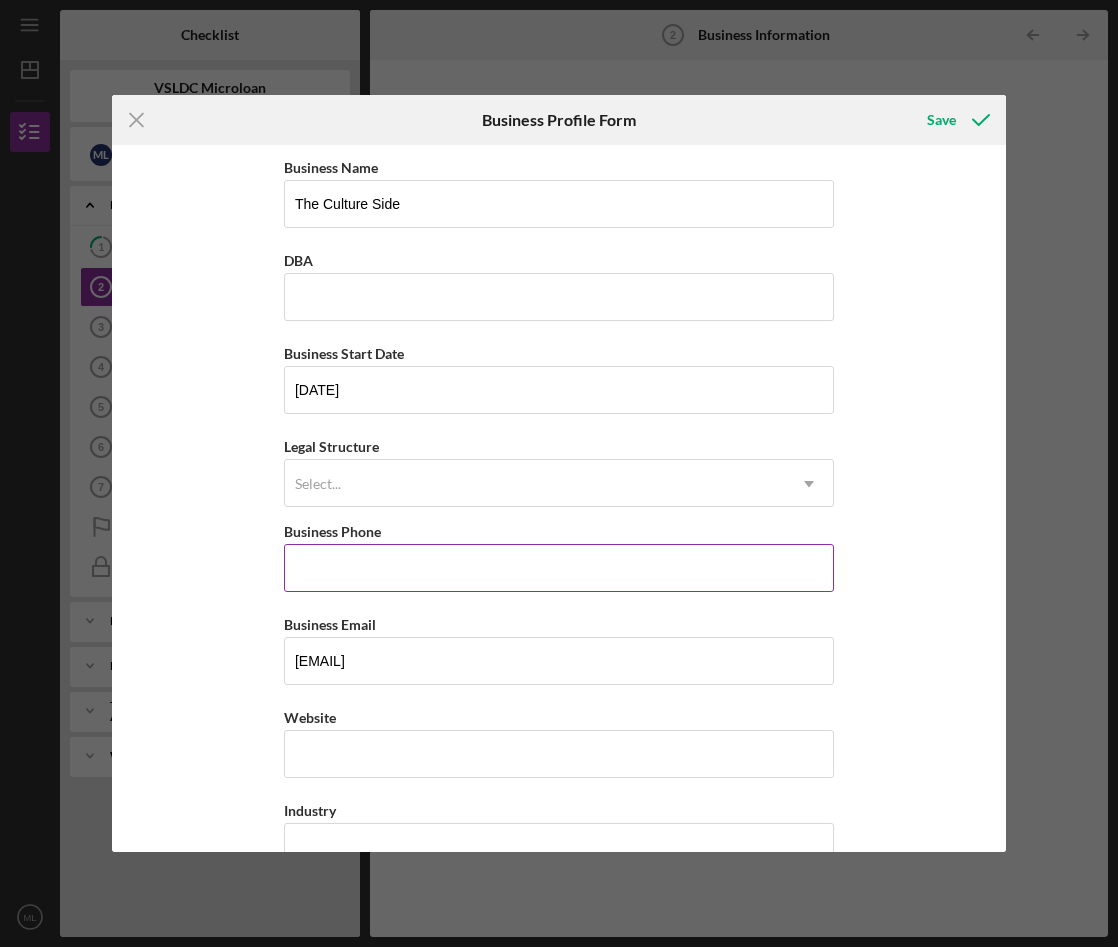 click on "Business Phone" at bounding box center [559, 568] 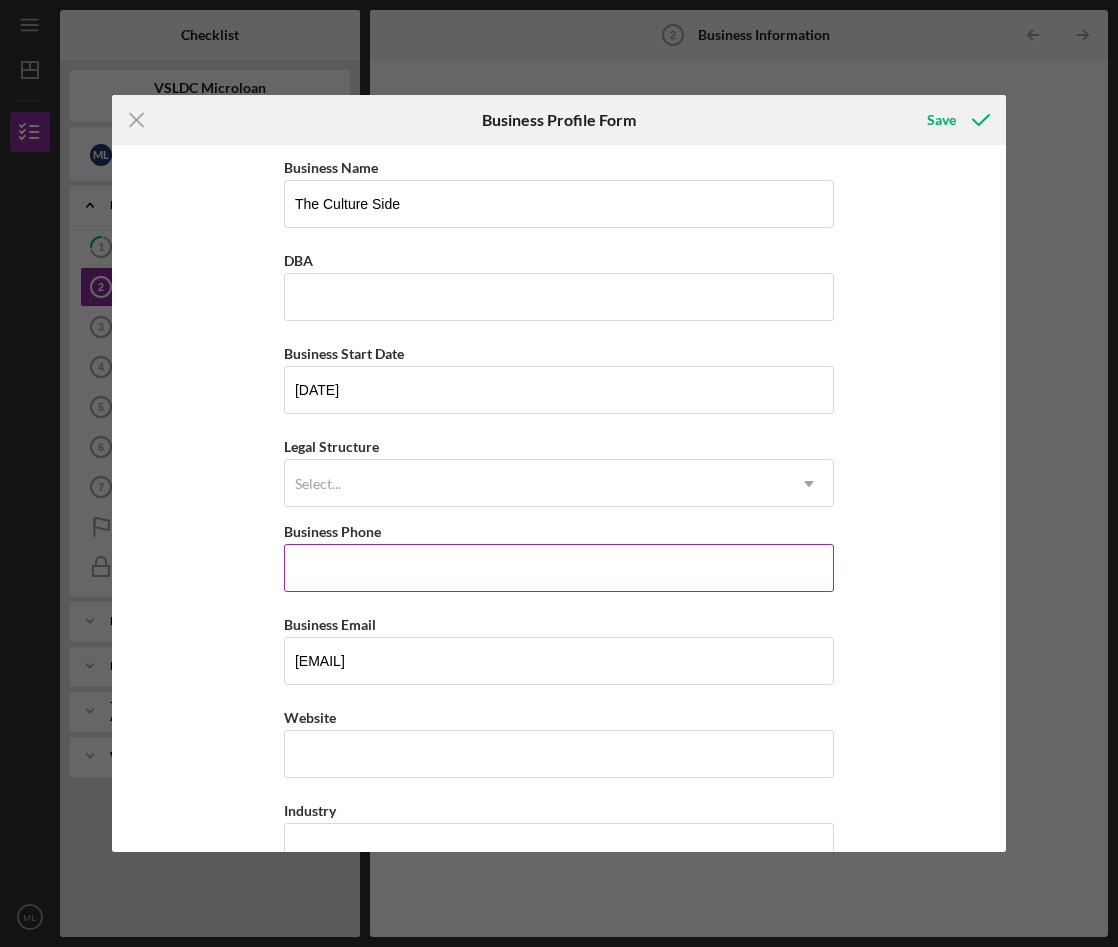 type on "[PHONE]" 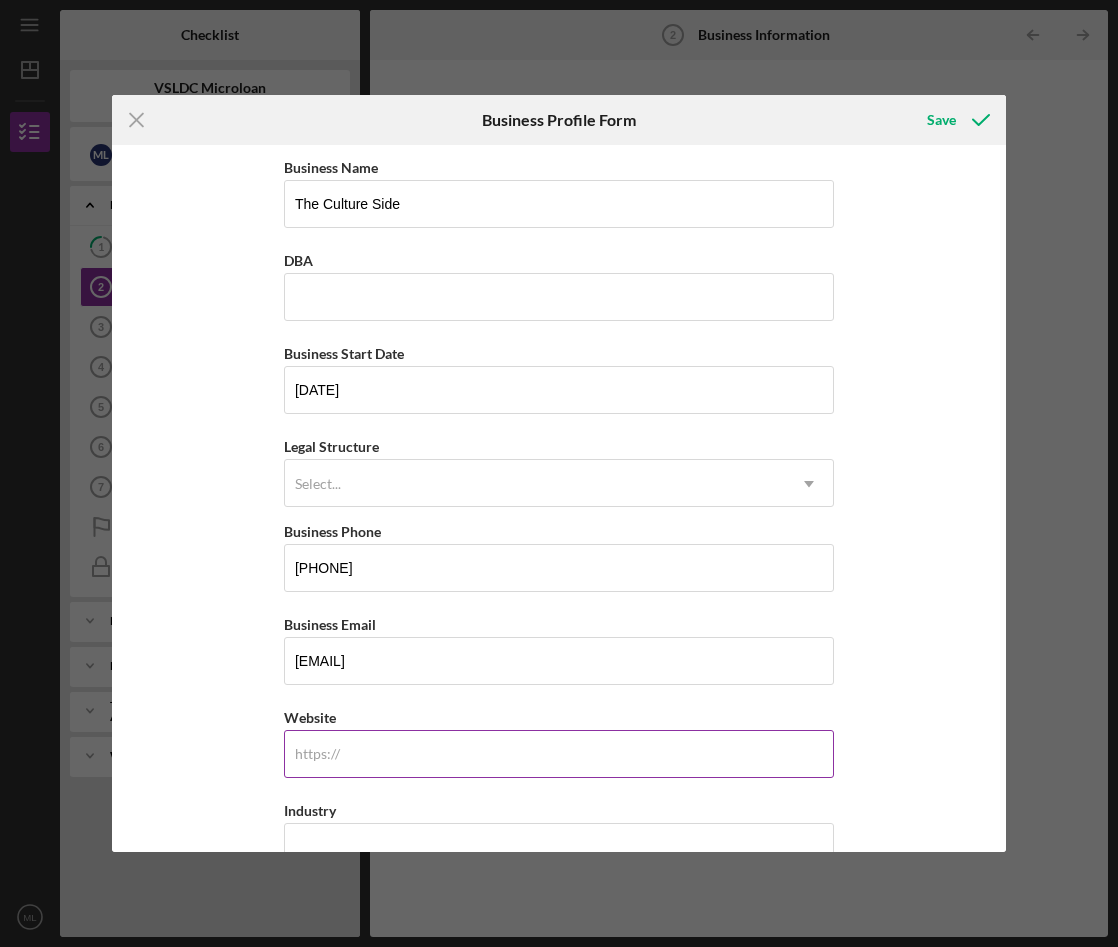 click on "Website" at bounding box center (559, 754) 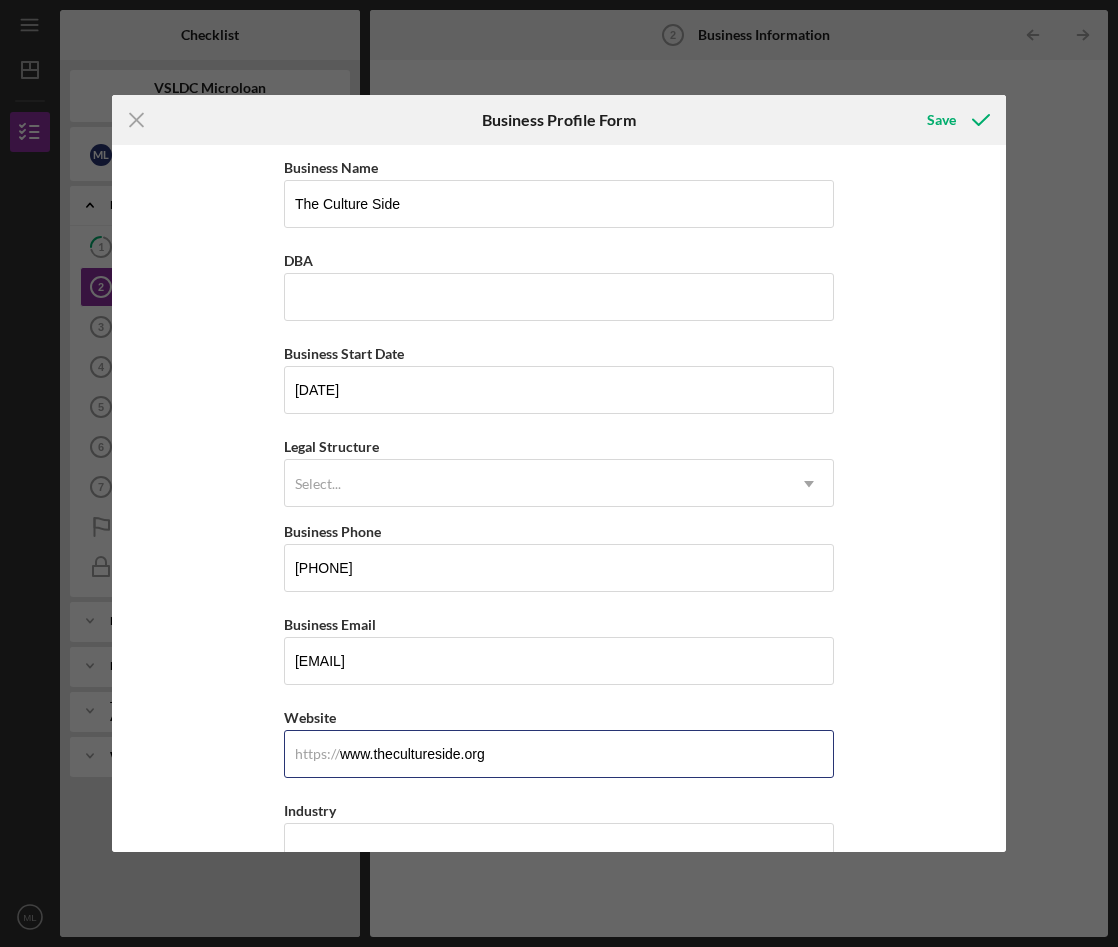 type on "www.thecultureside.org" 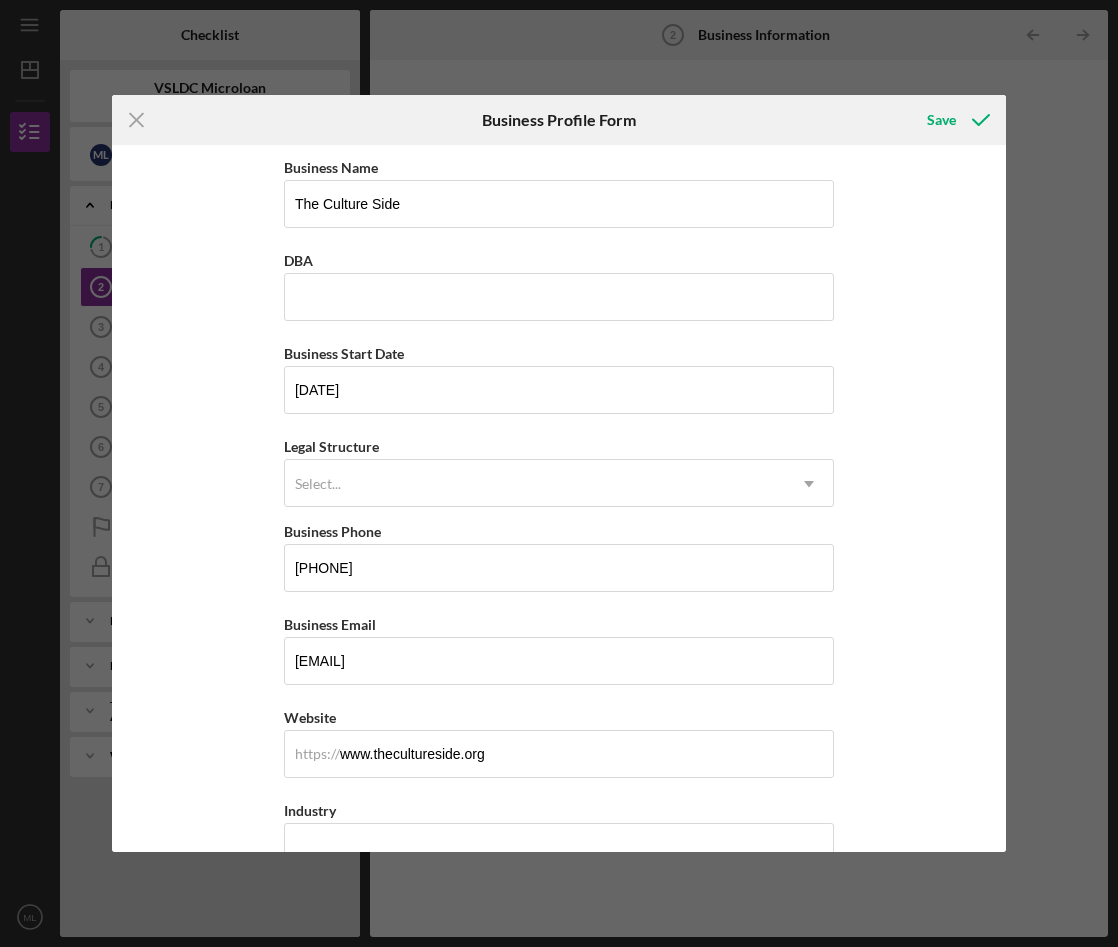 click on "Business Name The Culture Side DBA Business Start Date [DATE] Legal Structure Select... Icon/Dropdown Arrow Business Phone [PHONE] Business Email [EMAIL] https:// Website www.thecultureside.org Industry Industry NAICS Code EIN Ownership Business Ownership Type Select... Icon/Dropdown Arrow Do you own 100% of the business? Yes No Business Street Address City State Select... Icon/Dropdown Arrow Zip County Is your Mailing Address the same as your Business Address? Yes No Do you own or lease your business premisses? Select... Icon/Dropdown Arrow Annual Gross Revenue Number of Full-Time Employees Number of Part-Time Employees" at bounding box center [559, 499] 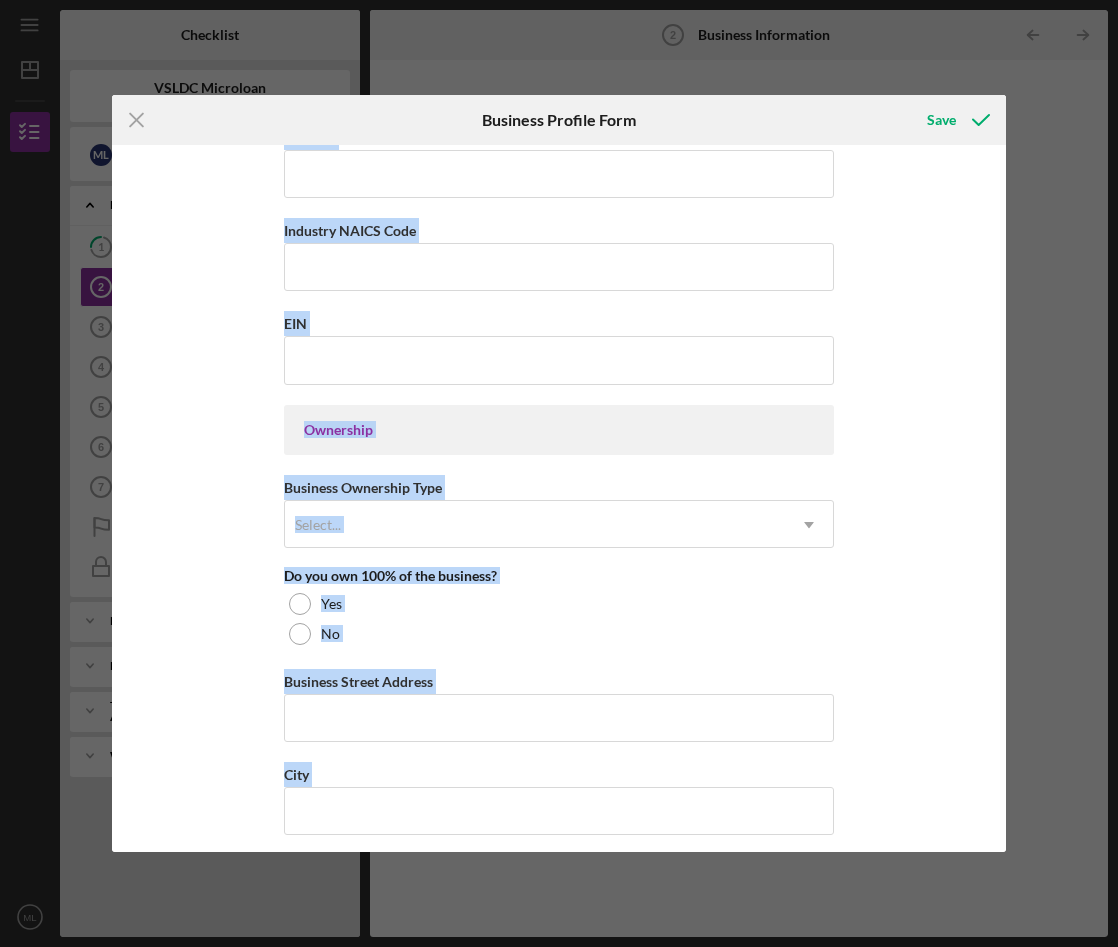 scroll, scrollTop: 1254, scrollLeft: 0, axis: vertical 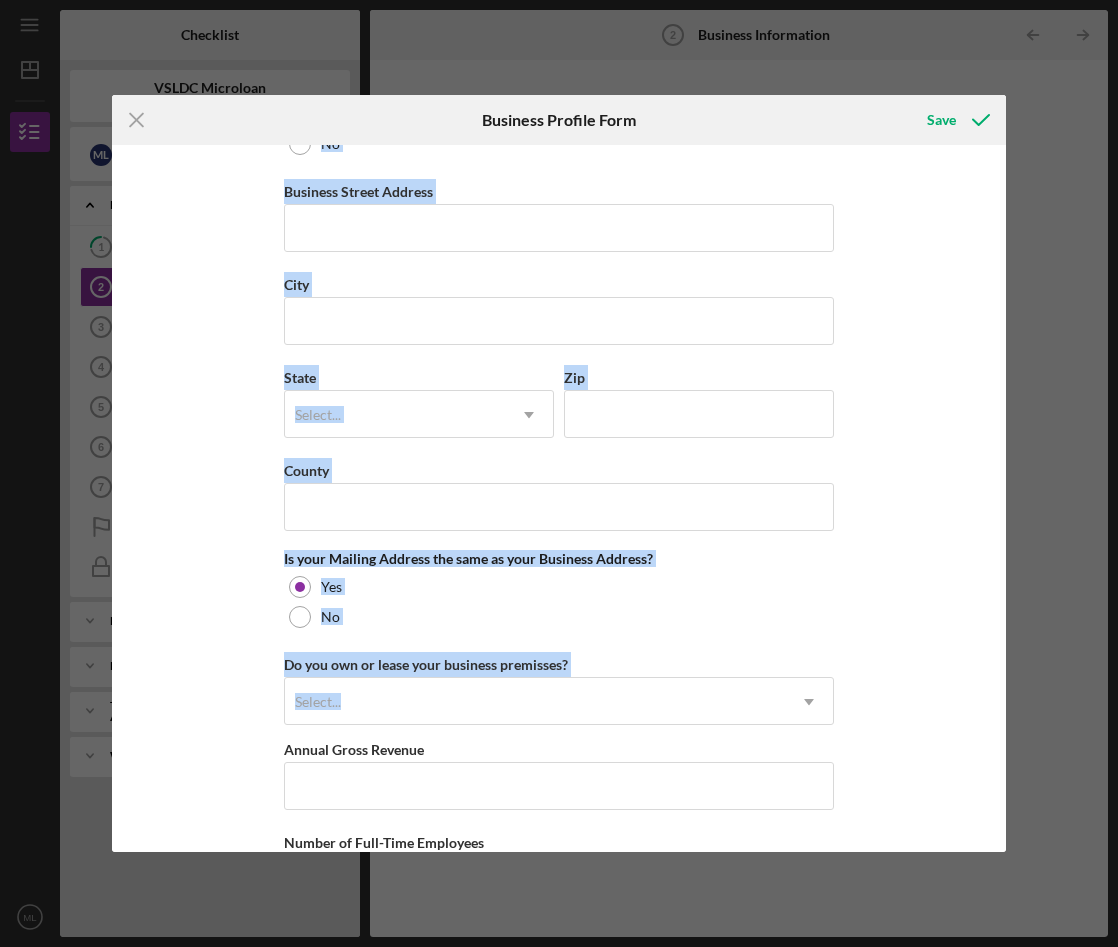 drag, startPoint x: 254, startPoint y: 776, endPoint x: 265, endPoint y: 888, distance: 112.53888 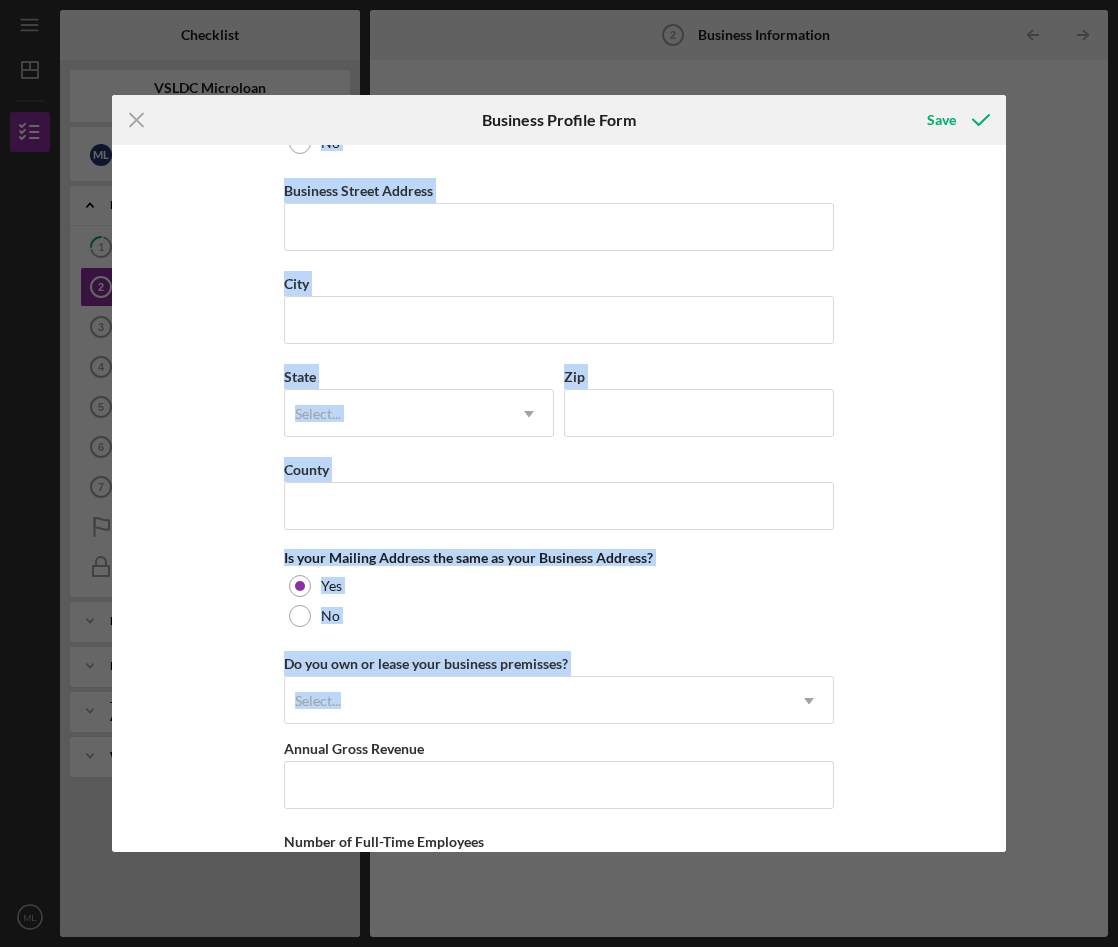 click on "Business Name The Culture Side DBA Business Start Date [DATE] Legal Structure Select... Icon/Dropdown Arrow Business Phone [PHONE] Business Email [EMAIL] https:// Website www.thecultureside.org Industry Industry NAICS Code EIN Ownership Business Ownership Type Select... Icon/Dropdown Arrow Do you own 100% of the business? Yes No Business Street Address City State Select... Icon/Dropdown Arrow Zip County Is your Mailing Address the same as your Business Address? Yes No Do you own or lease your business premisses? Select... Icon/Dropdown Arrow Annual Gross Revenue Number of Full-Time Employees Number of Part-Time Employees Cancel Save" at bounding box center (559, 473) 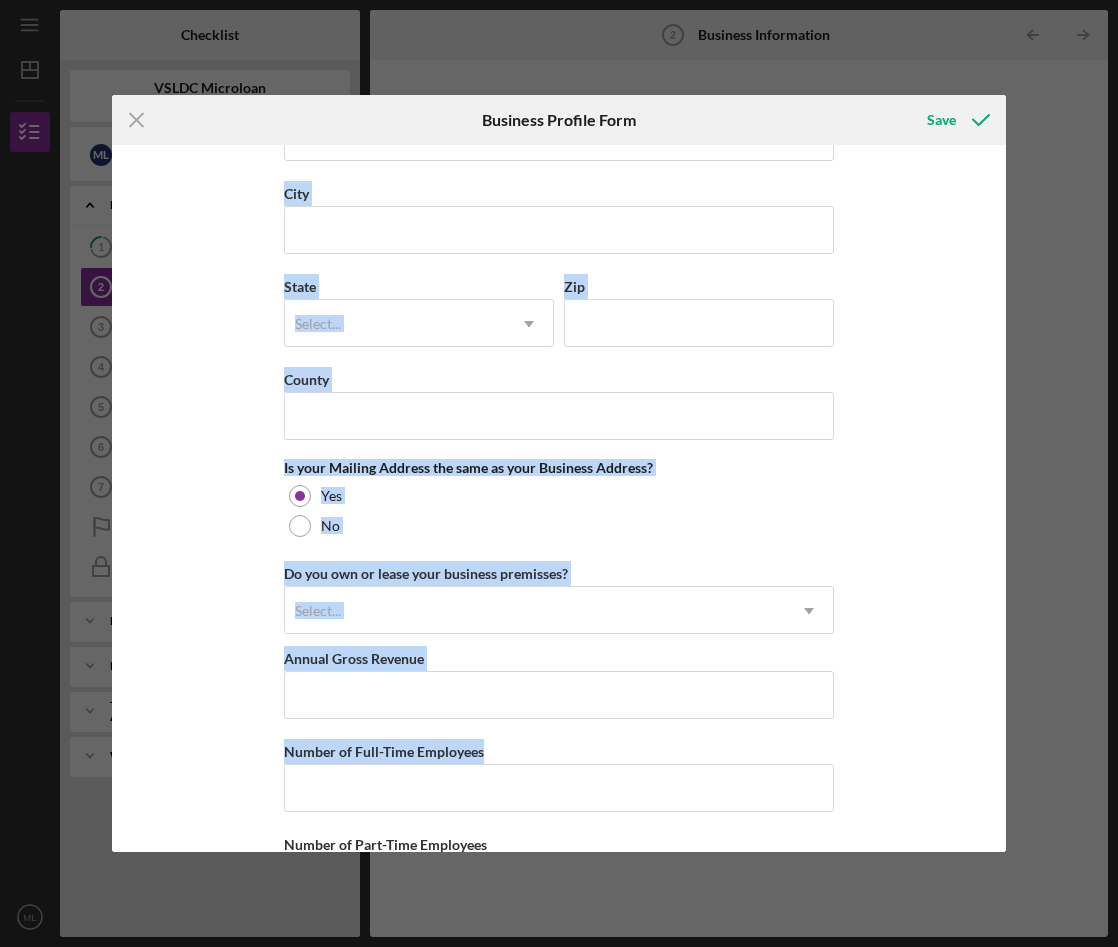 click on "Business Name The Culture Side DBA Business Start Date [DATE] Legal Structure Select... Icon/Dropdown Arrow Business Phone [PHONE] Business Email [EMAIL] https:// Website www.thecultureside.org Industry Industry NAICS Code EIN Ownership Business Ownership Type Select... Icon/Dropdown Arrow Do you own 100% of the business? Yes No Business Street Address City State Select... Icon/Dropdown Arrow Zip County Is your Mailing Address the same as your Business Address? Yes No Do you own or lease your business premisses? Select... Icon/Dropdown Arrow Annual Gross Revenue Number of Full-Time Employees Number of Part-Time Employees" at bounding box center [559, 499] 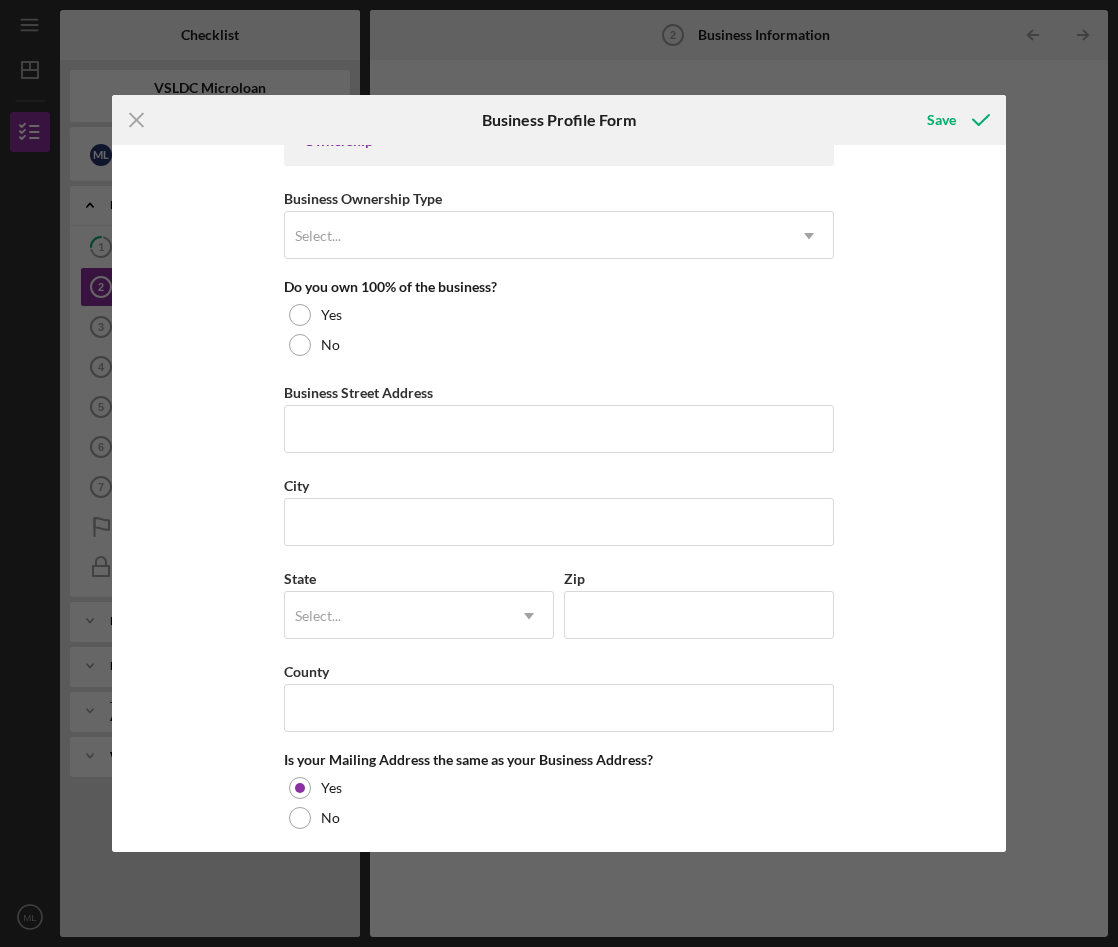 scroll, scrollTop: 743, scrollLeft: 0, axis: vertical 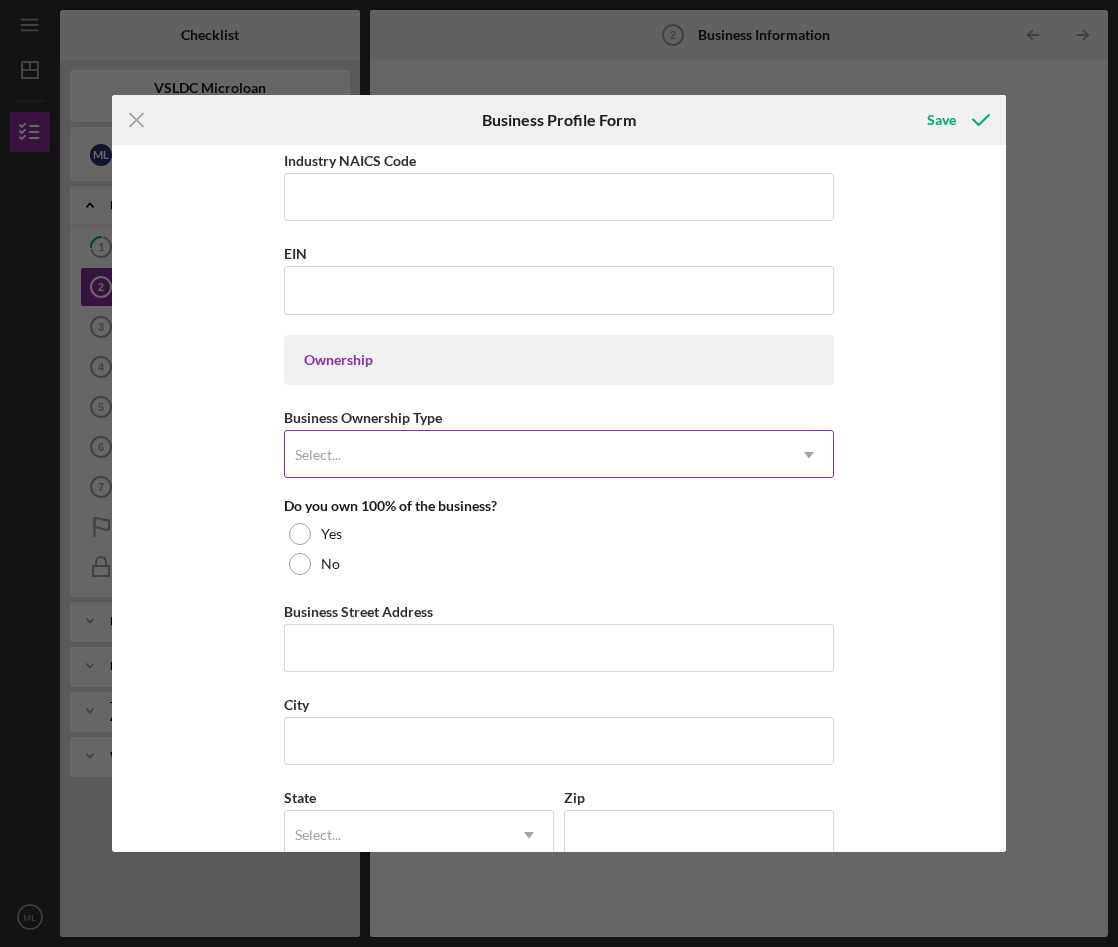 click on "Select..." at bounding box center (535, 455) 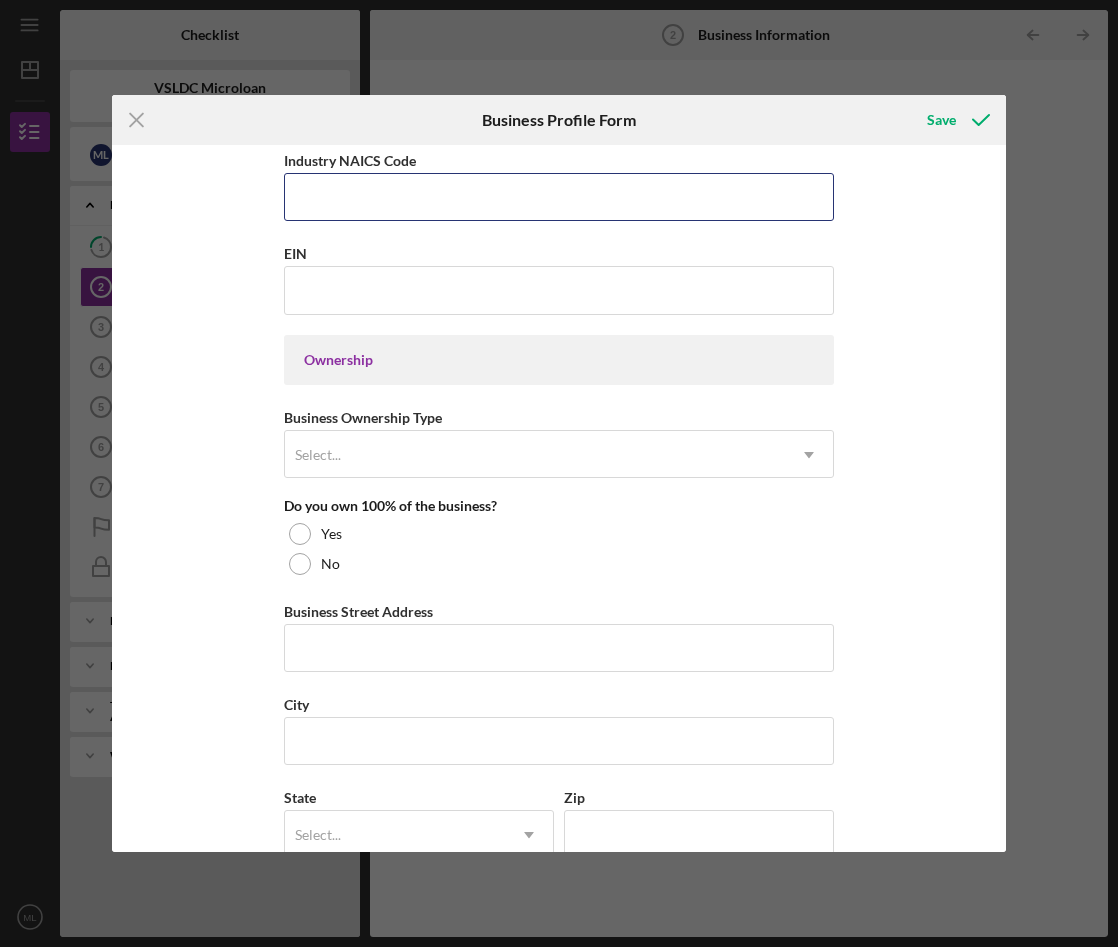 drag, startPoint x: 280, startPoint y: 200, endPoint x: 284, endPoint y: 100, distance: 100.07997 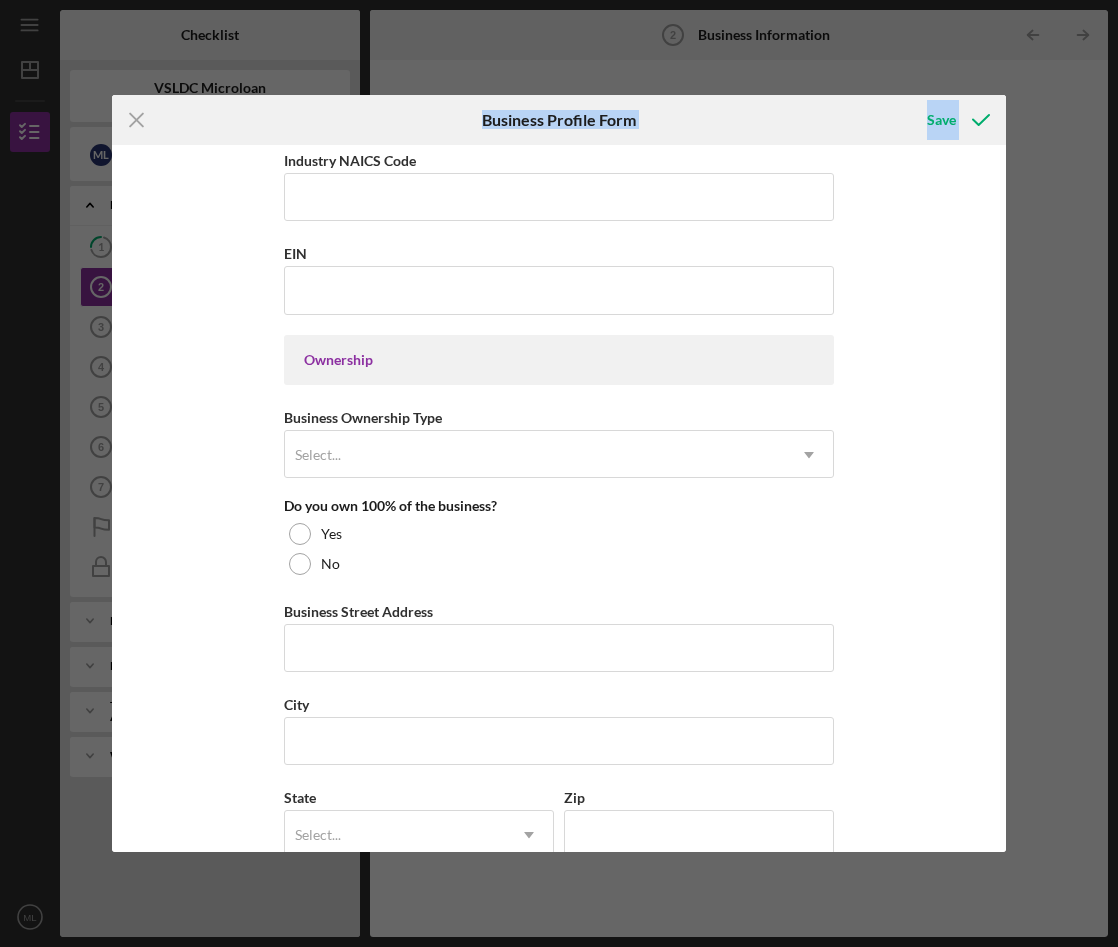 scroll, scrollTop: 19, scrollLeft: 0, axis: vertical 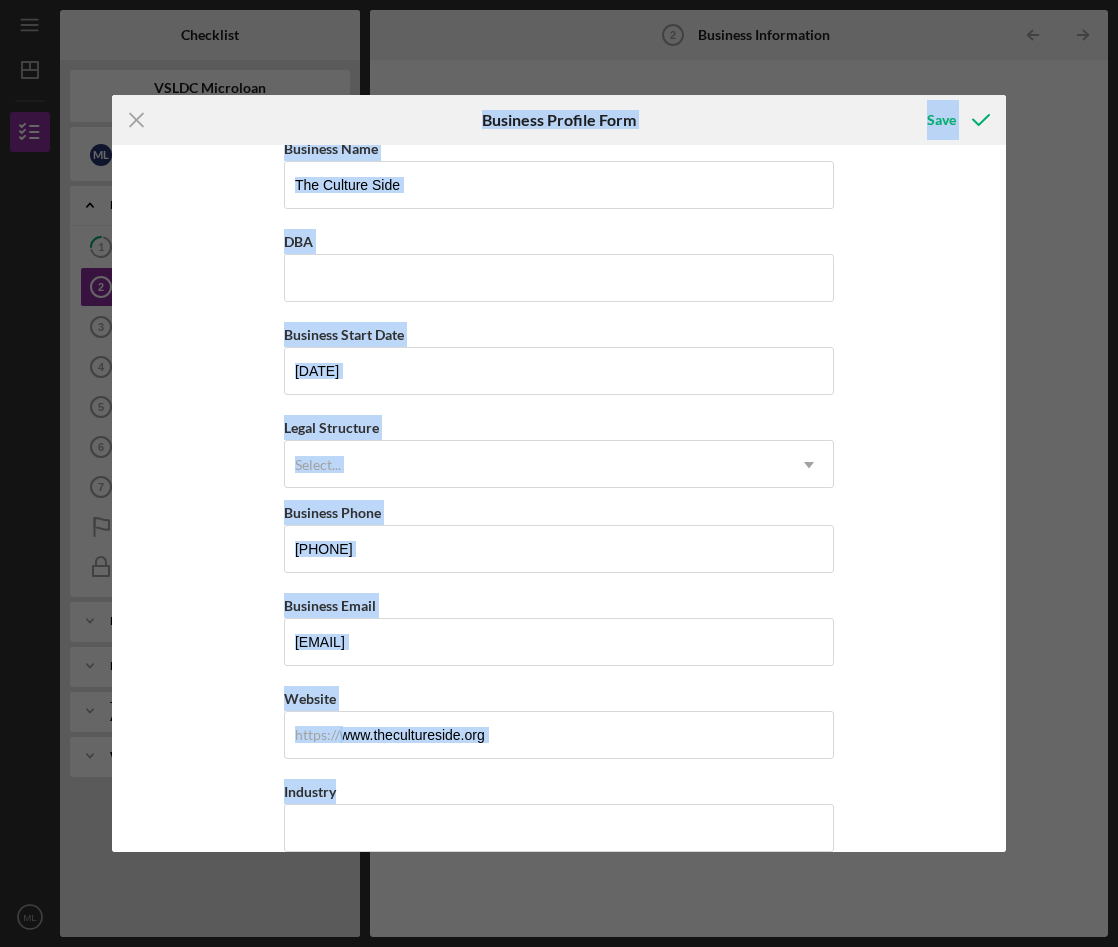 drag, startPoint x: 272, startPoint y: 208, endPoint x: 292, endPoint y: 95, distance: 114.75626 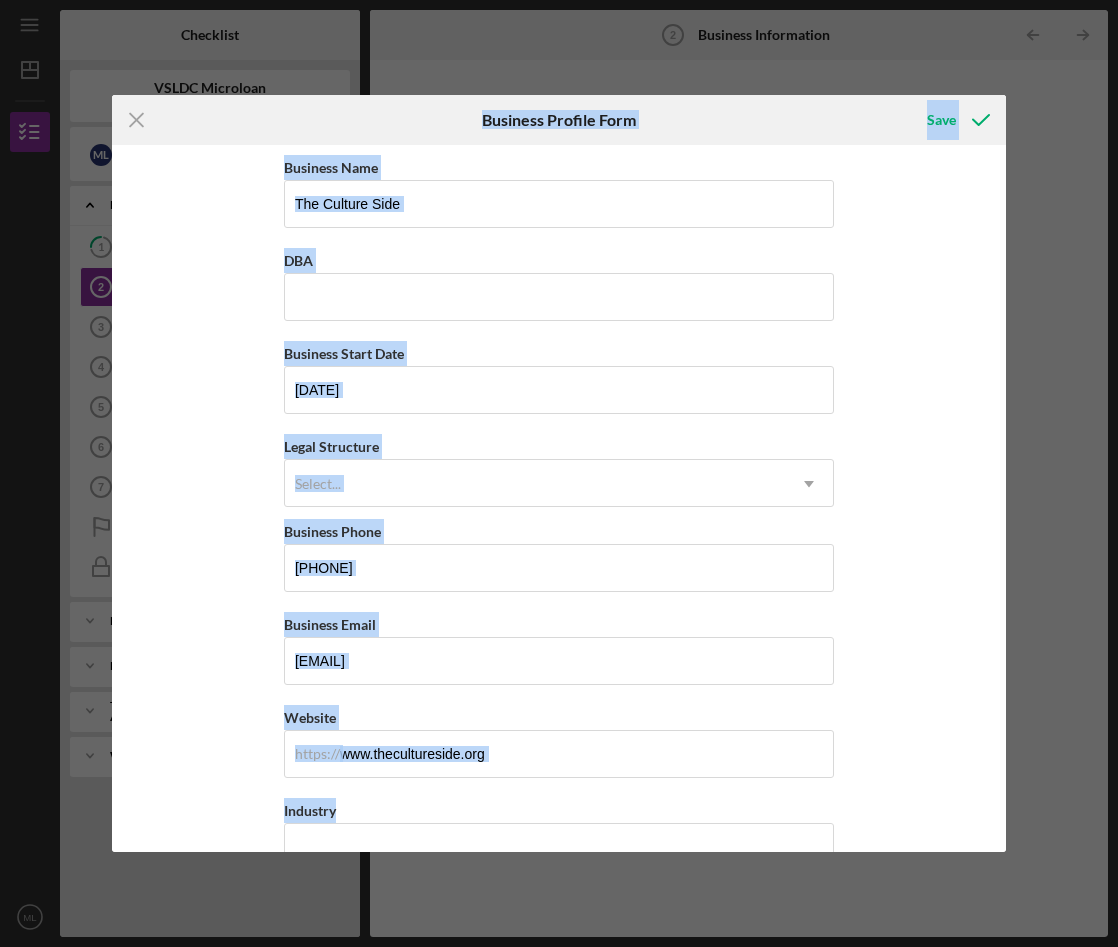 click on "Business Name The Culture Side DBA Business Start Date [DATE] Legal Structure Select... Icon/Dropdown Arrow Business Phone [PHONE] Business Email [EMAIL] https:// Website www.thecultureside.org Industry Industry NAICS Code EIN Ownership Business Ownership Type Select... Icon/Dropdown Arrow Do you own 100% of the business? Yes No Business Street Address City State Select... Icon/Dropdown Arrow Zip County Is your Mailing Address the same as your Business Address? Yes No Do you own or lease your business premisses? Select... Icon/Dropdown Arrow Annual Gross Revenue Number of Full-Time Employees Number of Part-Time Employees" at bounding box center (559, 499) 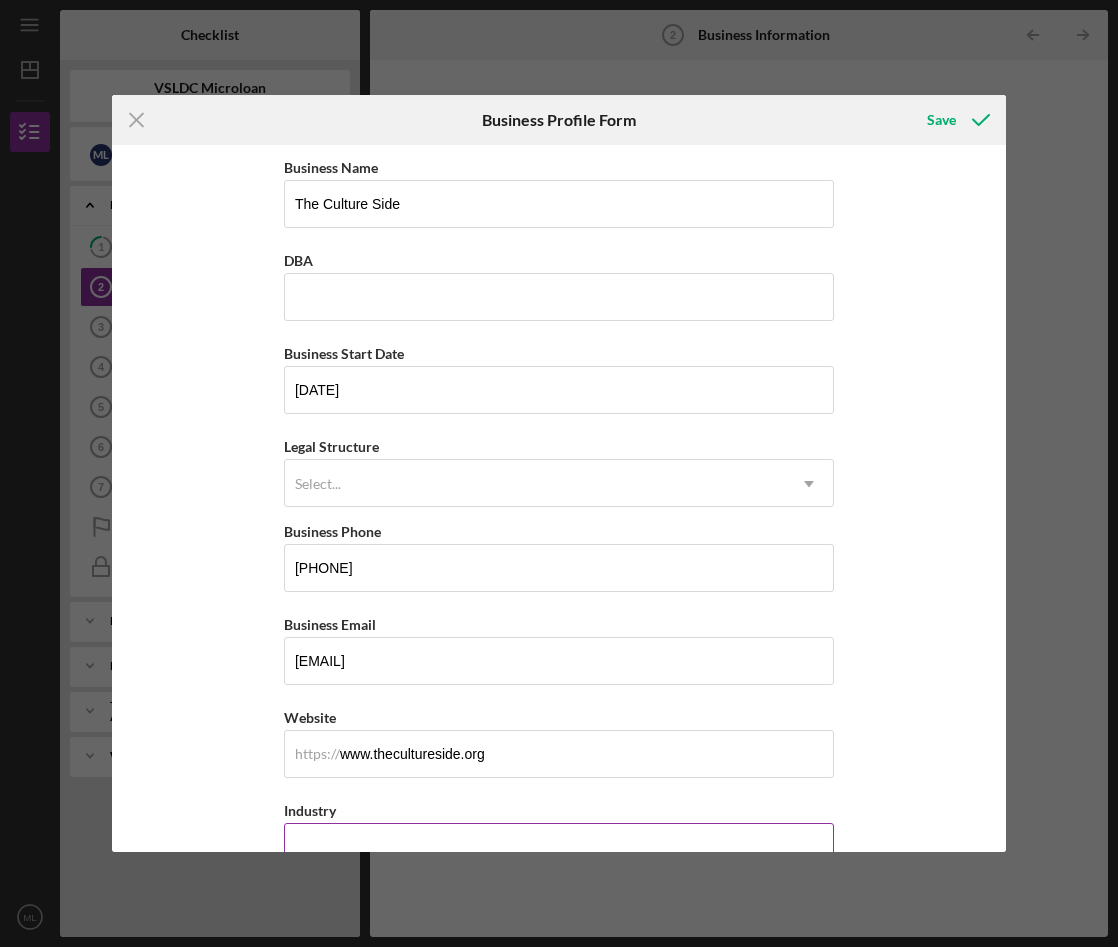 click on "Industry" at bounding box center [559, 847] 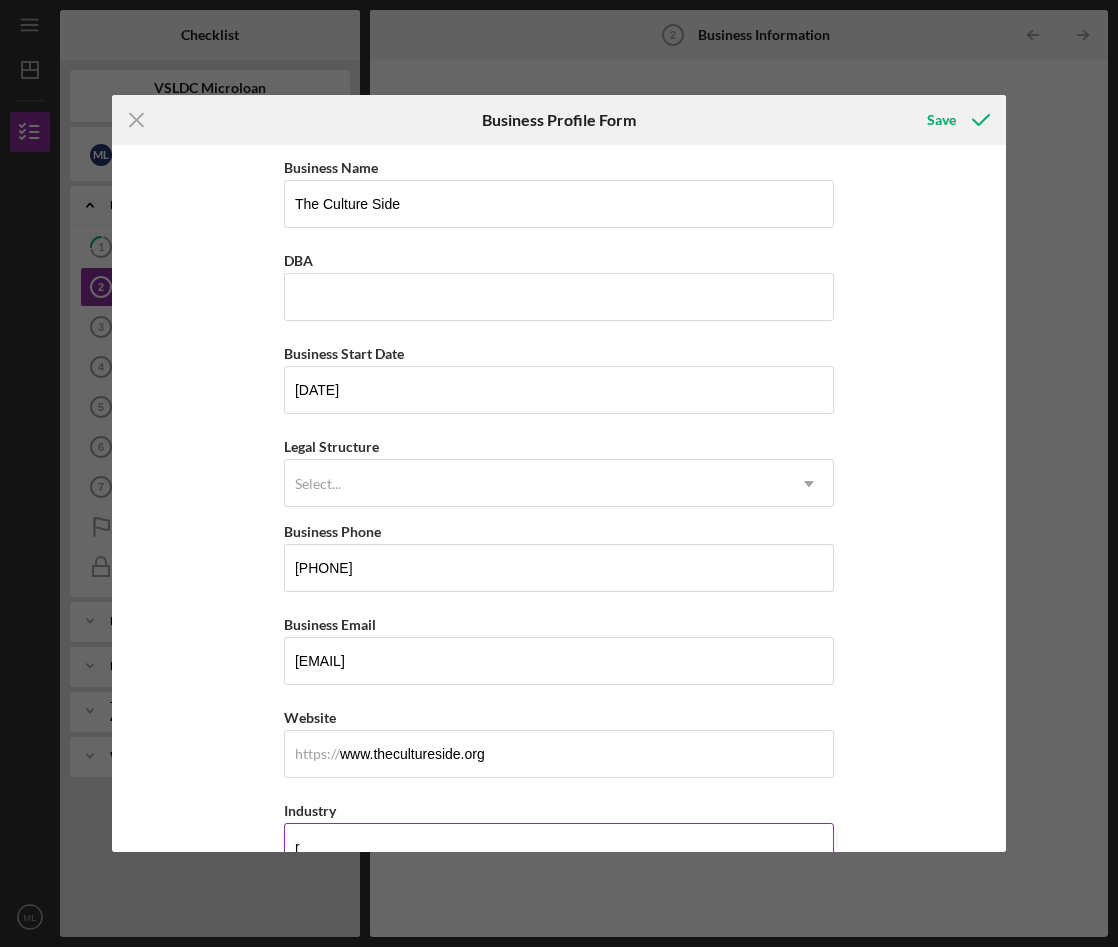 scroll, scrollTop: 3, scrollLeft: 0, axis: vertical 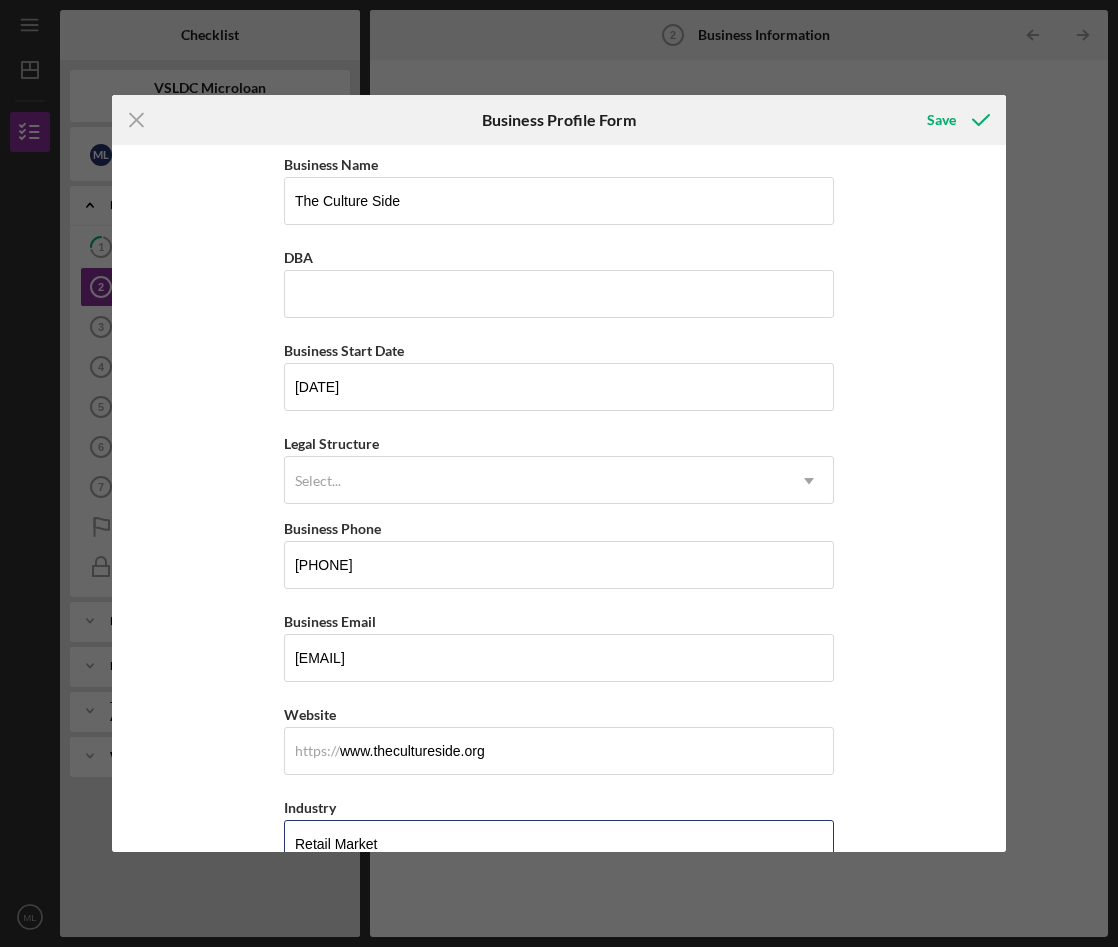 type on "Retail Market" 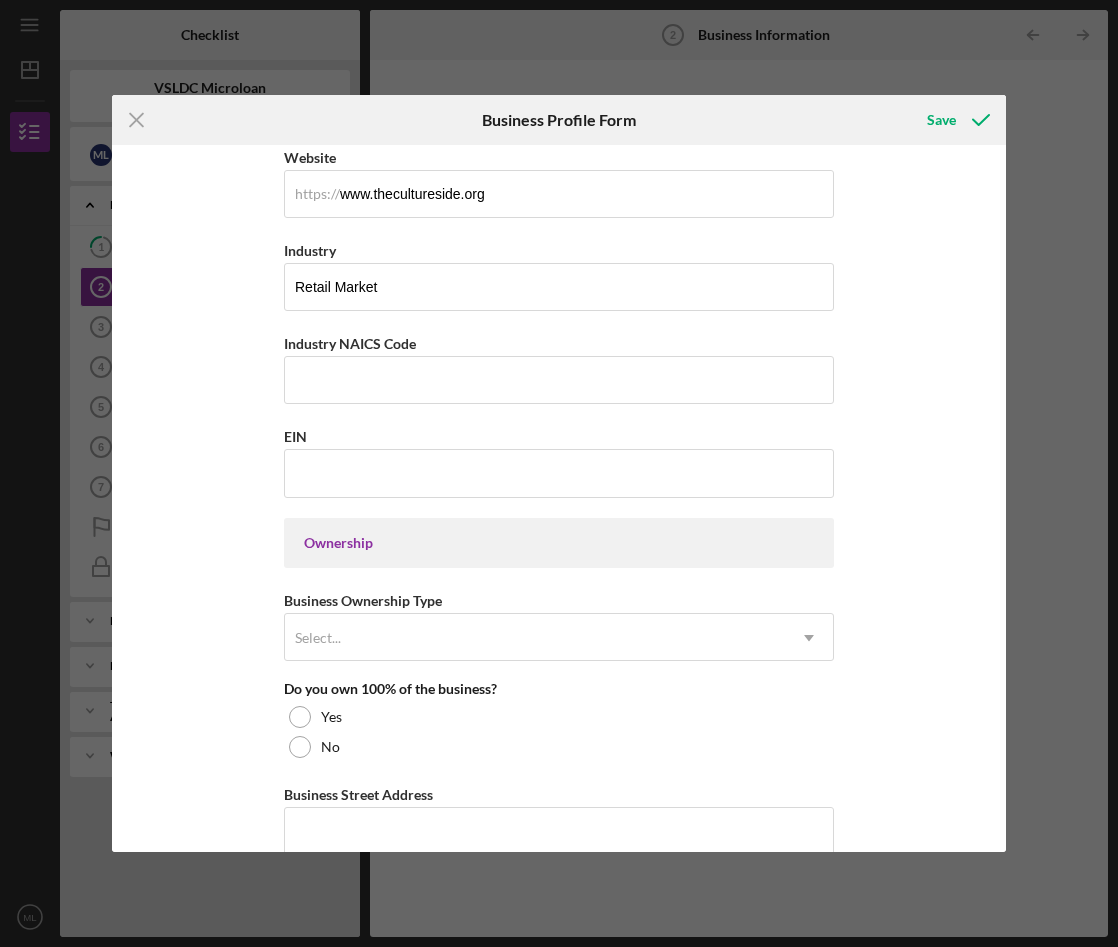 scroll, scrollTop: 593, scrollLeft: 0, axis: vertical 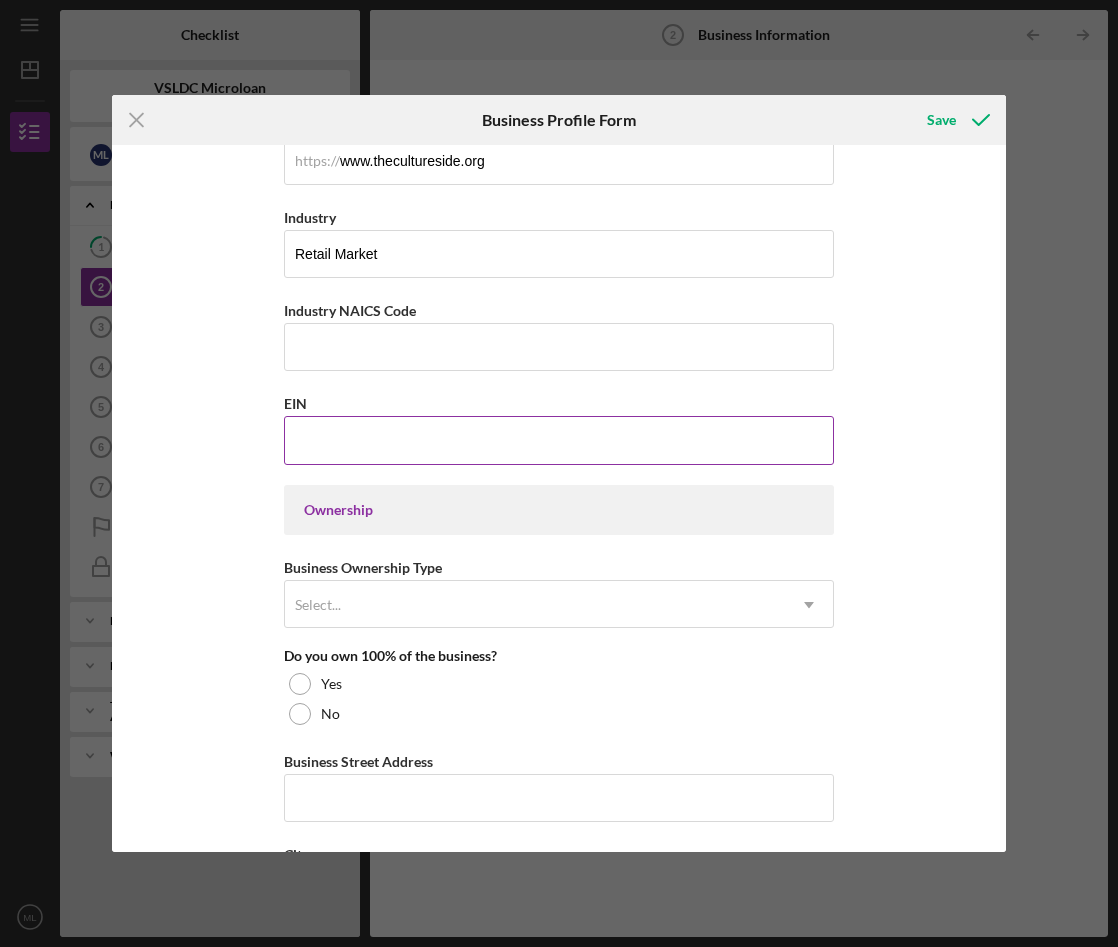click on "EIN" at bounding box center [559, 440] 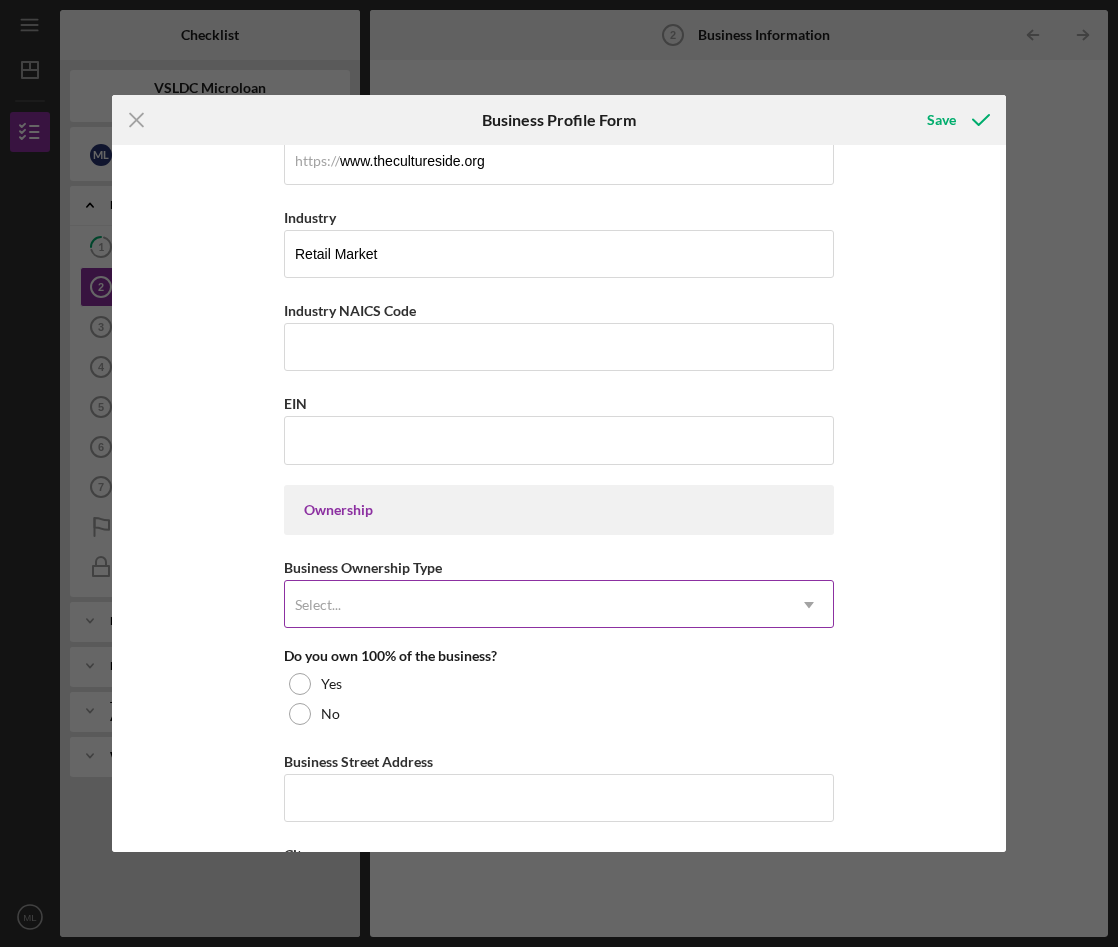 click on "Select..." at bounding box center (535, 605) 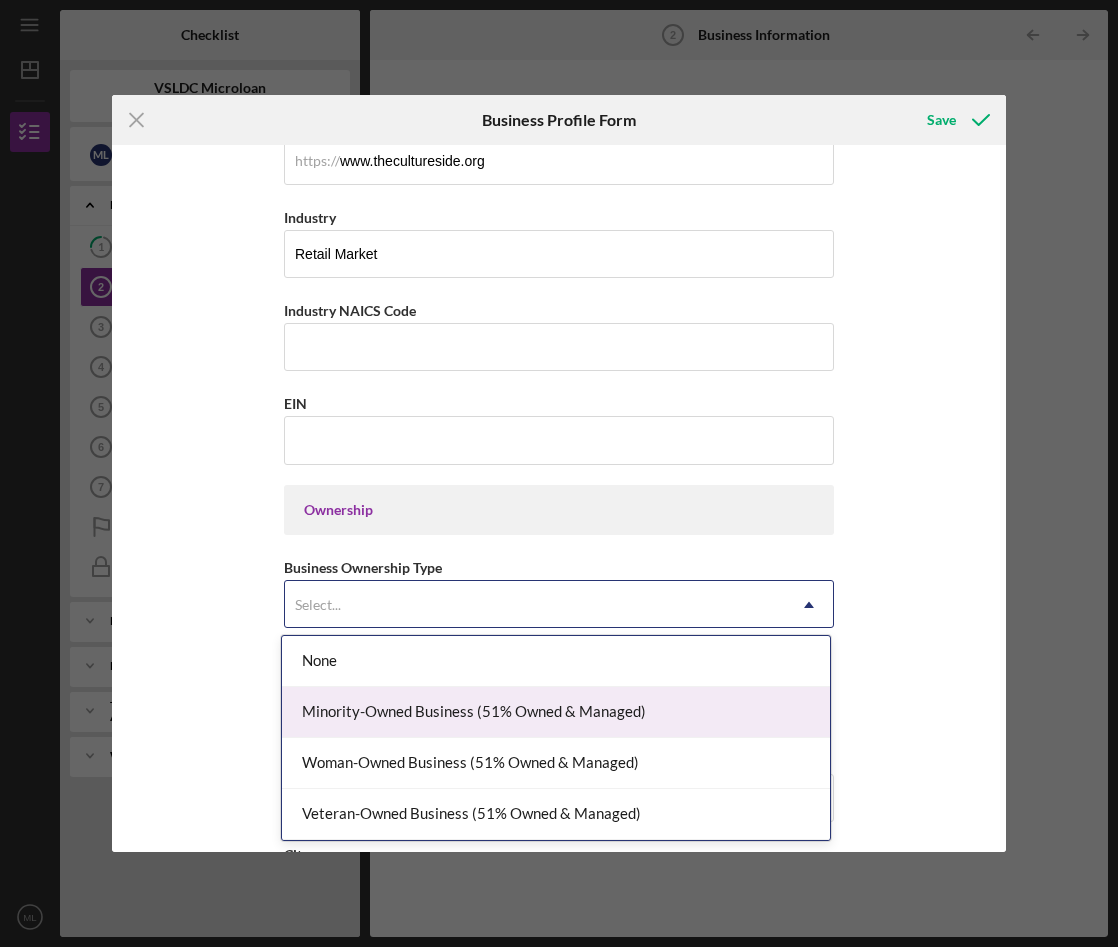 click on "Minority-Owned Business (51% Owned & Managed)" at bounding box center [556, 712] 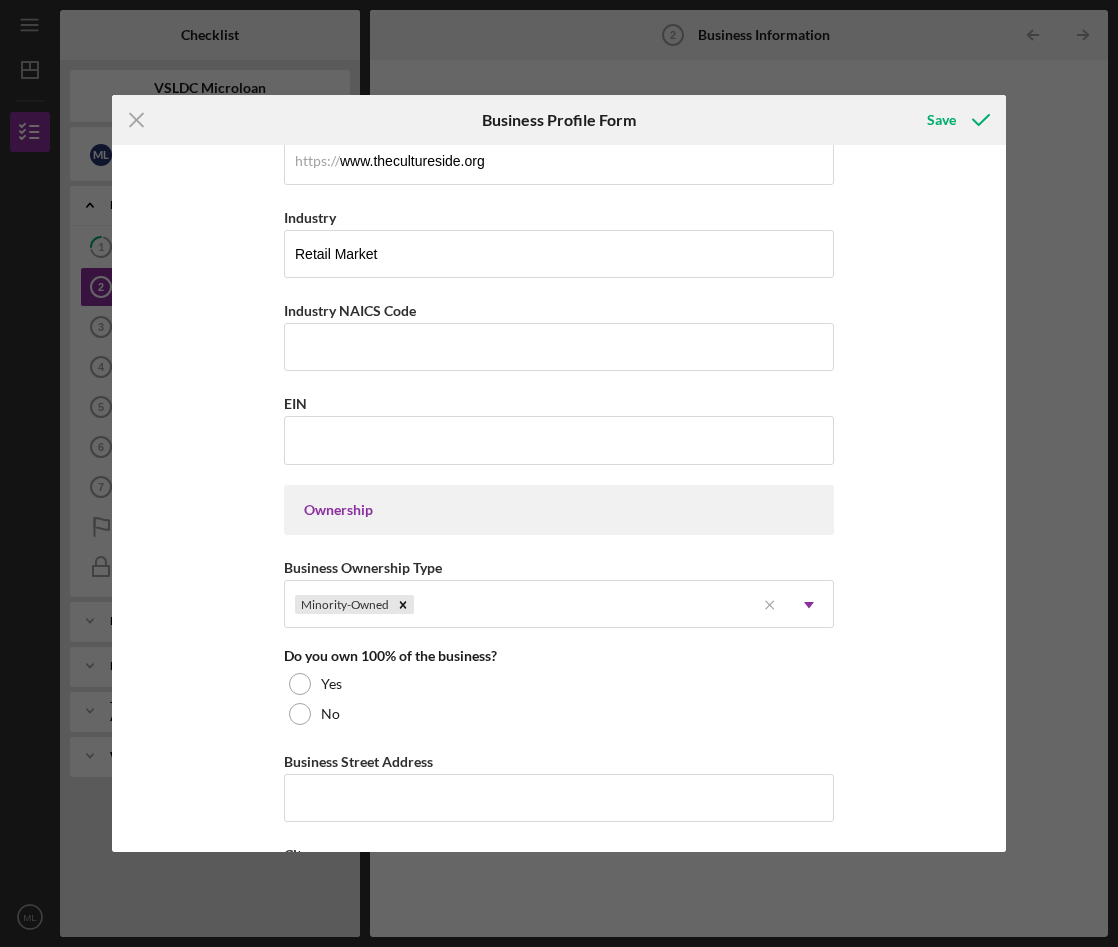 click on "Business Name The Culture Side DBA Business Start Date [DATE] Legal Structure Select... Icon/Dropdown Arrow Business Phone [PHONE] Business Email [EMAIL] https:// Website www.thecultureside.org Industry Retail Market Industry NAICS Code EIN Ownership Business Ownership Type Minority-Owned Icon/Menu Close Icon/Dropdown Arrow Do you own 100% of the business? Yes No Business Street Address City State Select... Icon/Dropdown Arrow Zip County Is your Mailing Address the same as your Business Address? Yes No Do you own or lease your business premisses? Select... Icon/Dropdown Arrow Annual Gross Revenue Number of Full-Time Employees Number of Part-Time Employees" at bounding box center (559, 499) 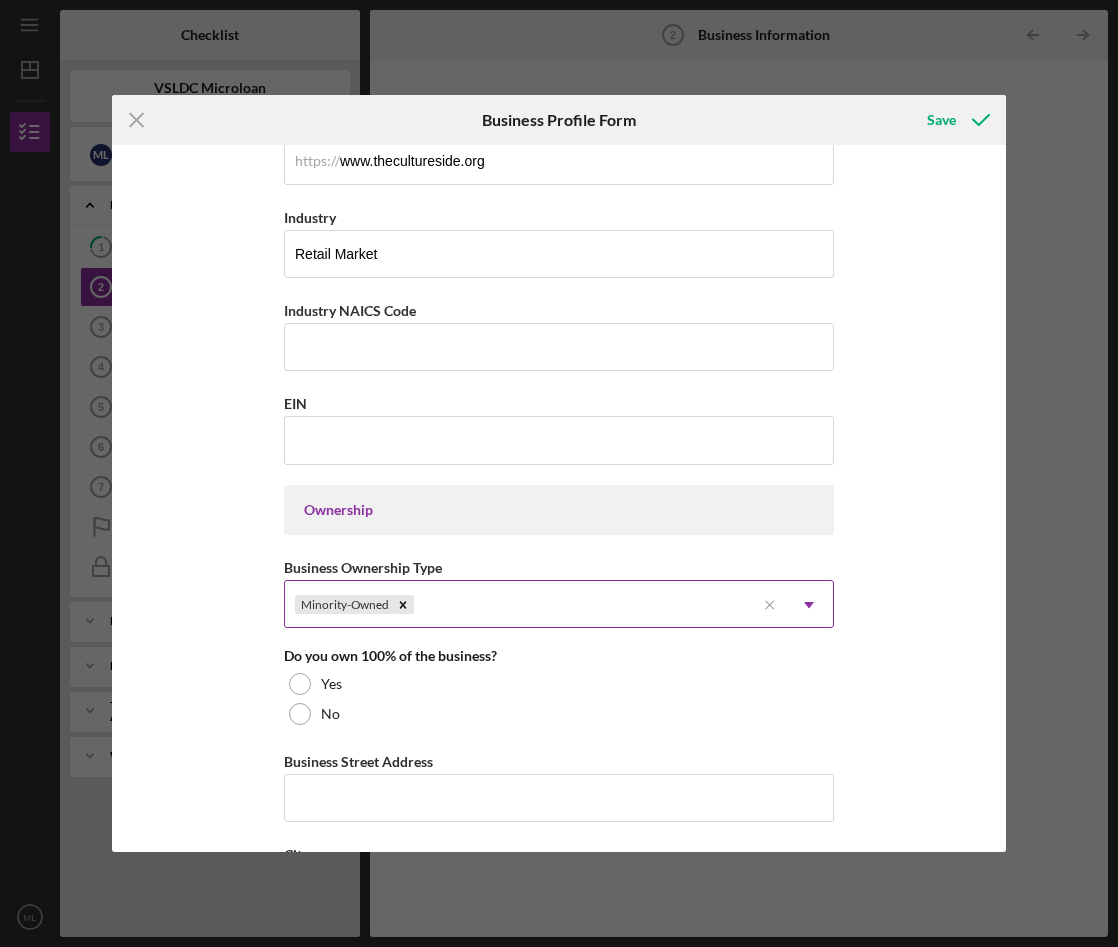 click on "Icon/Dropdown Arrow" 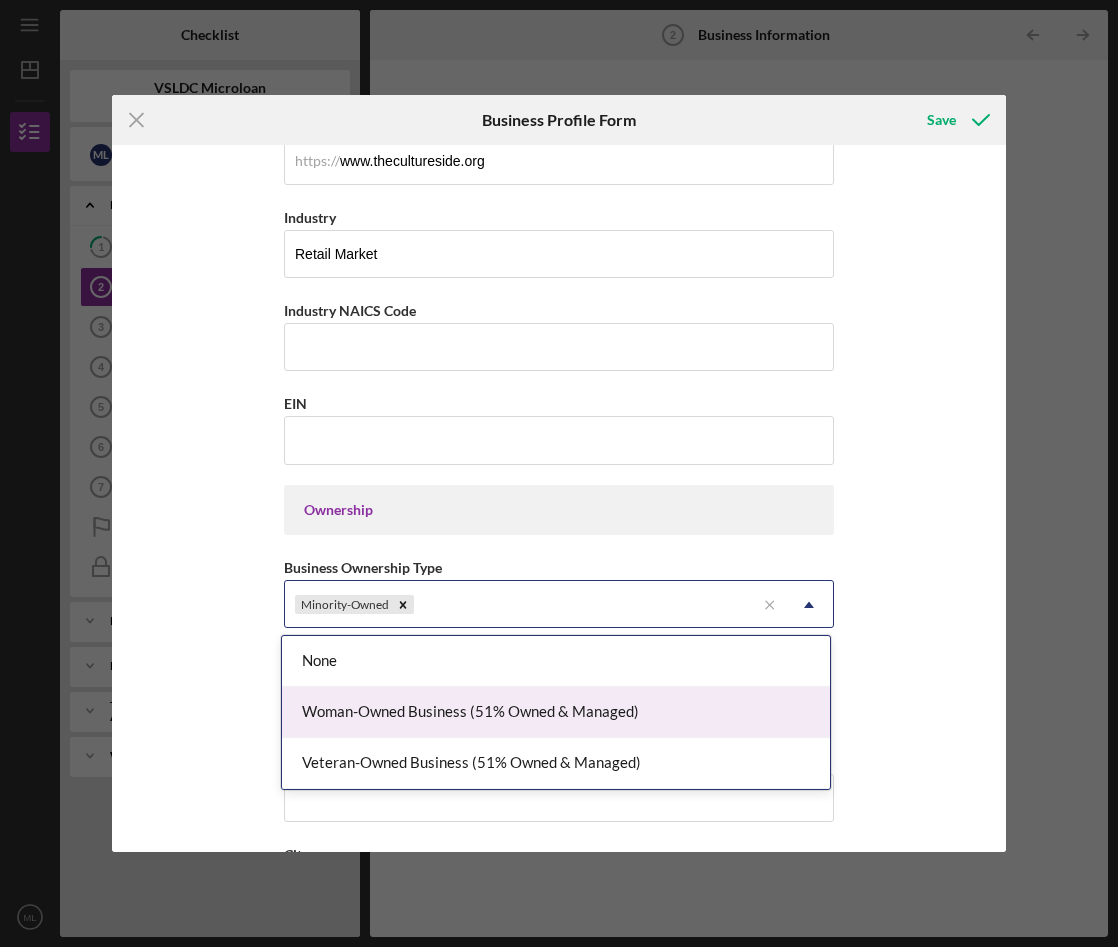 click on "Woman-Owned Business (51% Owned & Managed)" at bounding box center (556, 712) 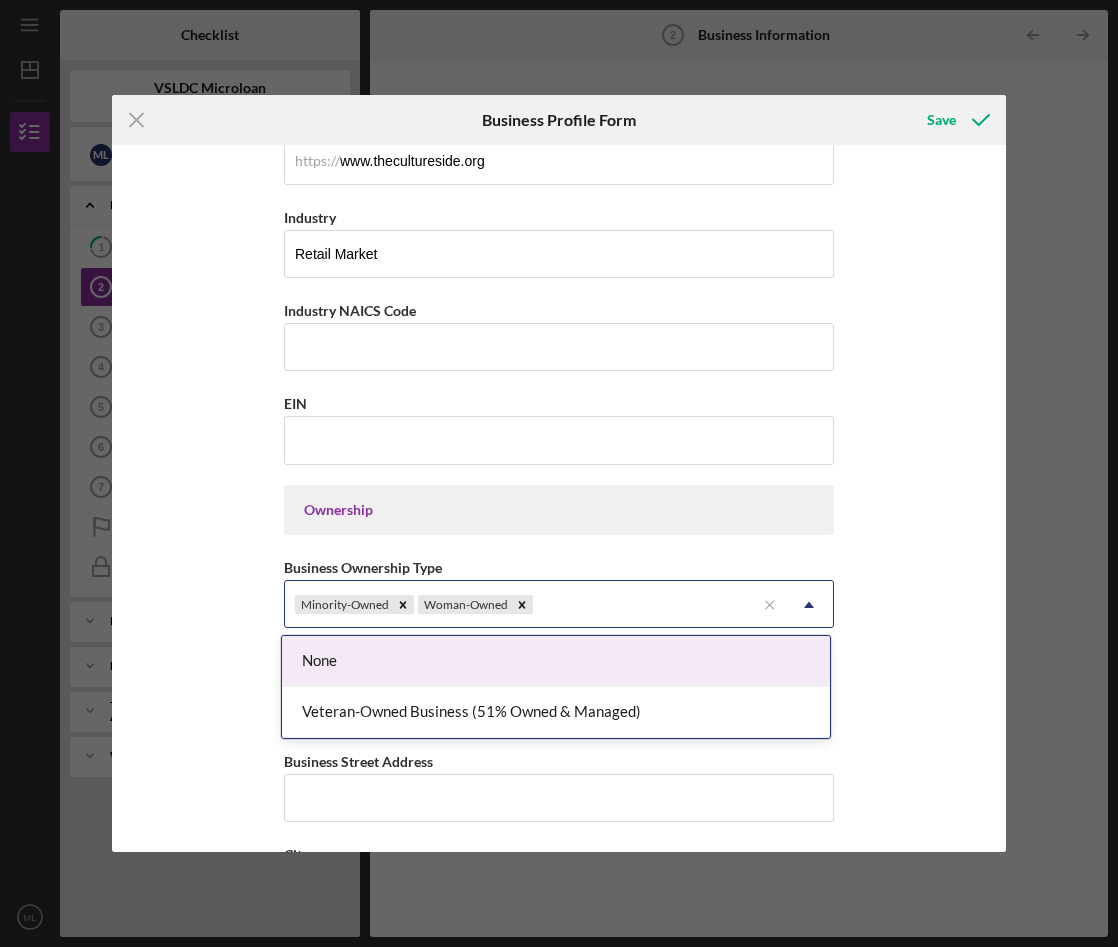 click on "Icon/Dropdown Arrow" 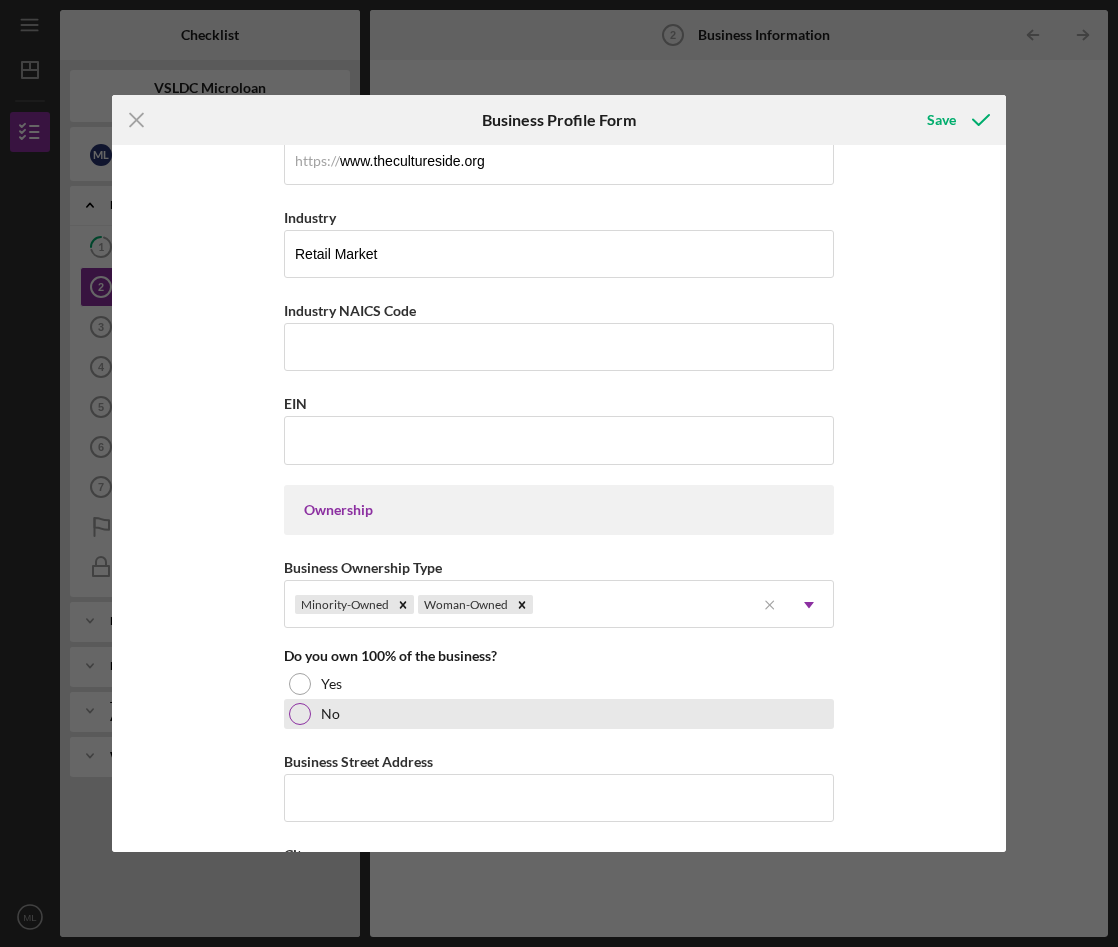click at bounding box center [300, 714] 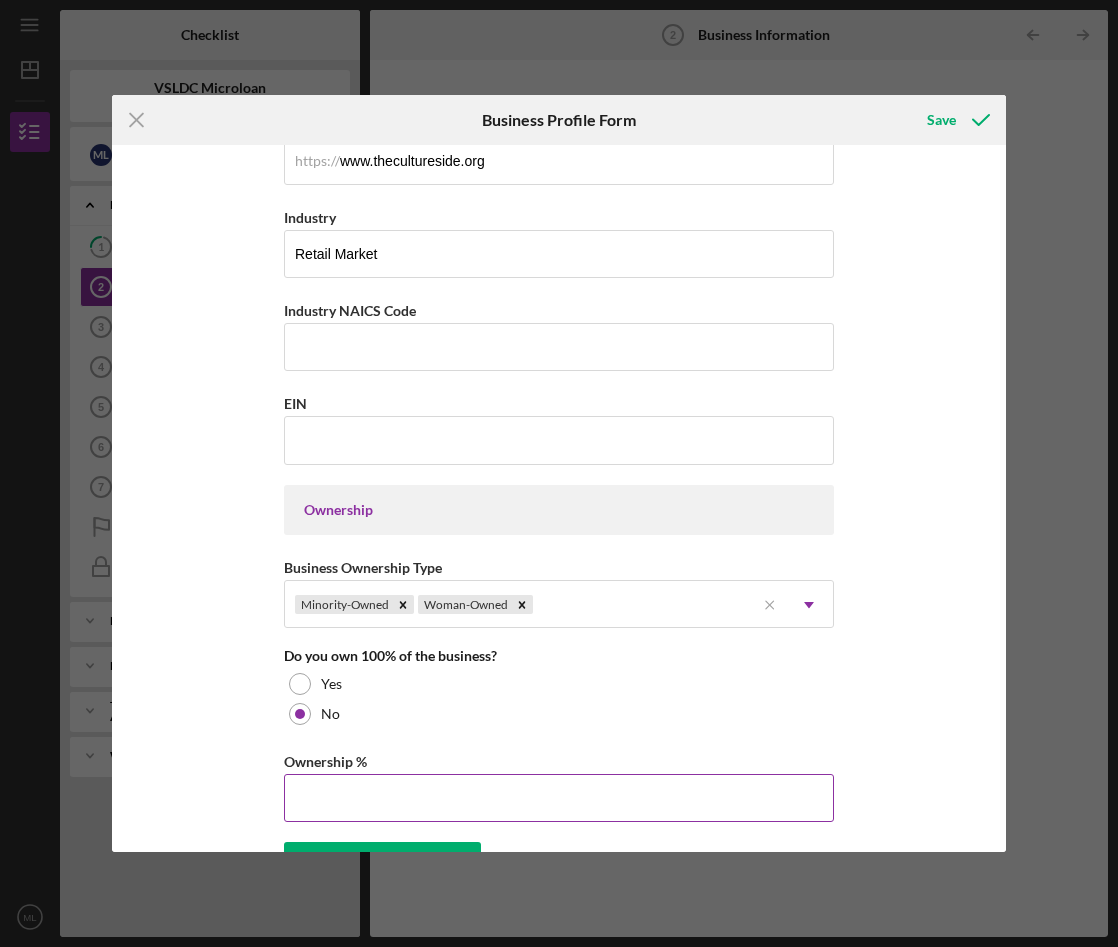 click on "Ownership %" at bounding box center [559, 798] 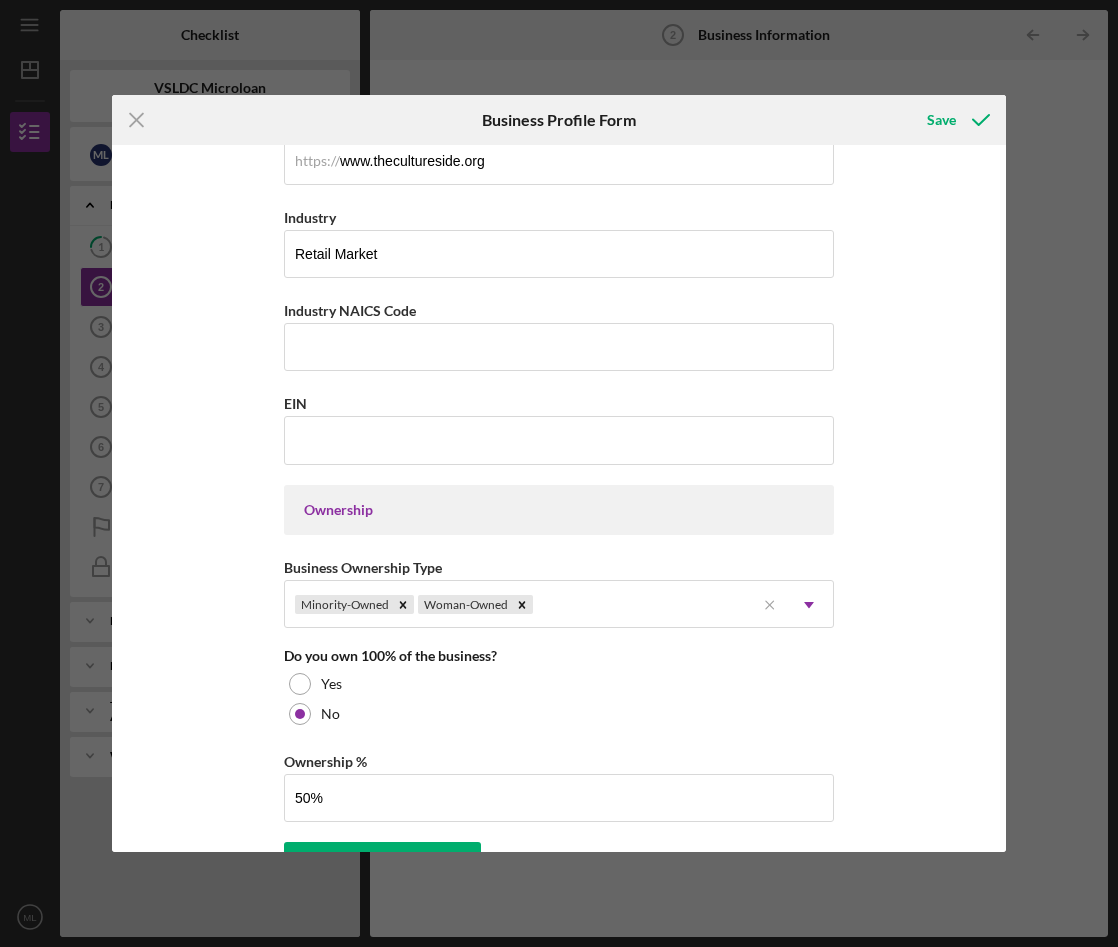 type on "50.00%" 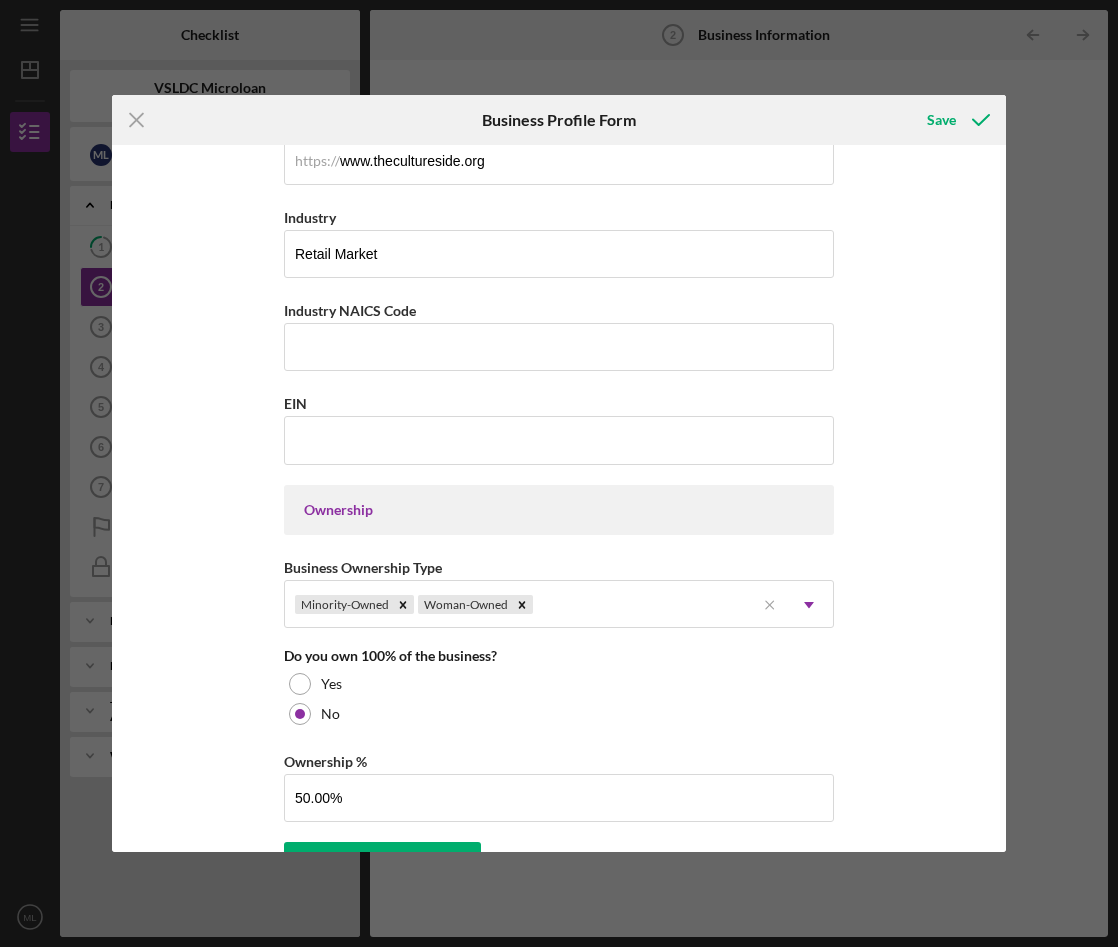 click on "Business Name The Culture Side DBA Business Start Date [DATE] Legal Structure Select... Icon/Dropdown Arrow Business Phone [PHONE] Business Email [EMAIL] https:// Website www.thecultureside.org Industry Retail Market Industry NAICS Code EIN Ownership Business Ownership Type Minority-Owned Woman-Owned Icon/Menu Close Icon/Dropdown Arrow Do you own 100% of the business? Yes No Ownership % 50.00% Add Another Owner Business Street Address City State Select... Icon/Dropdown Arrow Zip County Is your Mailing Address the same as your Business Address? Yes No Do you own or lease your business premisses? Select... Icon/Dropdown Arrow Annual Gross Revenue Number of Full-Time Employees Number of Part-Time Employees" at bounding box center (559, 499) 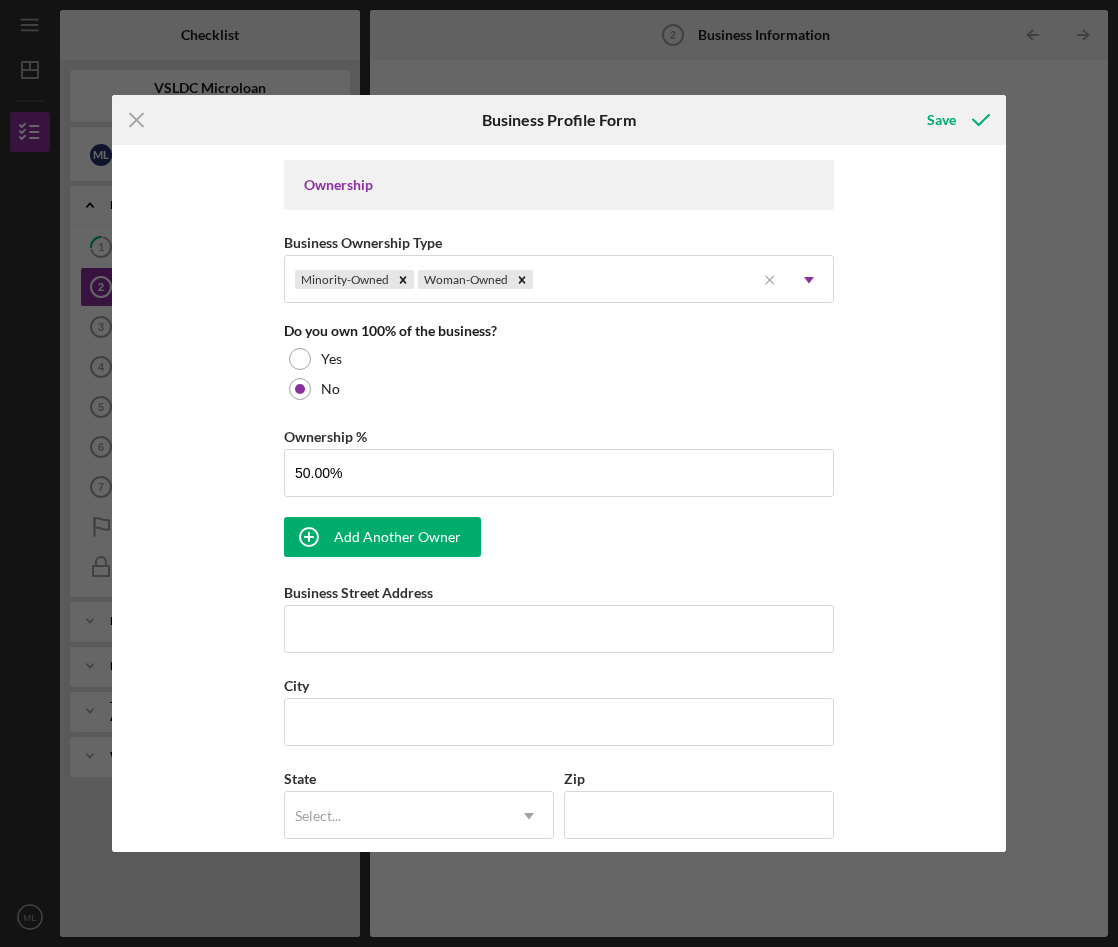 scroll, scrollTop: 921, scrollLeft: 0, axis: vertical 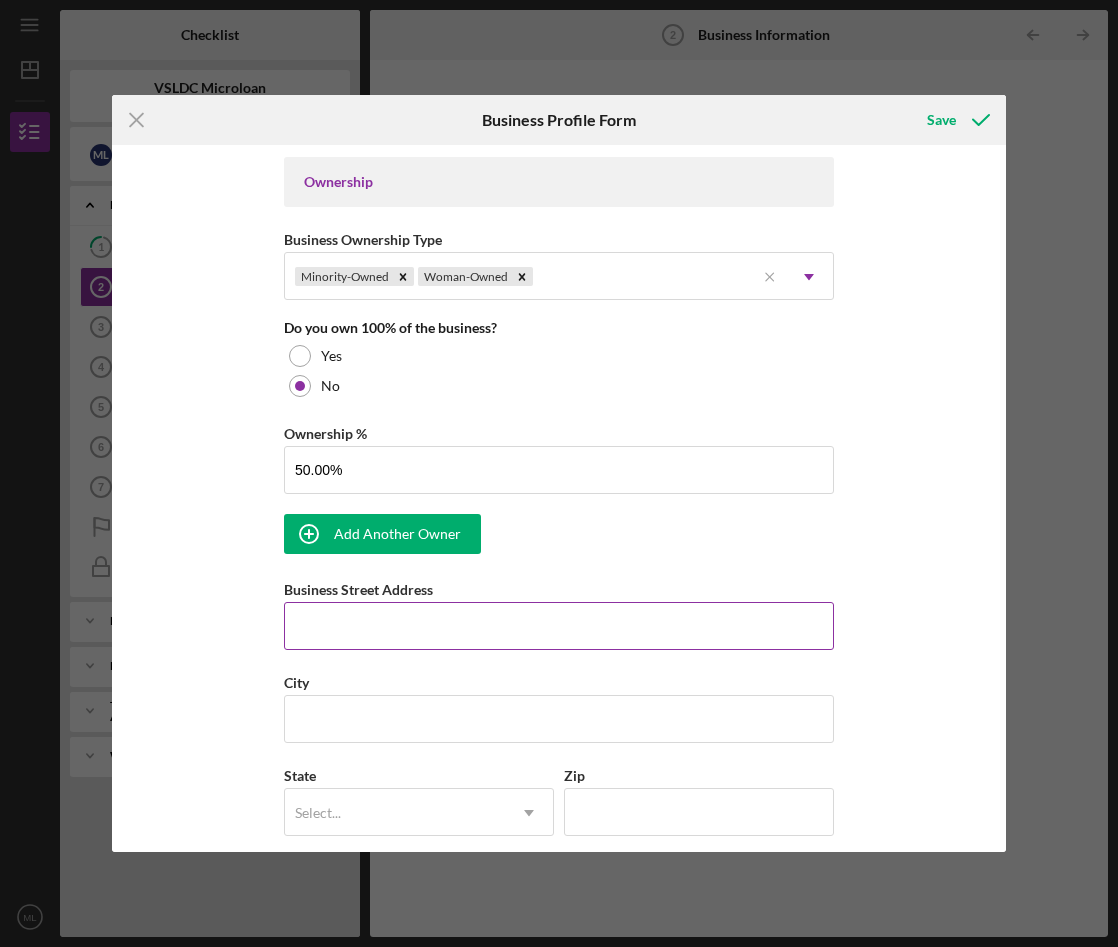 click on "Business Street Address" at bounding box center [559, 626] 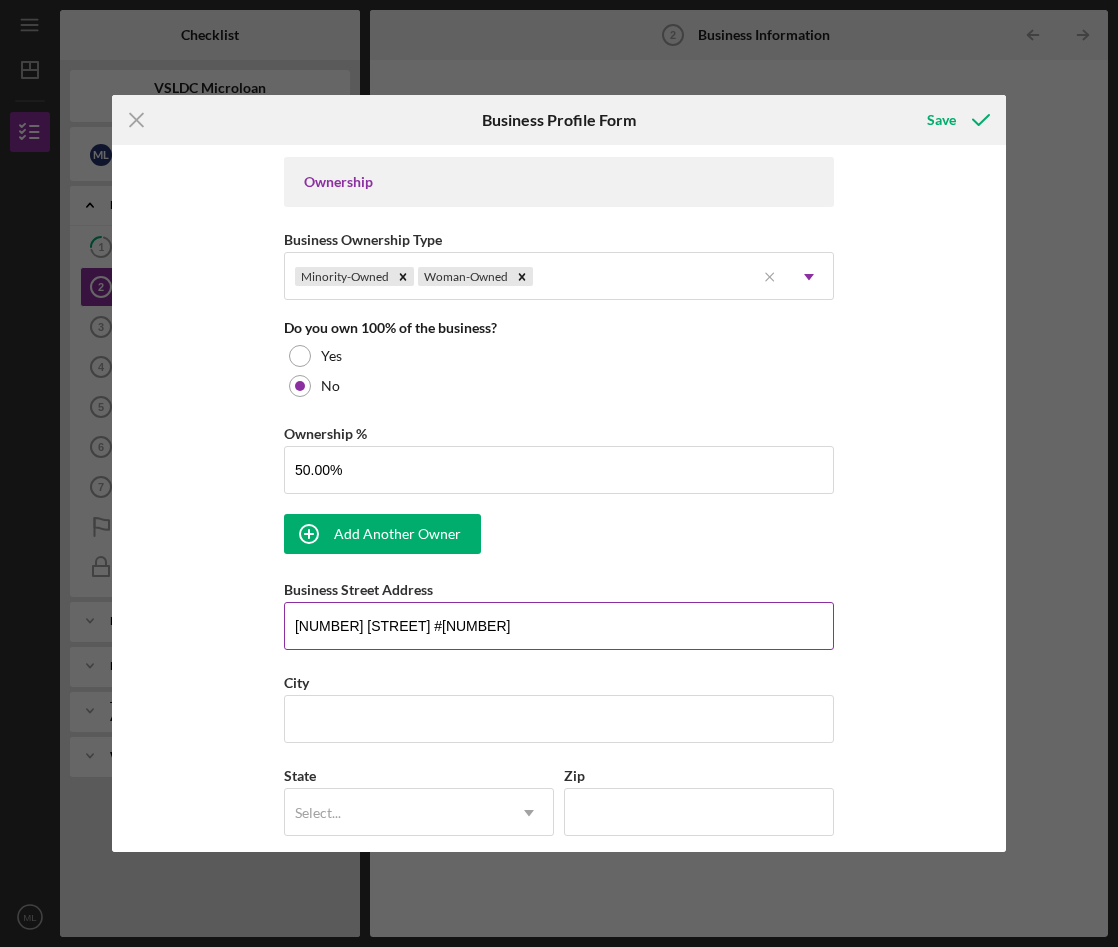 type on "[NUMBER] [STREET] #[NUMBER]" 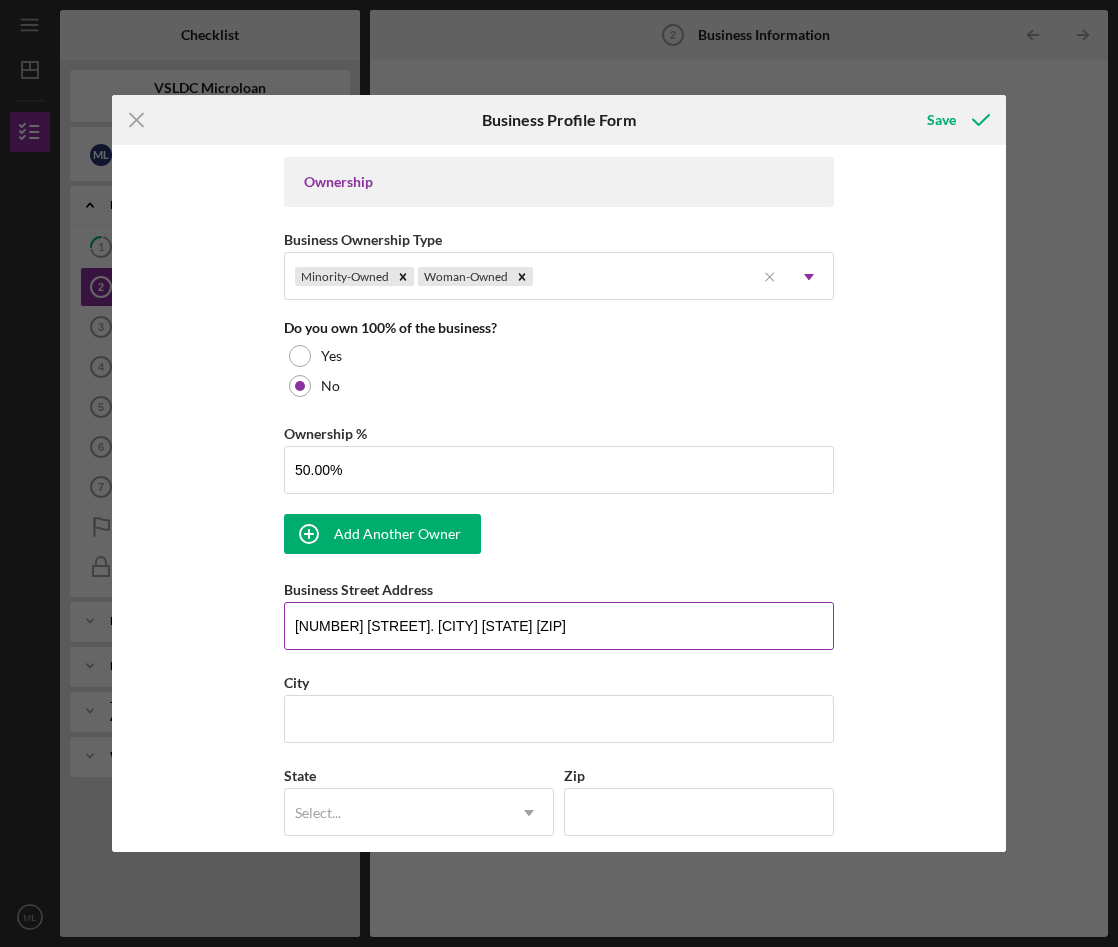 drag, startPoint x: 479, startPoint y: 621, endPoint x: 379, endPoint y: 619, distance: 100.02 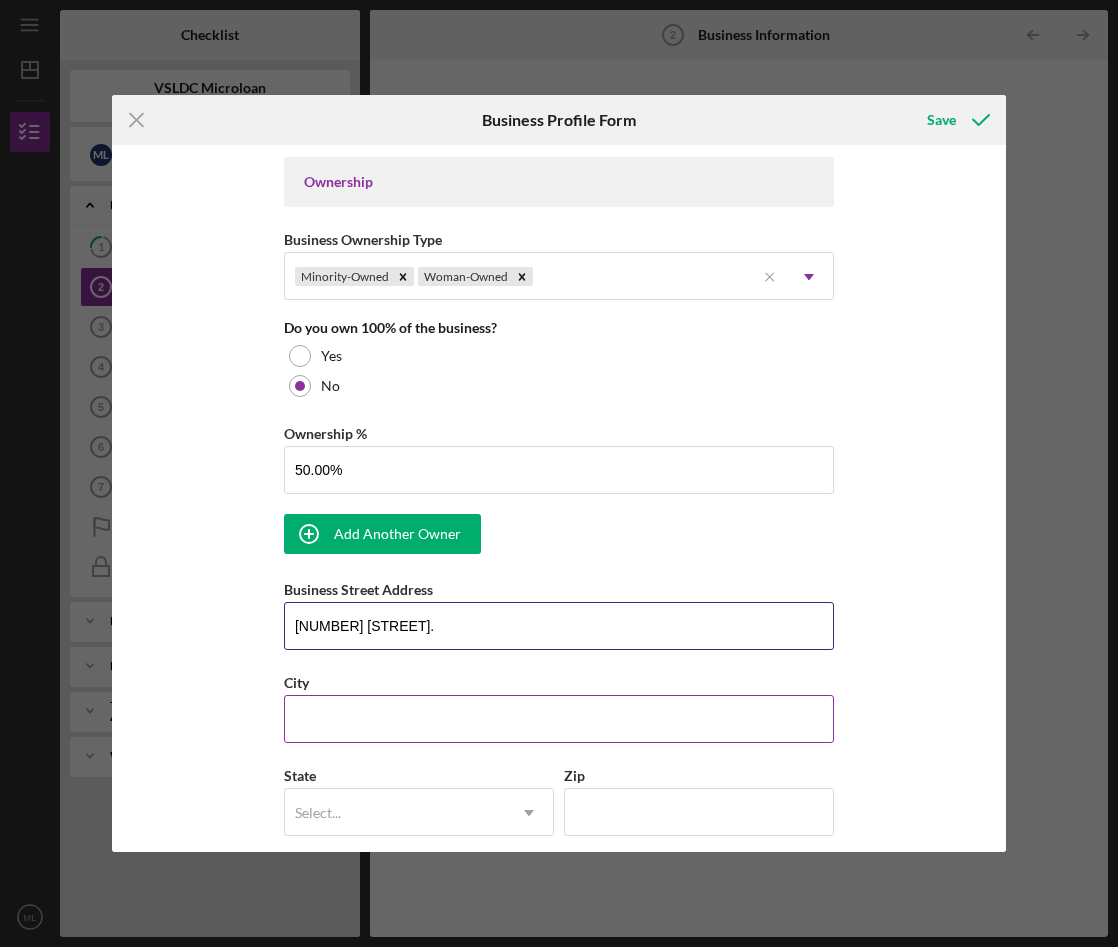 type on "[NUMBER] [STREET]." 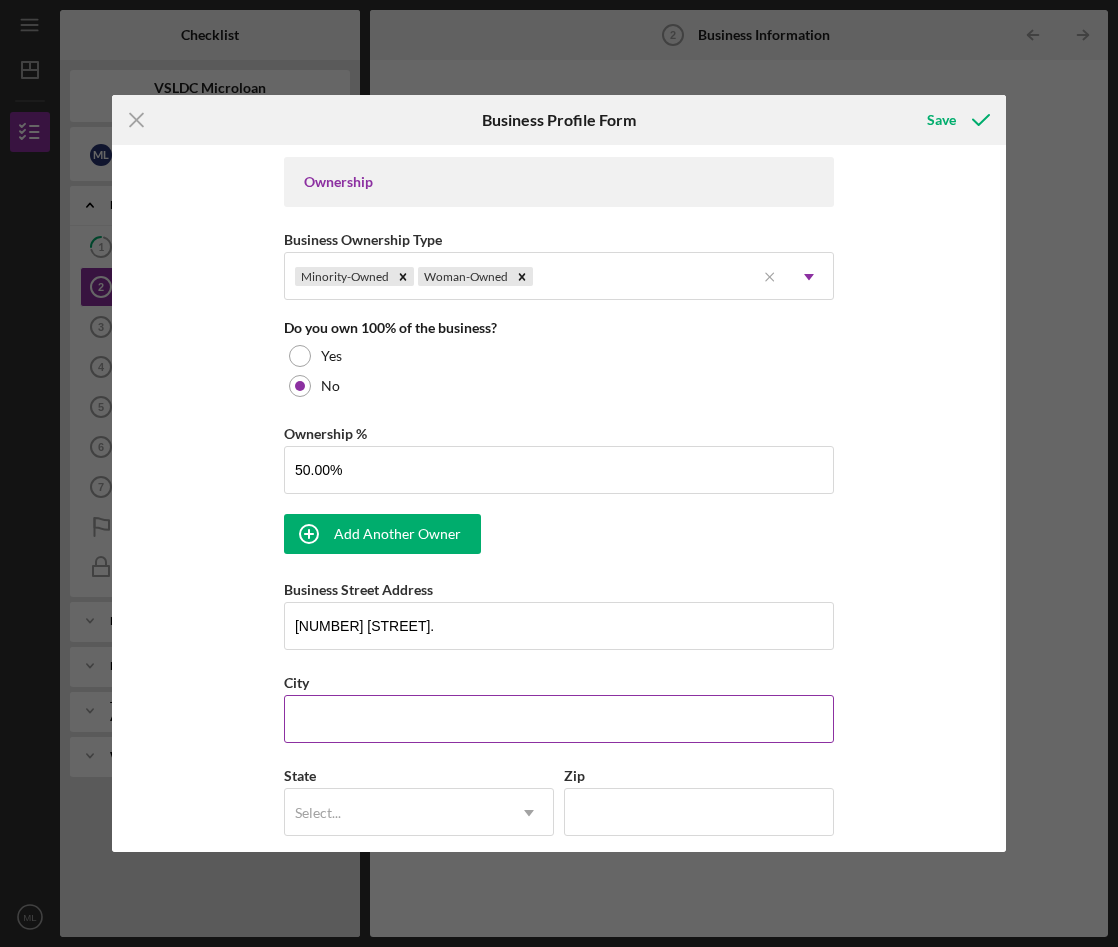 click on "City" at bounding box center (559, 719) 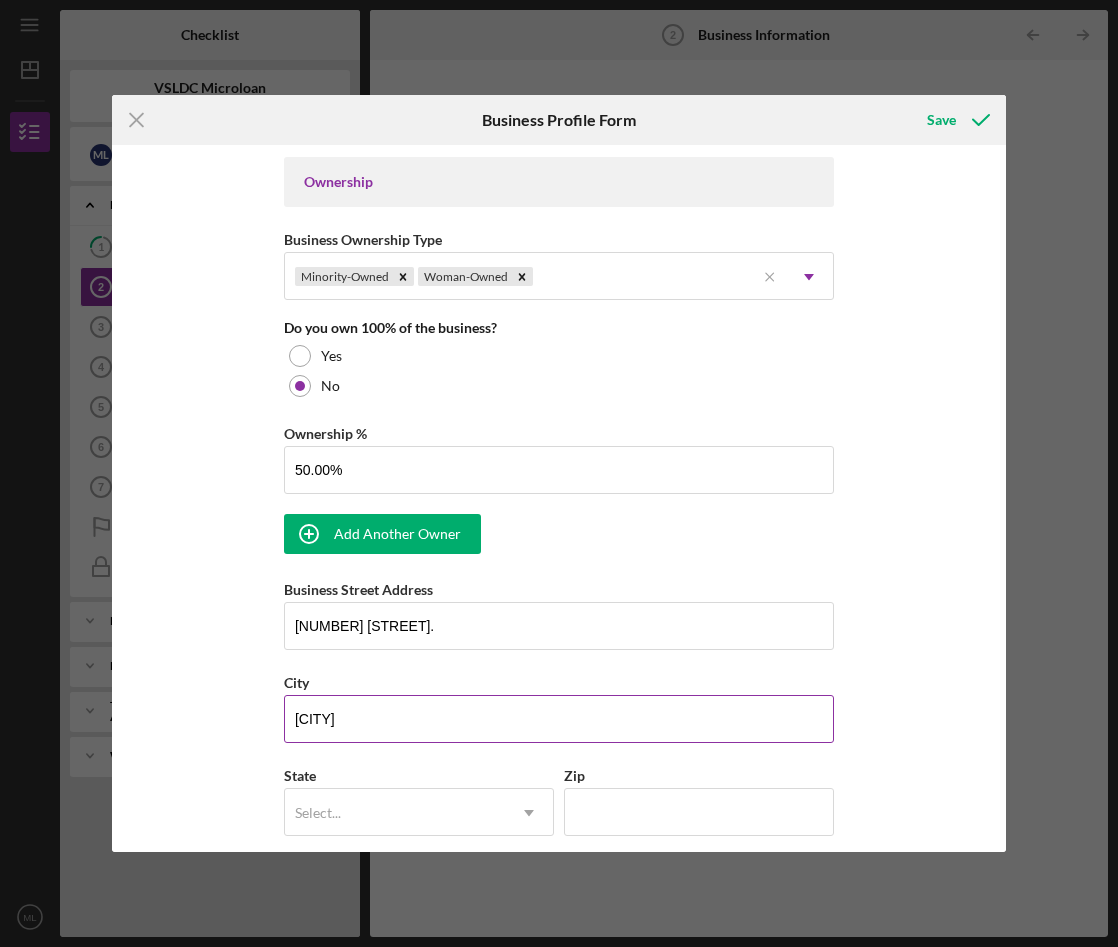 type on "[CITY]" 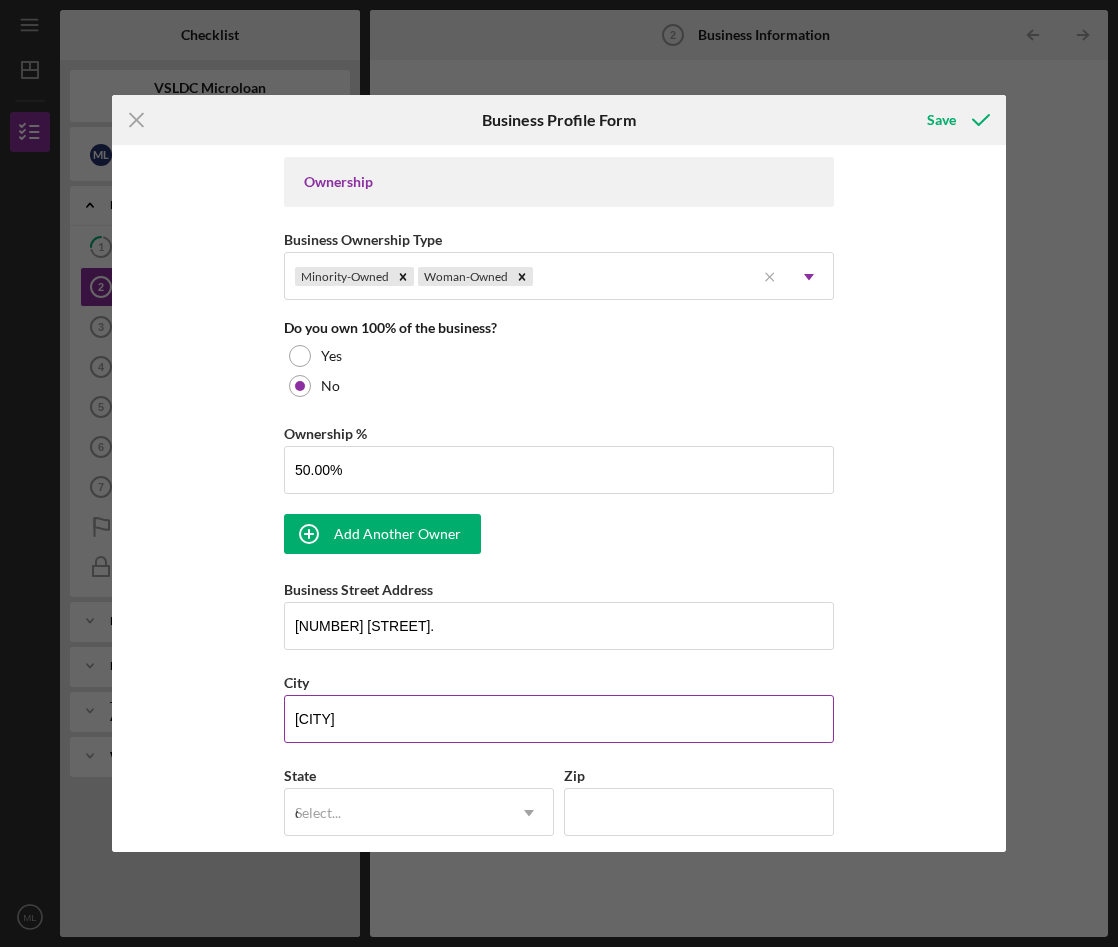 type on "ca" 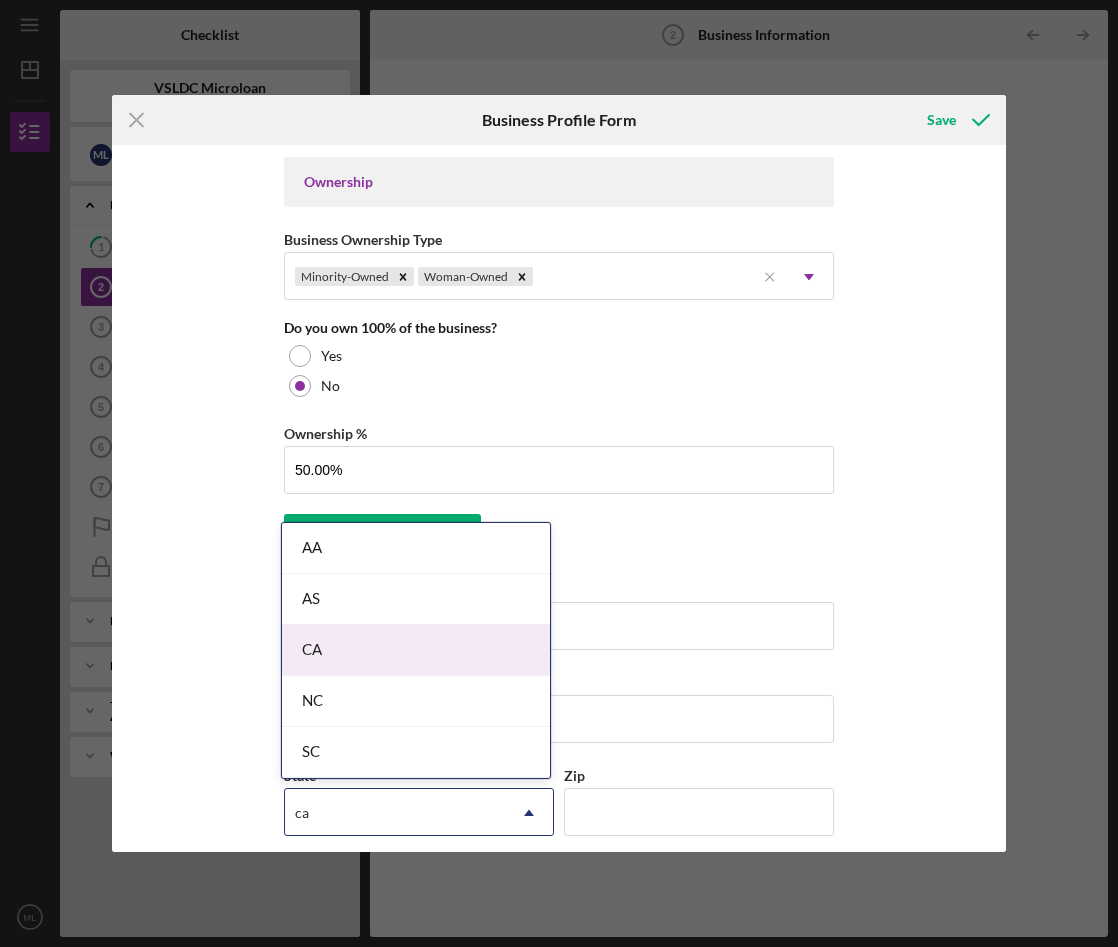 click on "CA" at bounding box center [416, 650] 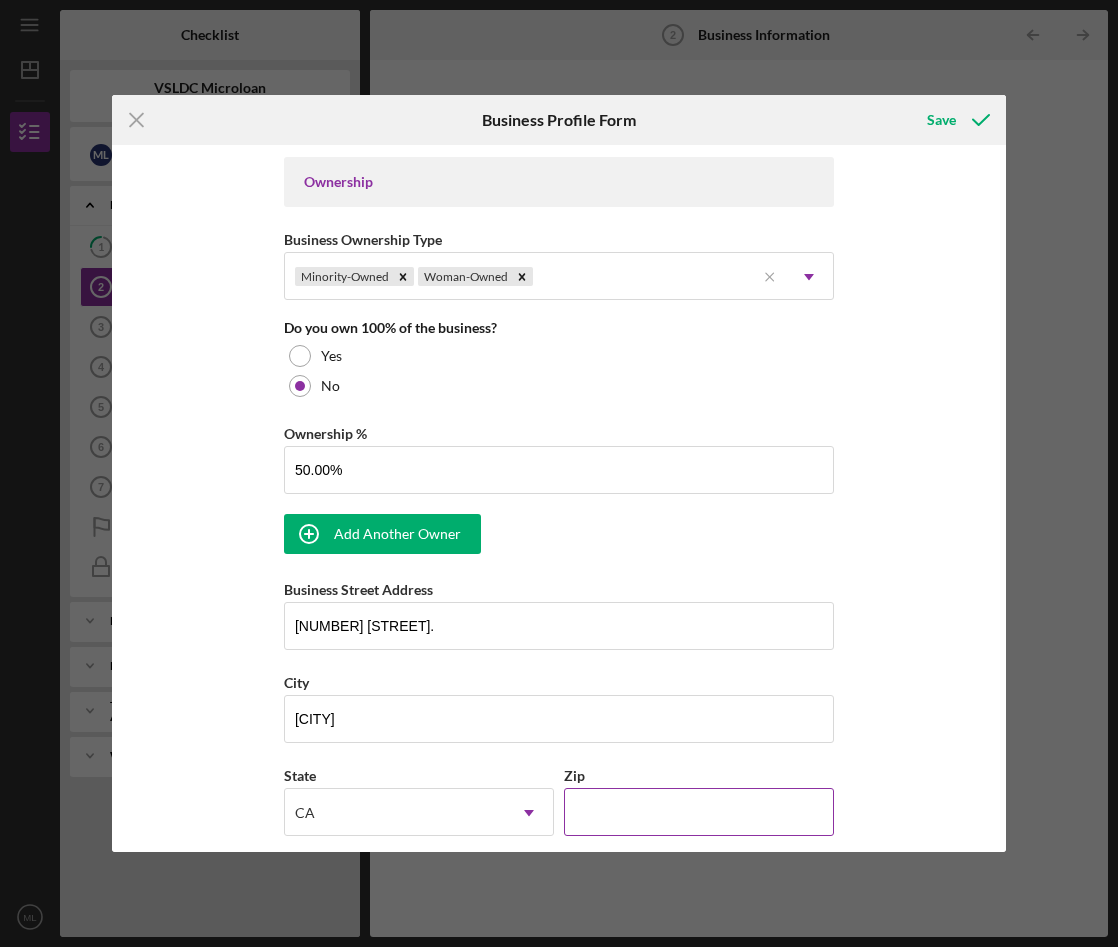 click on "Zip" at bounding box center [699, 812] 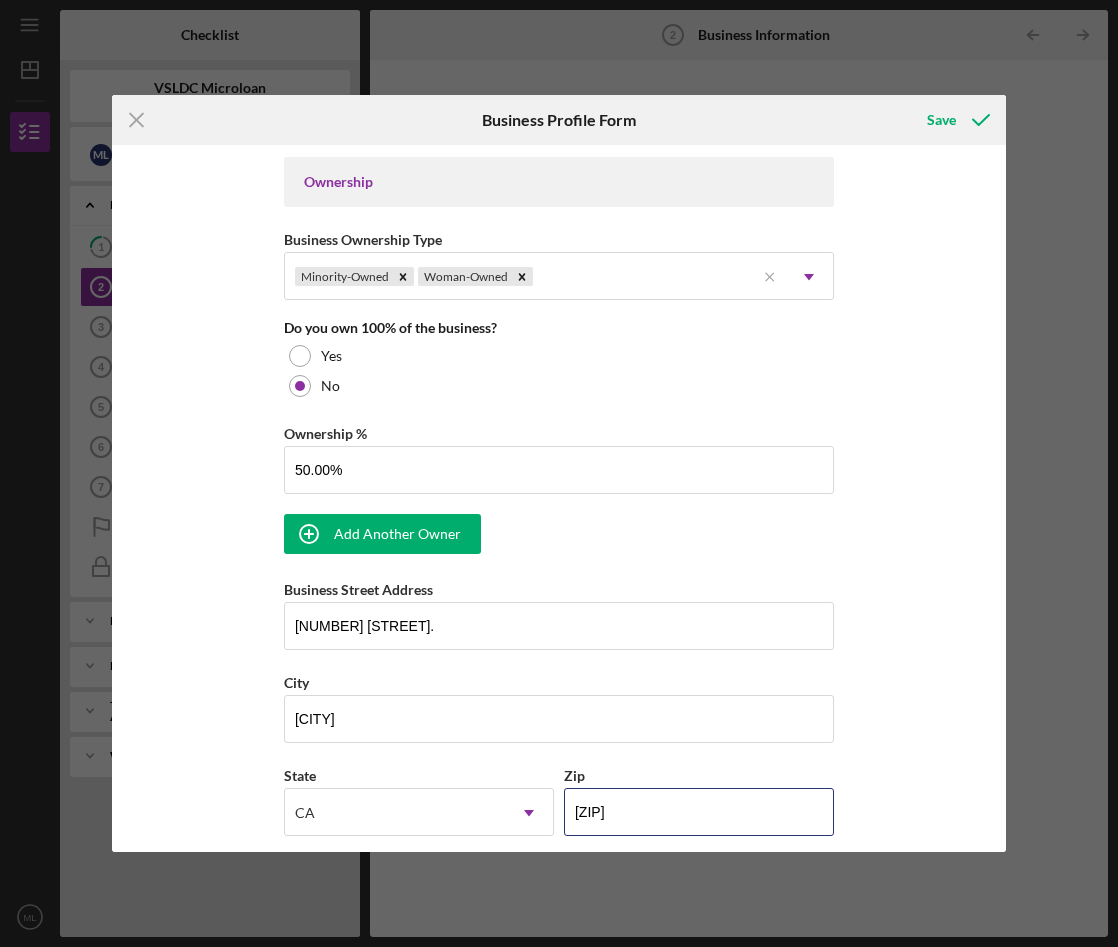 type on "[ZIP]" 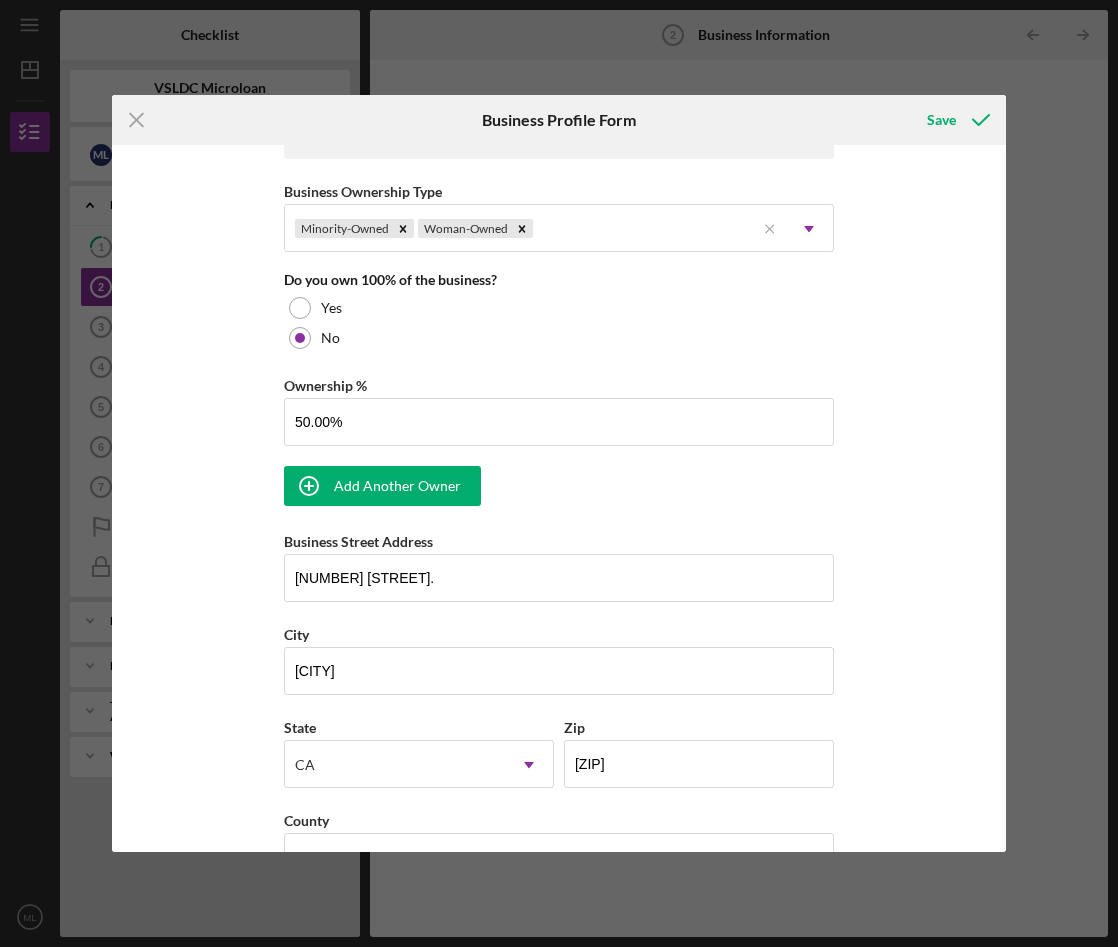 scroll, scrollTop: 943, scrollLeft: 0, axis: vertical 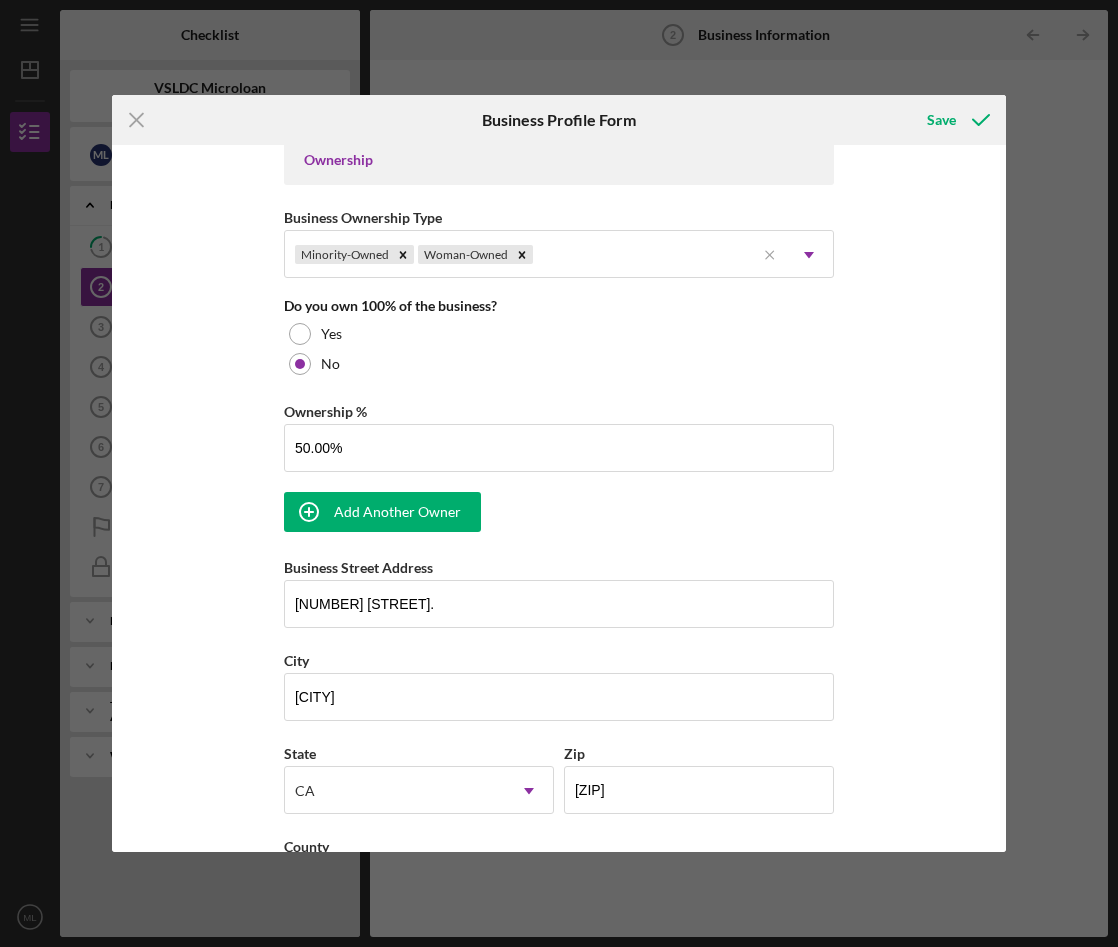 click on "Business Name The Culture Side DBA Business Start Date [DATE] Legal Structure Select... Icon/Dropdown Arrow Business Phone [PHONE] Business Email [EMAIL] https:// Website [URL] Industry Retail Market Industry NAICS Code EIN Ownership Business Ownership Type Minority-Owned Woman-Owned Icon/Menu Close Icon/Dropdown Arrow Do you own 100% of the business? Yes No Ownership % 50.00% Add Another Owner Business Street Address 1800 [STREET] City [CITY] State [STATE] Icon/Dropdown Arrow Zip 90028 County Is your Mailing Address the same as your Business Address? Yes No Do you own or lease your business premisses? Select... Icon/Dropdown Arrow Annual Gross Revenue Number of Full-Time Employees Number of Part-Time Employees" at bounding box center [559, 302] 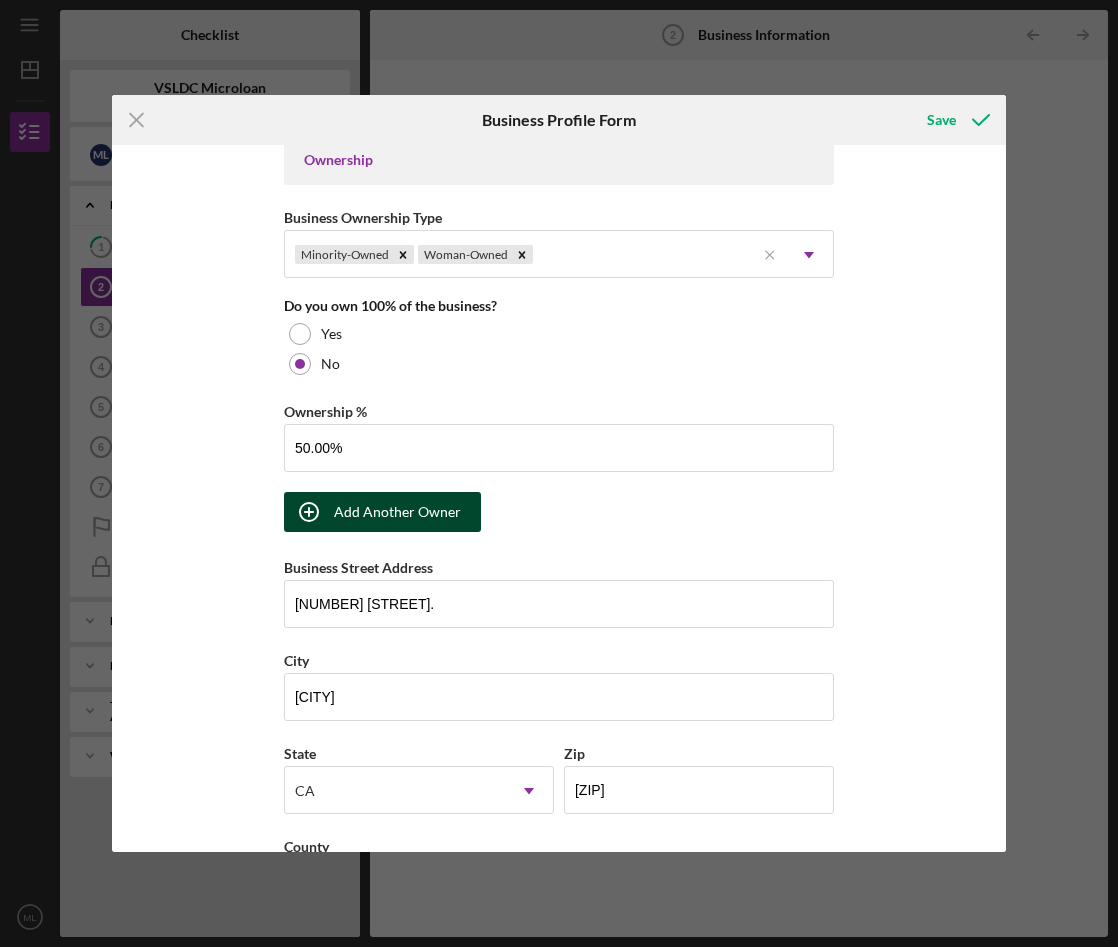 click on "Add Another Owner" at bounding box center (397, 512) 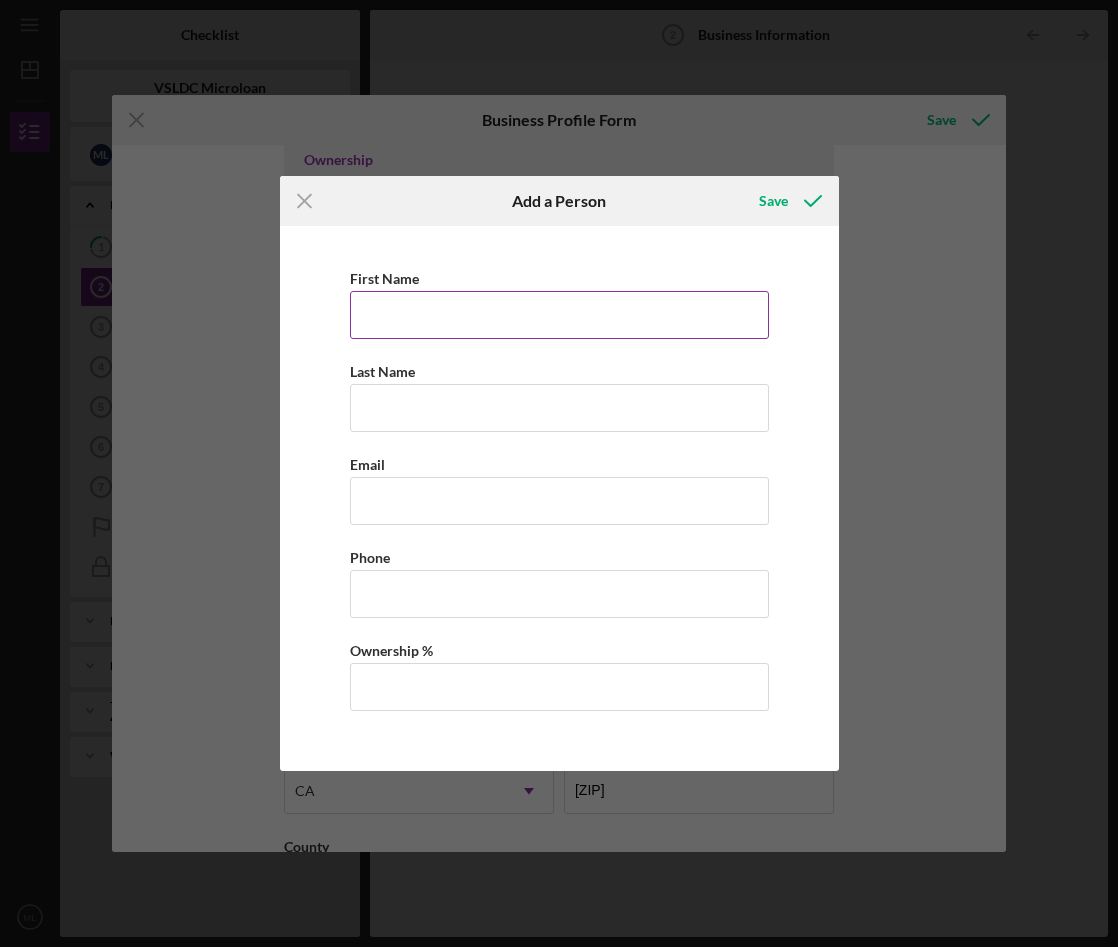click on "First Name" at bounding box center (384, 278) 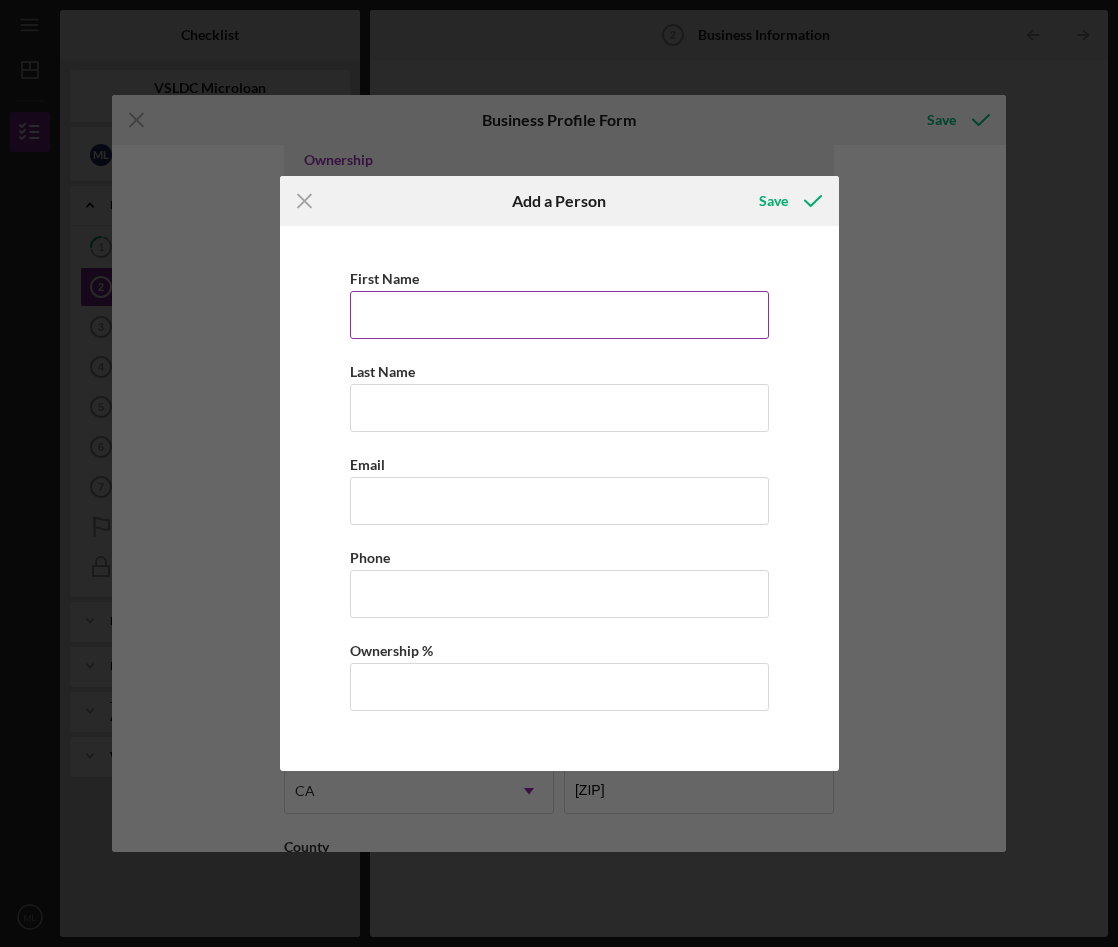 click on "First Name" at bounding box center [559, 315] 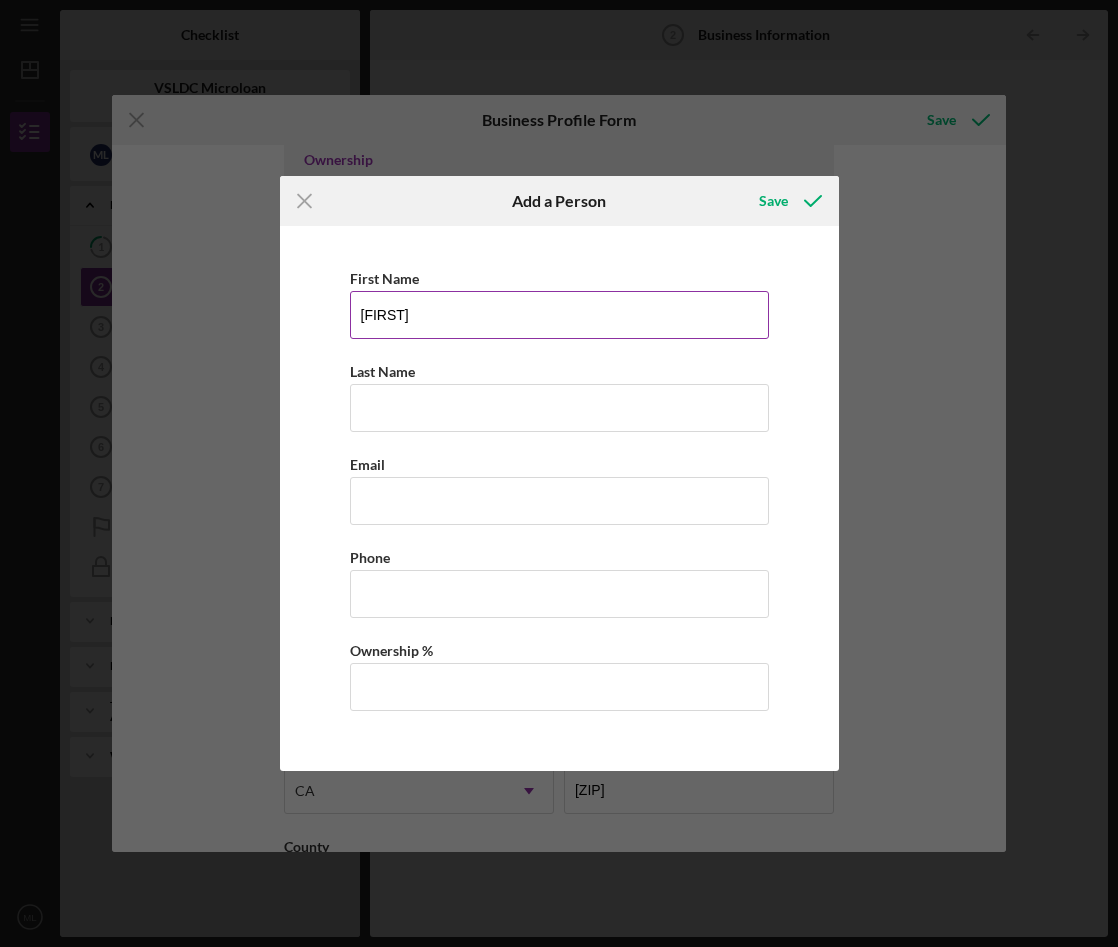 type on "[FIRST]" 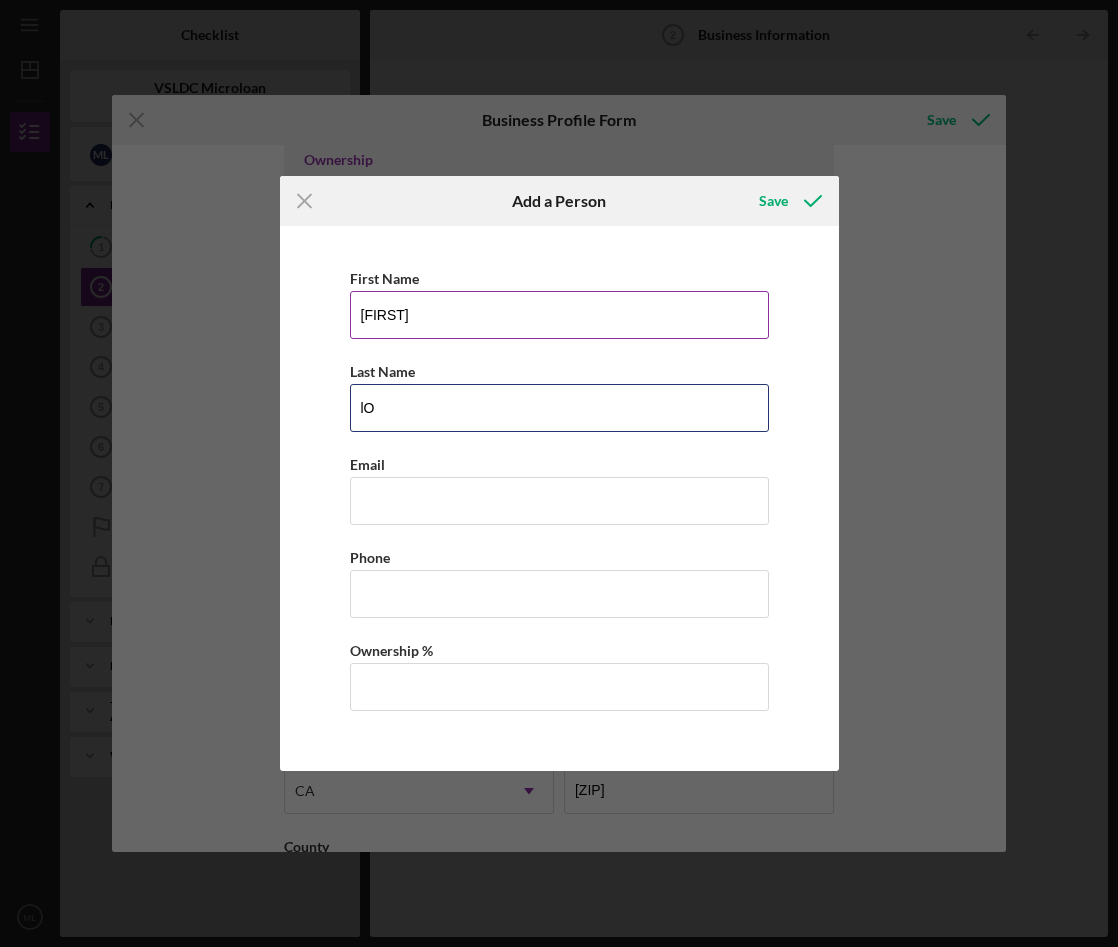 type on "l" 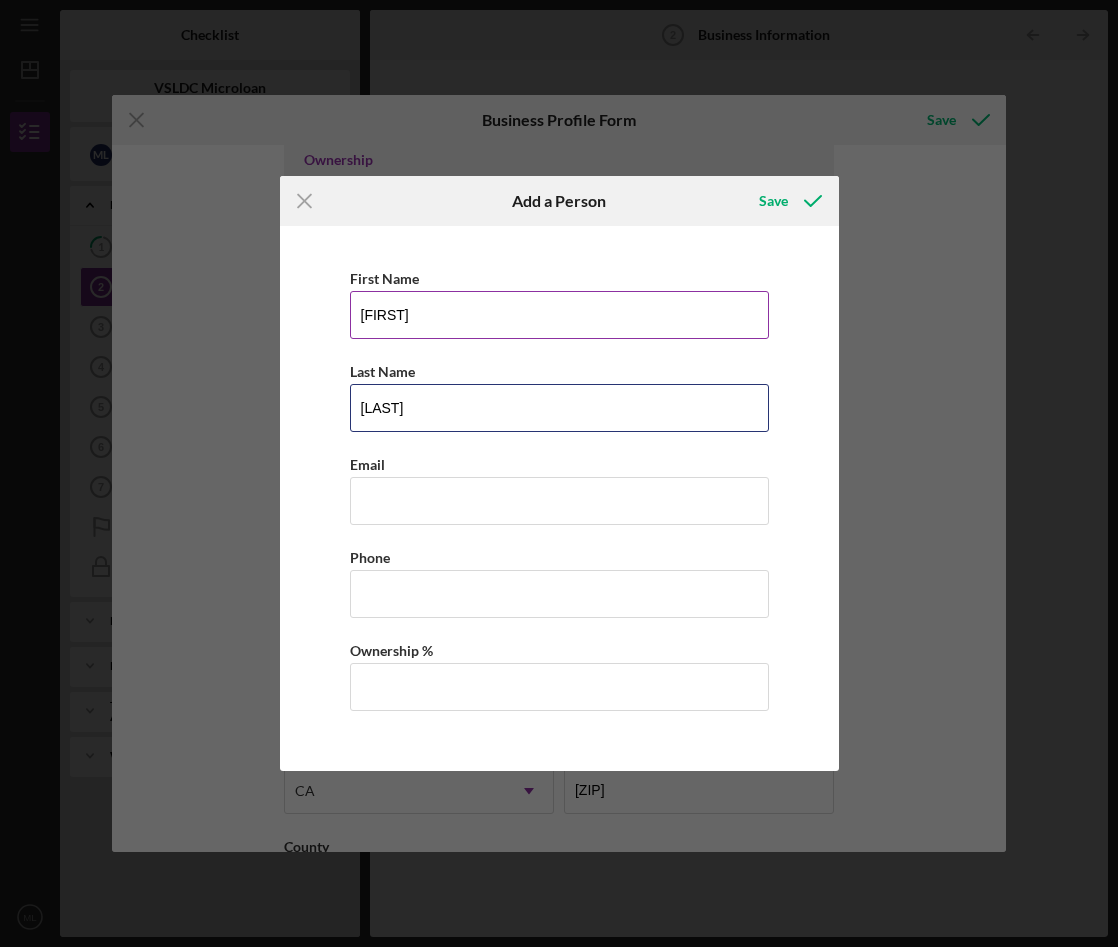 type on "[LAST]" 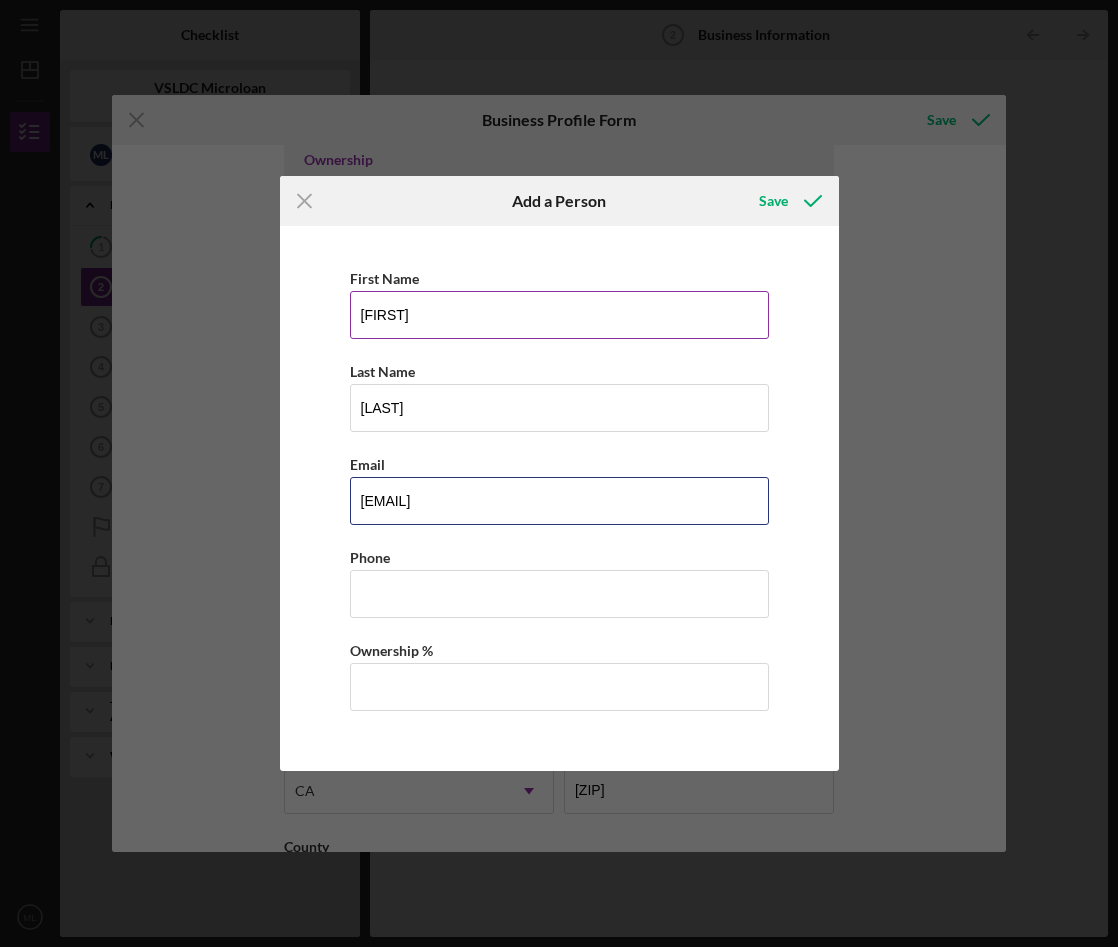 type on "[EMAIL]" 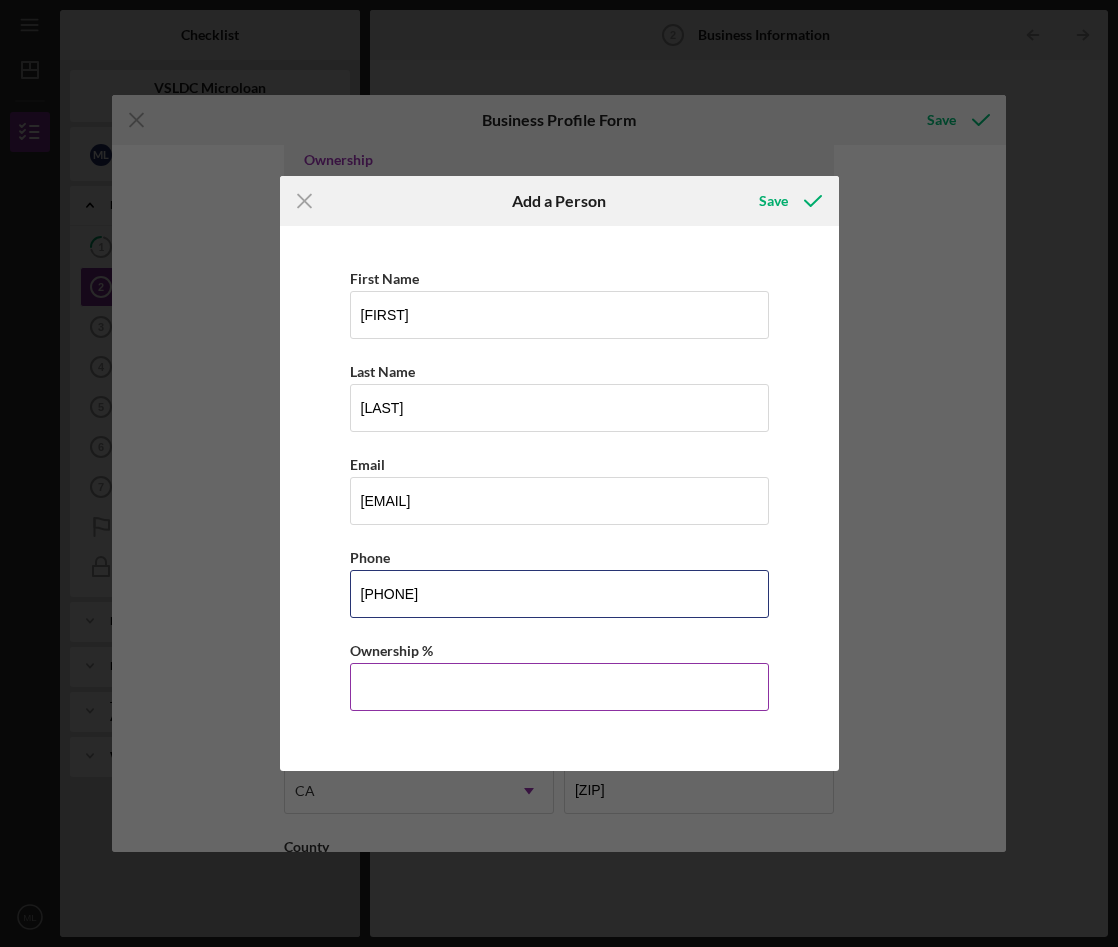 type on "[PHONE]" 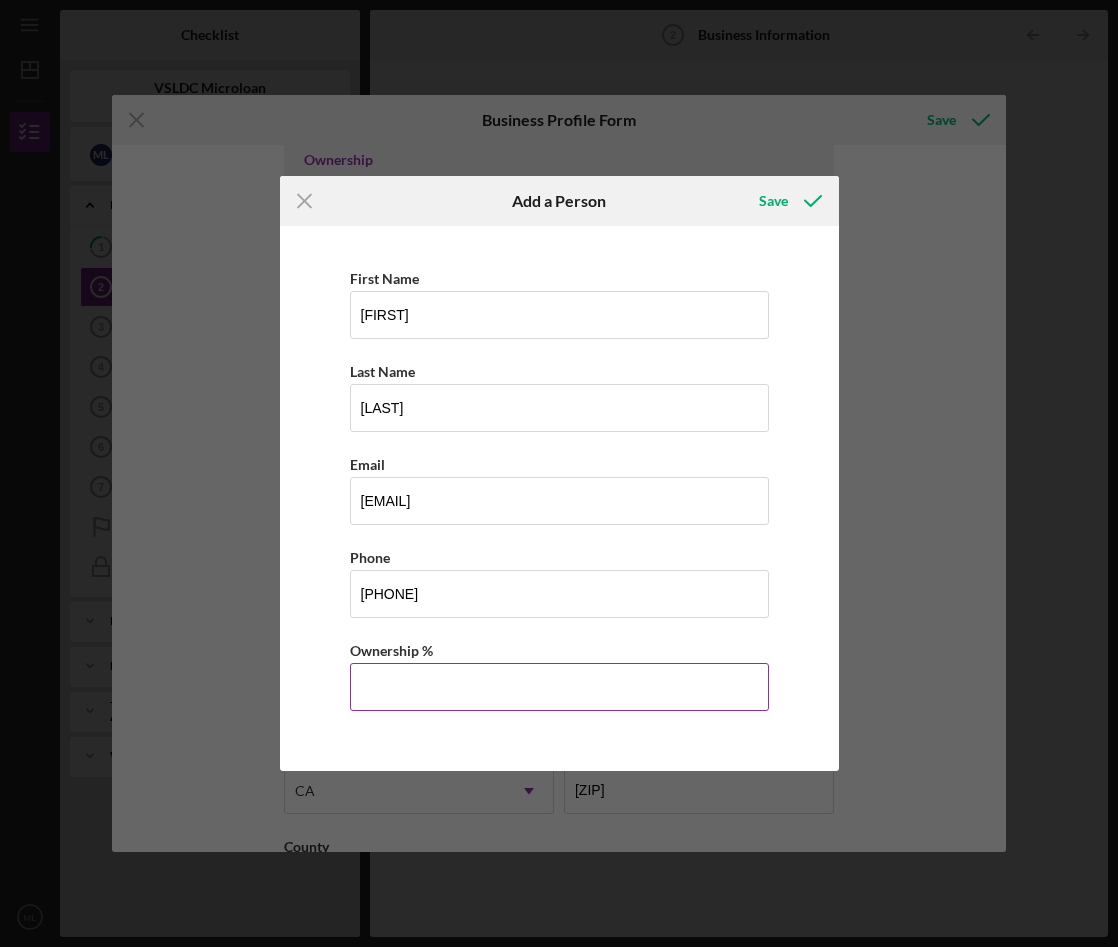 click on "Ownership %" at bounding box center (559, 687) 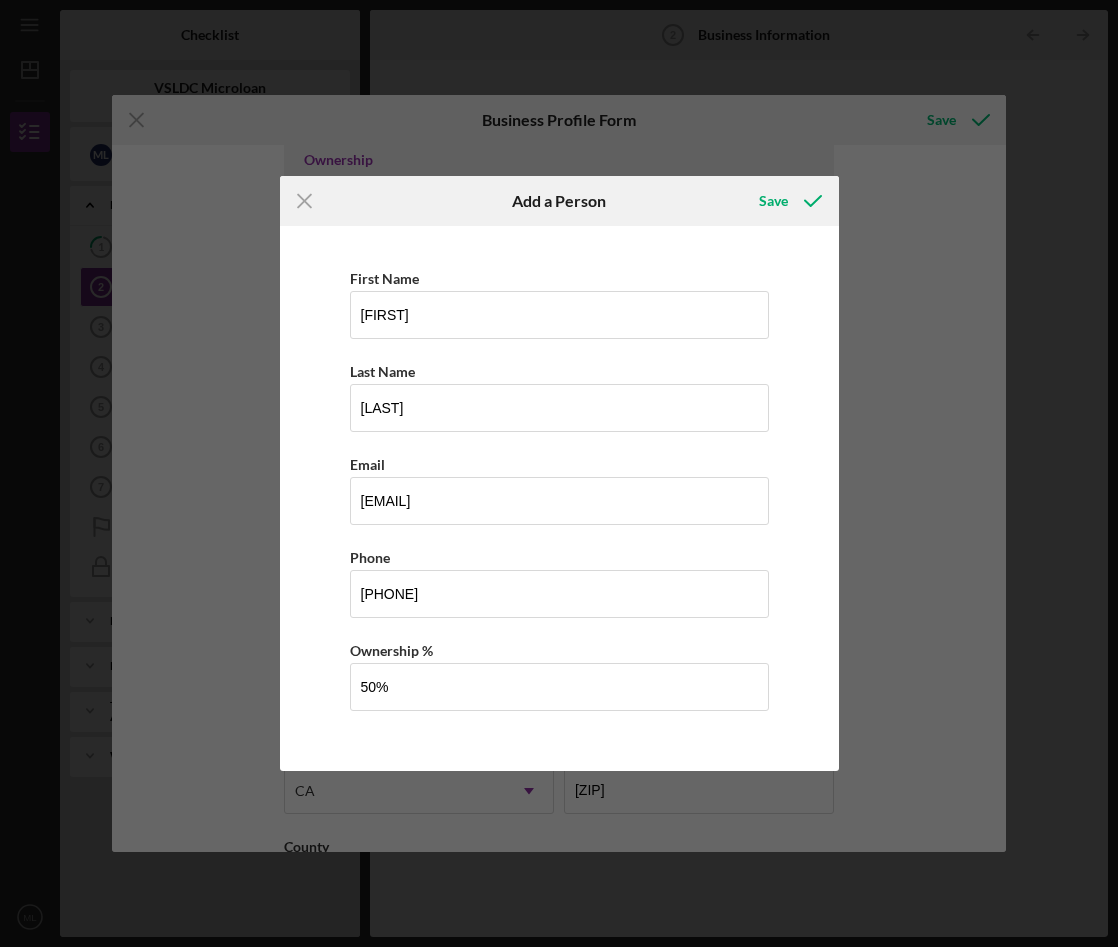 type on "50.00%" 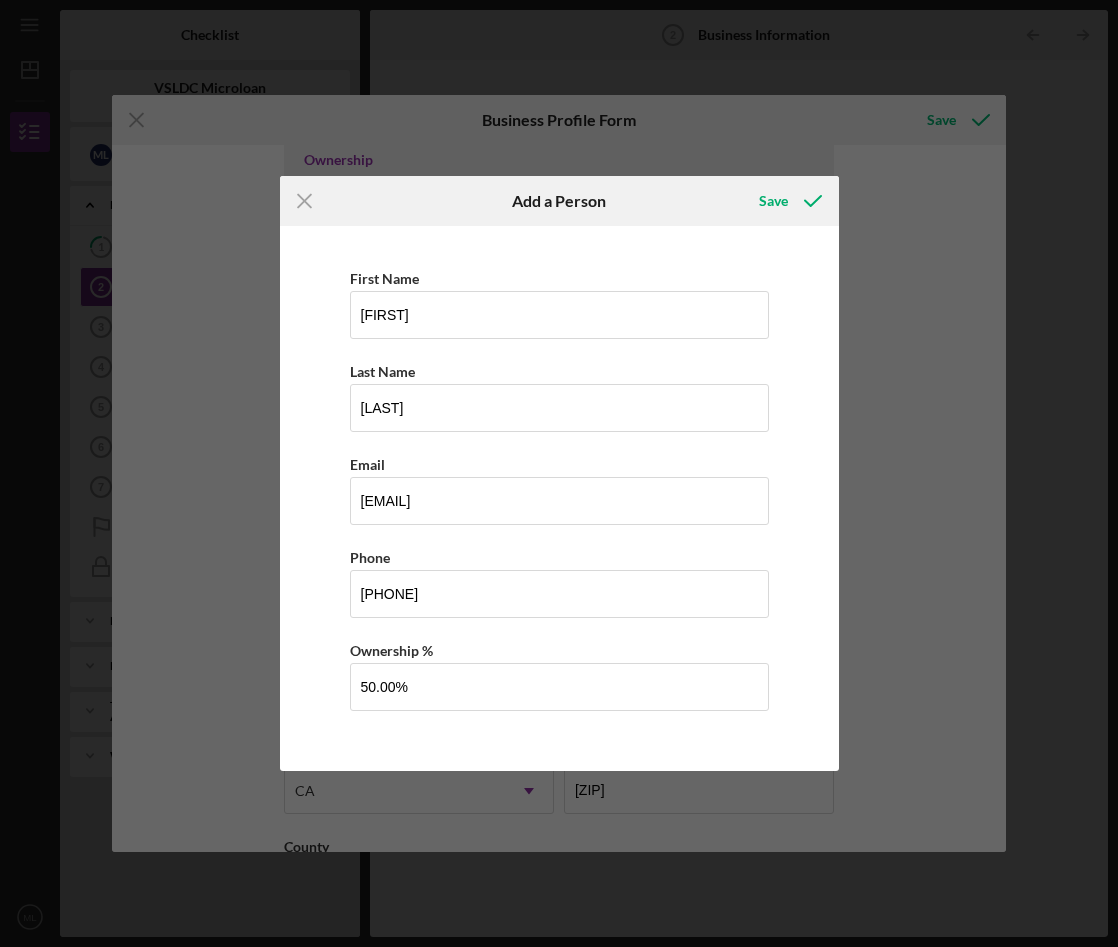 drag, startPoint x: 774, startPoint y: 698, endPoint x: 780, endPoint y: 803, distance: 105.17129 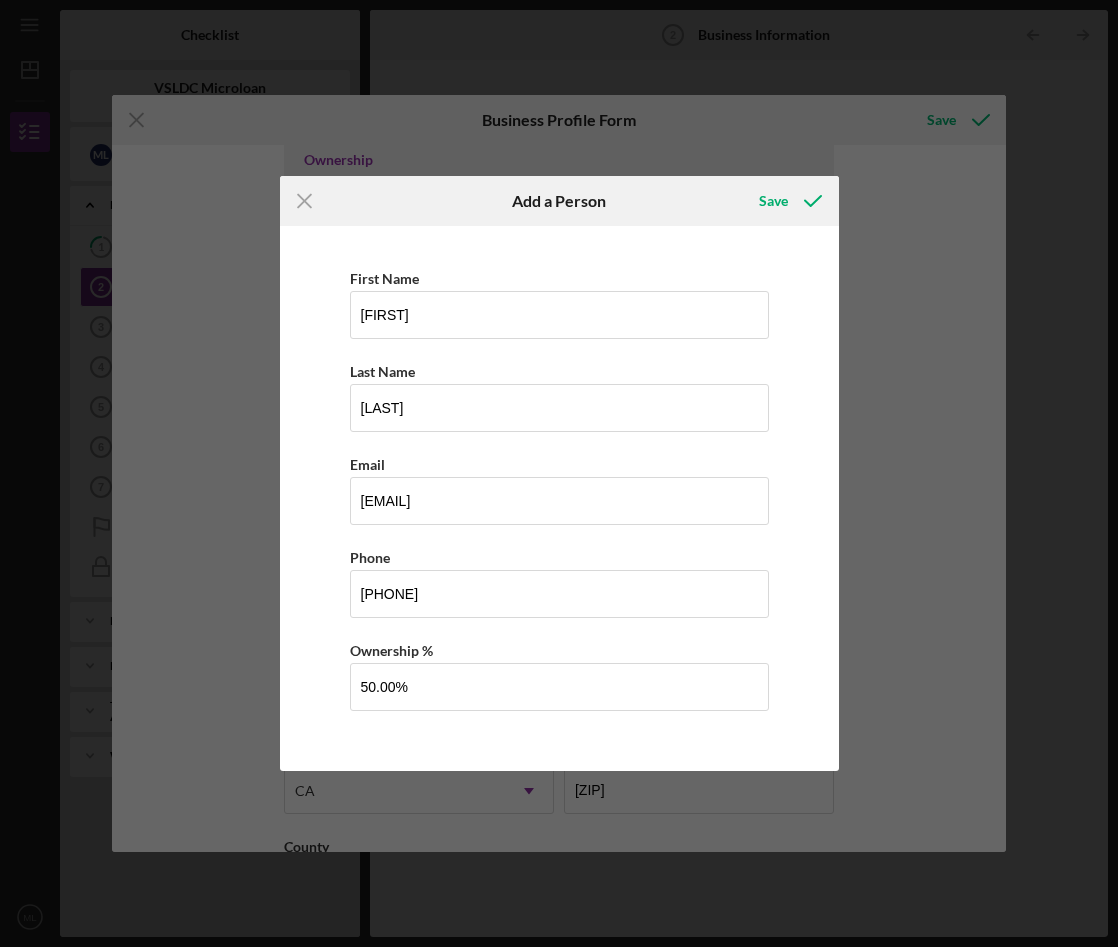 click on "Icon/Menu Close Add a Person Save First Name Jesse Last Name Lossi Email [EMAIL] Phone [PHONE] Ownership % 50.00% Cancel Save" at bounding box center [559, 473] 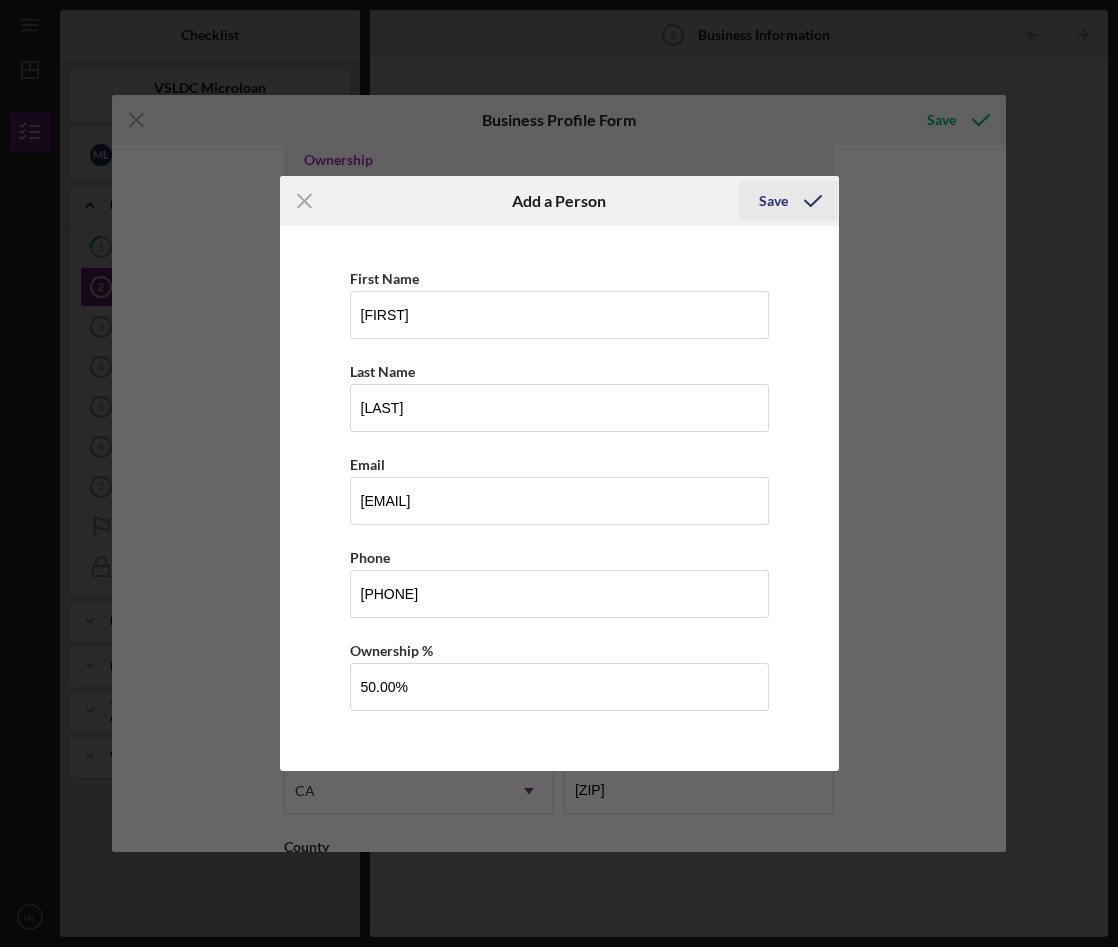 click on "Save" at bounding box center (773, 201) 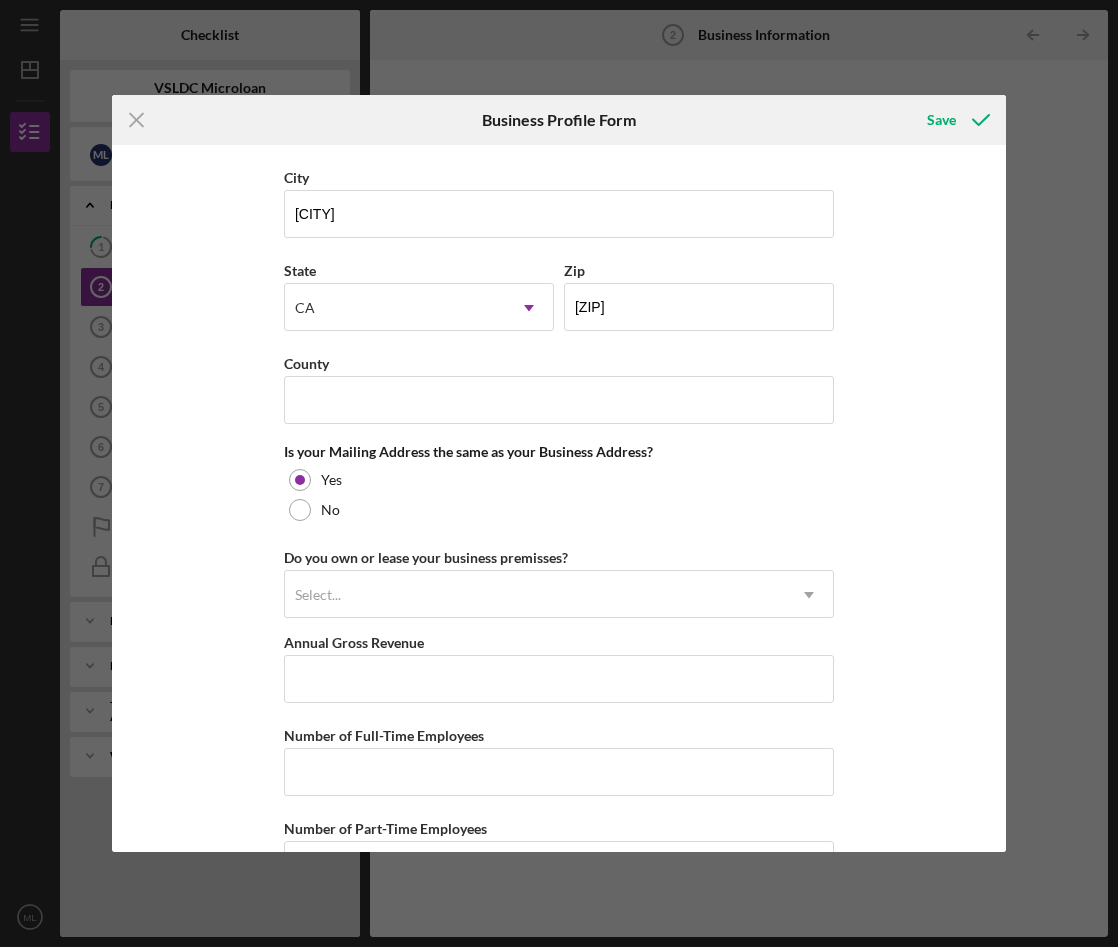 scroll, scrollTop: 1583, scrollLeft: 0, axis: vertical 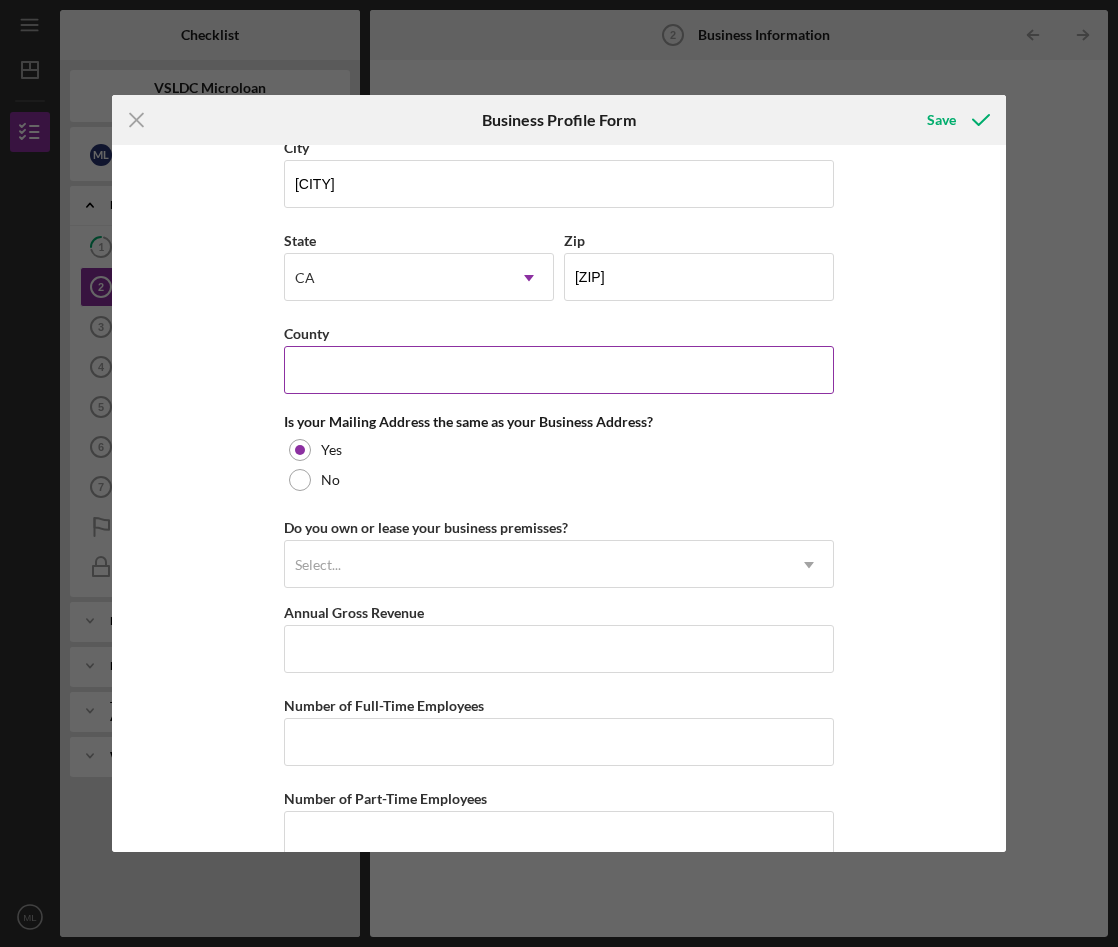 click on "County" at bounding box center [559, 370] 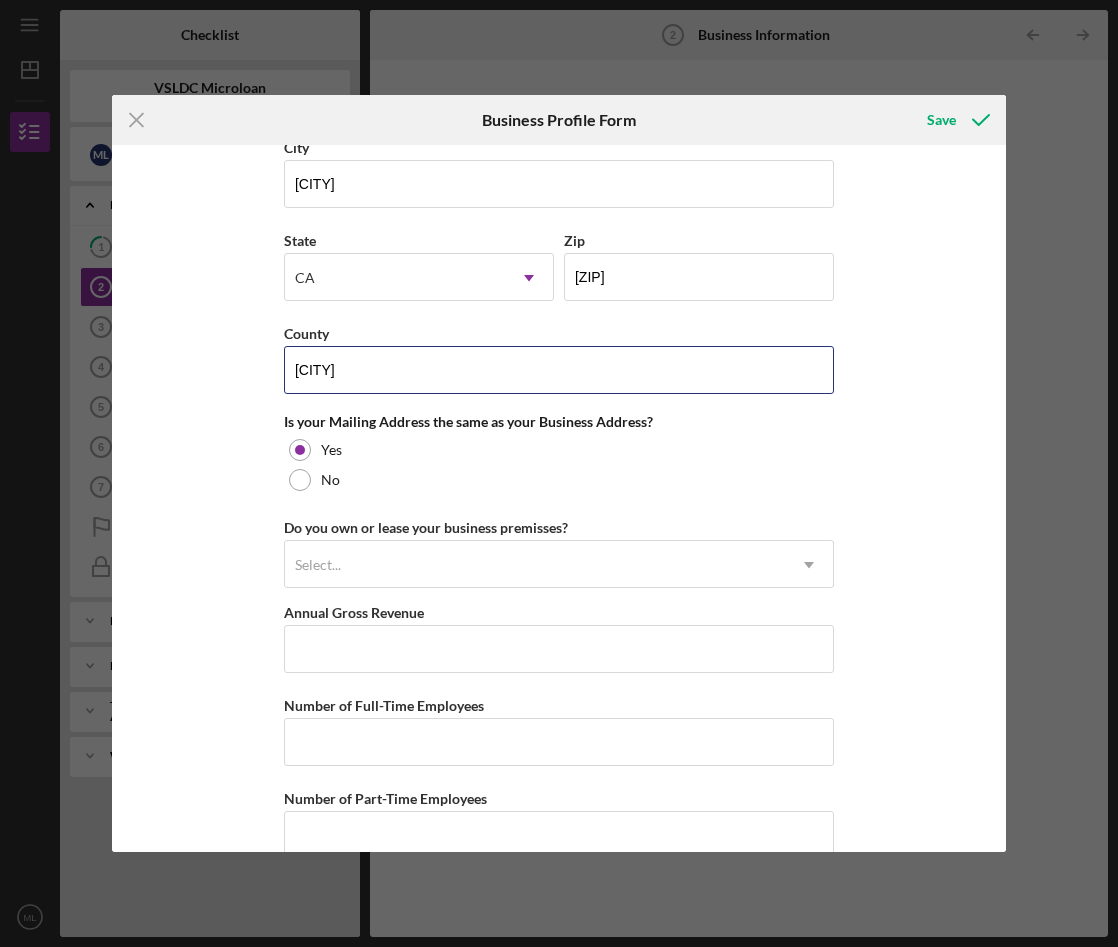 type on "[CITY]" 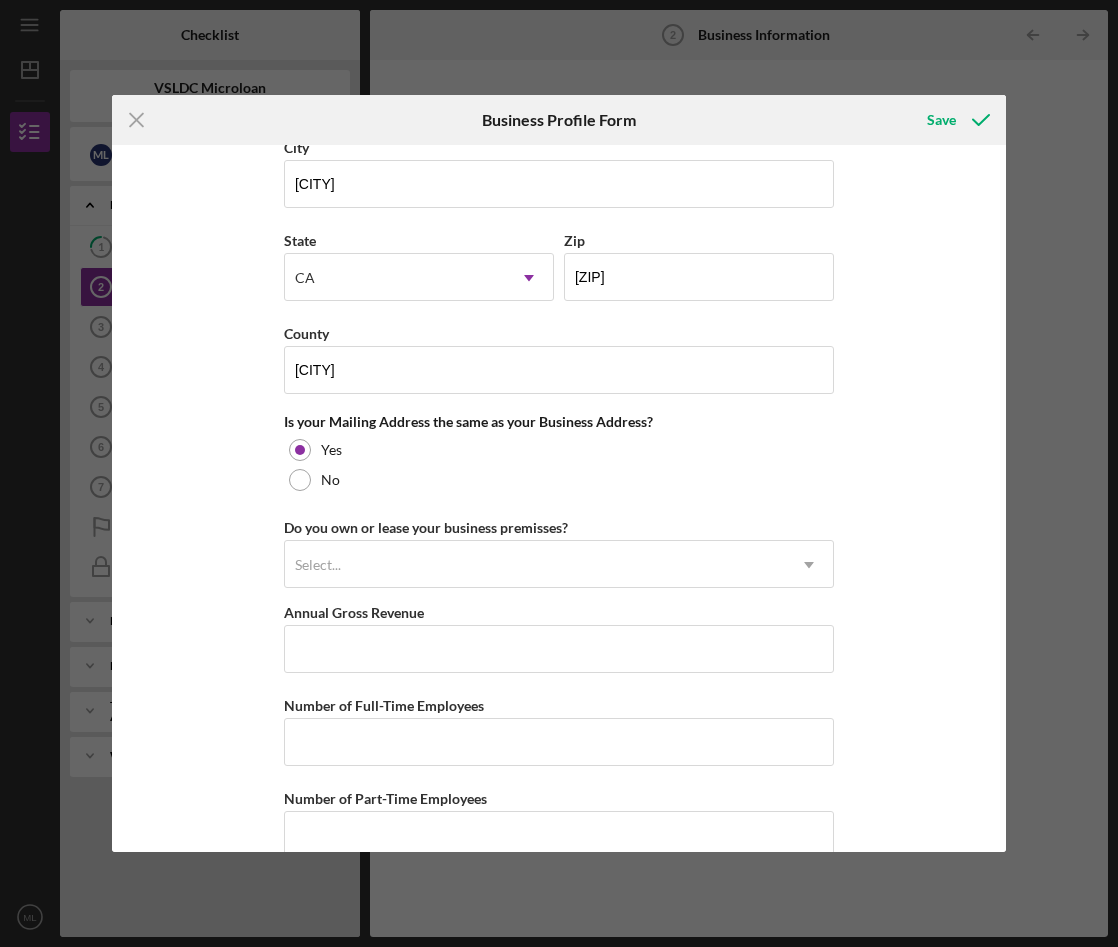 click on "Business Name The Culture Side DBA Business Start Date [DATE] Legal Structure Select... Icon/Dropdown Arrow Business Phone [PHONE] Business Email [EMAIL] https:// Website www.thecultureside.org Industry Retail Market Industry NAICS Code EIN Ownership Business Ownership Type Minority-Owned Woman-Owned Icon/Menu Close Icon/Dropdown Arrow Do you own 100% of the business? Yes No Ownership % 50.00% Additional Owners Ownership Email Edit Jesse    Lossi 50.00% [EMAIL] Icon/Edit Add Another Owner Business Street Address [NUMBER] [STREET] City [CITY] State [STATE] Icon/Dropdown Arrow Zip [ZIP] County [CITY] Is your Mailing Address the same as your Business Address? Yes No Do you own or lease your business premisses? Select... Icon/Dropdown Arrow Annual Gross Revenue Number of Full-Time Employees Number of Part-Time Employees" at bounding box center [559, 499] 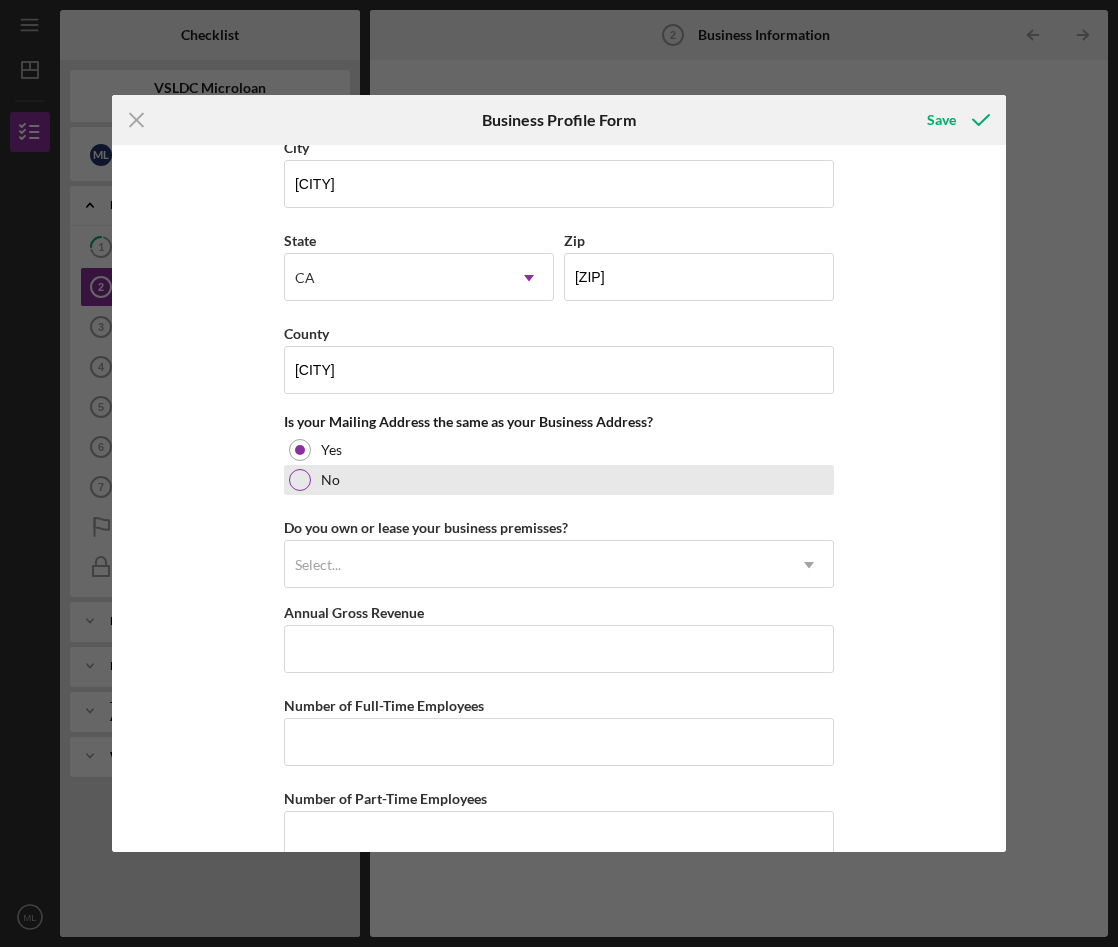 click on "No" at bounding box center [330, 480] 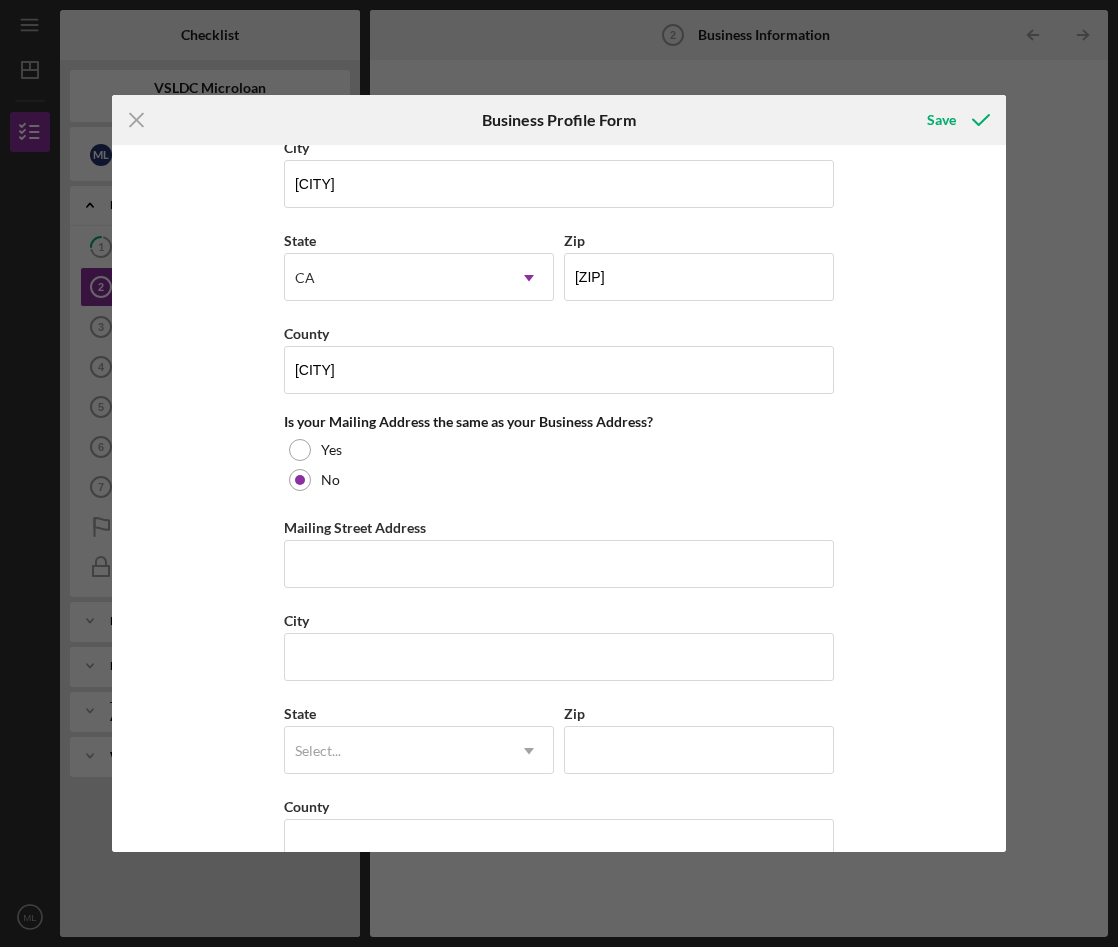 click on "Business Name The Culture Side DBA Business Start Date [DATE] Legal Structure Select... Icon/Dropdown Arrow Business Phone [PHONE] Business Email [EMAIL] https:// Website www.thecultureside.org Industry Retail Market Industry NAICS Code EIN Ownership Business Ownership Type Minority-Owned Woman-Owned Icon/Menu Close Icon/Dropdown Arrow Do you own 100% of the business? Yes No Ownership % 50.00% Additional Owners Ownership Email Edit Jesse    Lossi 50.00% [EMAIL] Icon/Edit Add Another Owner Business Street Address [NUMBER] [STREET] City [CITY] State [STATE] Icon/Dropdown Arrow Zip [ZIP] County [CITY] Is your Mailing Address the same as your Business Address? Yes No Mailing Street Address City State Select... Icon/Dropdown Arrow Zip County Do you own or lease your business premisses? Select... Icon/Dropdown Arrow Annual Gross Revenue Number of Full-Time Employees Number of Part-Time Employees" at bounding box center [559, -88] 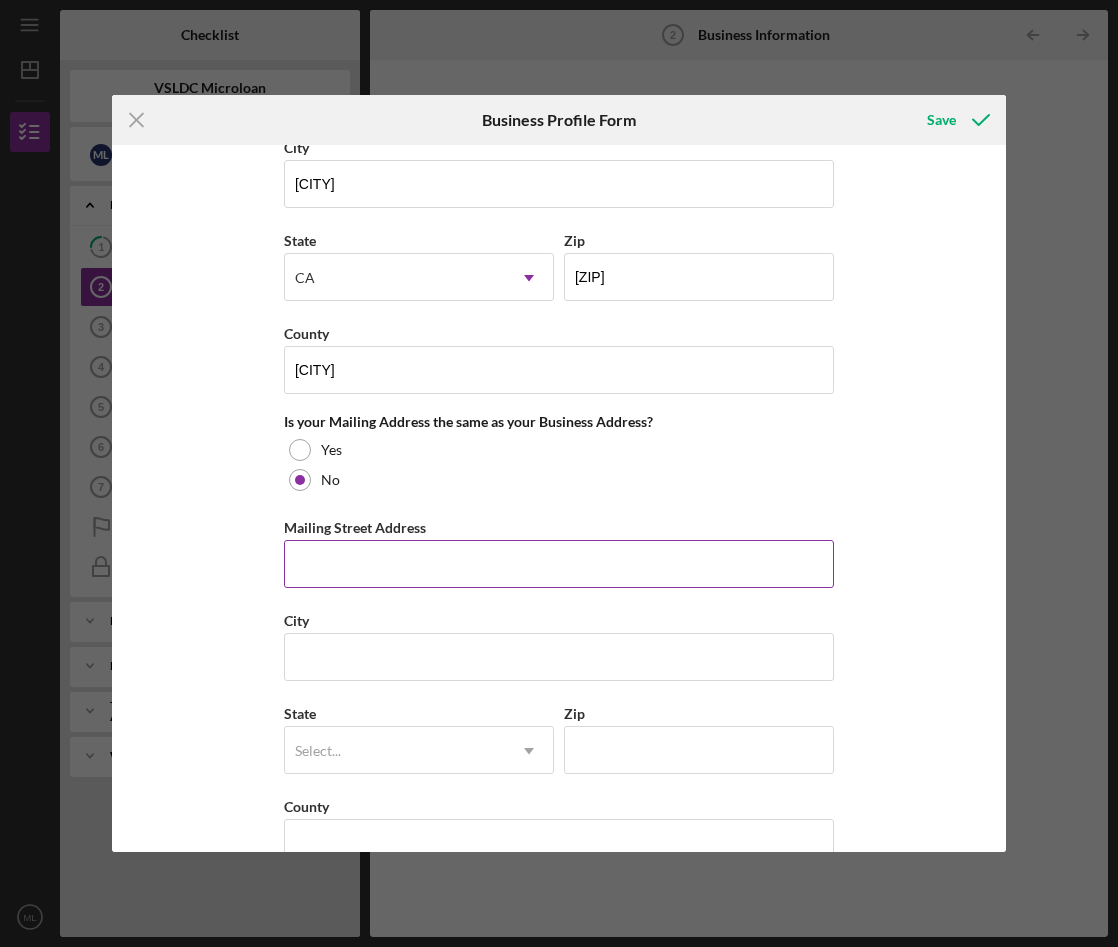 click on "Mailing Street Address" at bounding box center (559, 564) 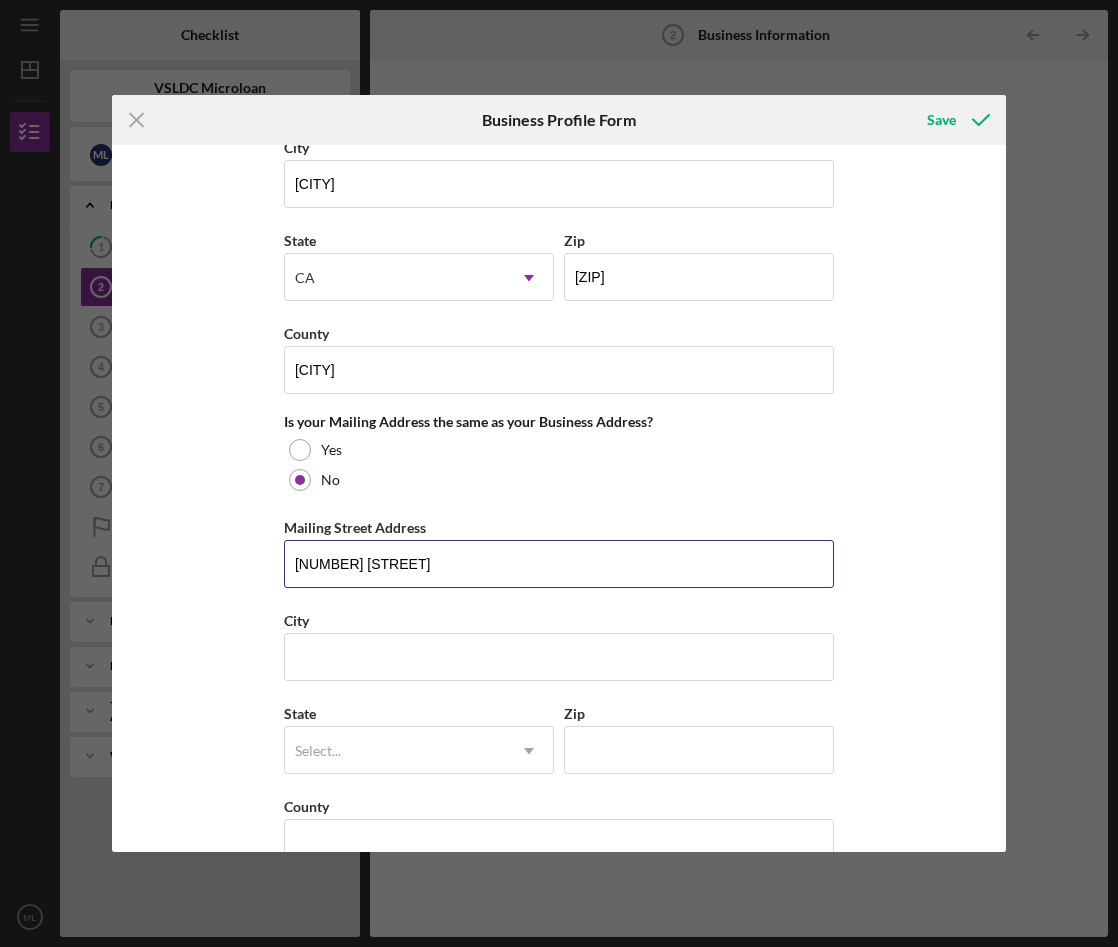 type on "[NUMBER] [STREET]" 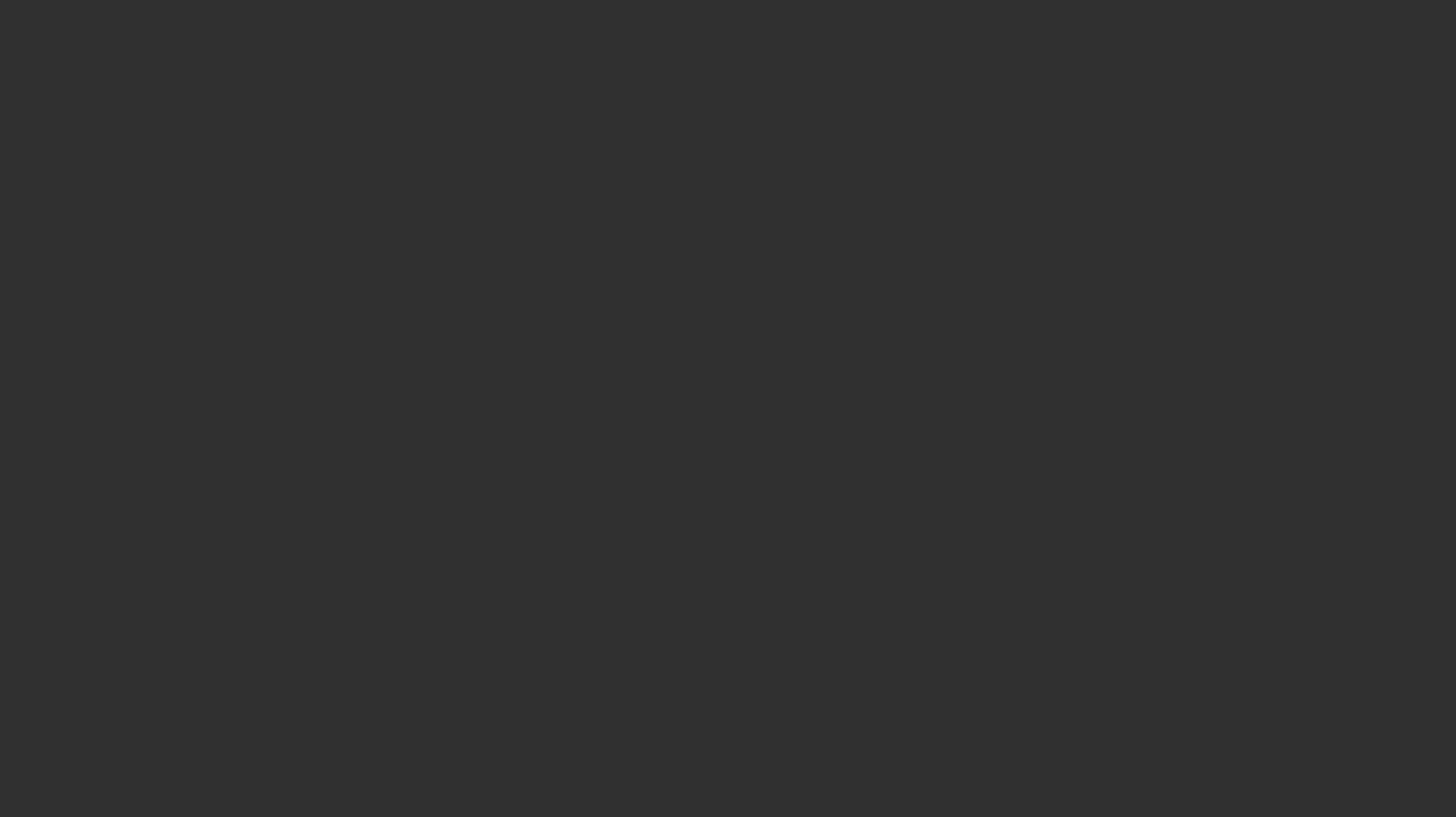 scroll, scrollTop: 0, scrollLeft: 0, axis: both 